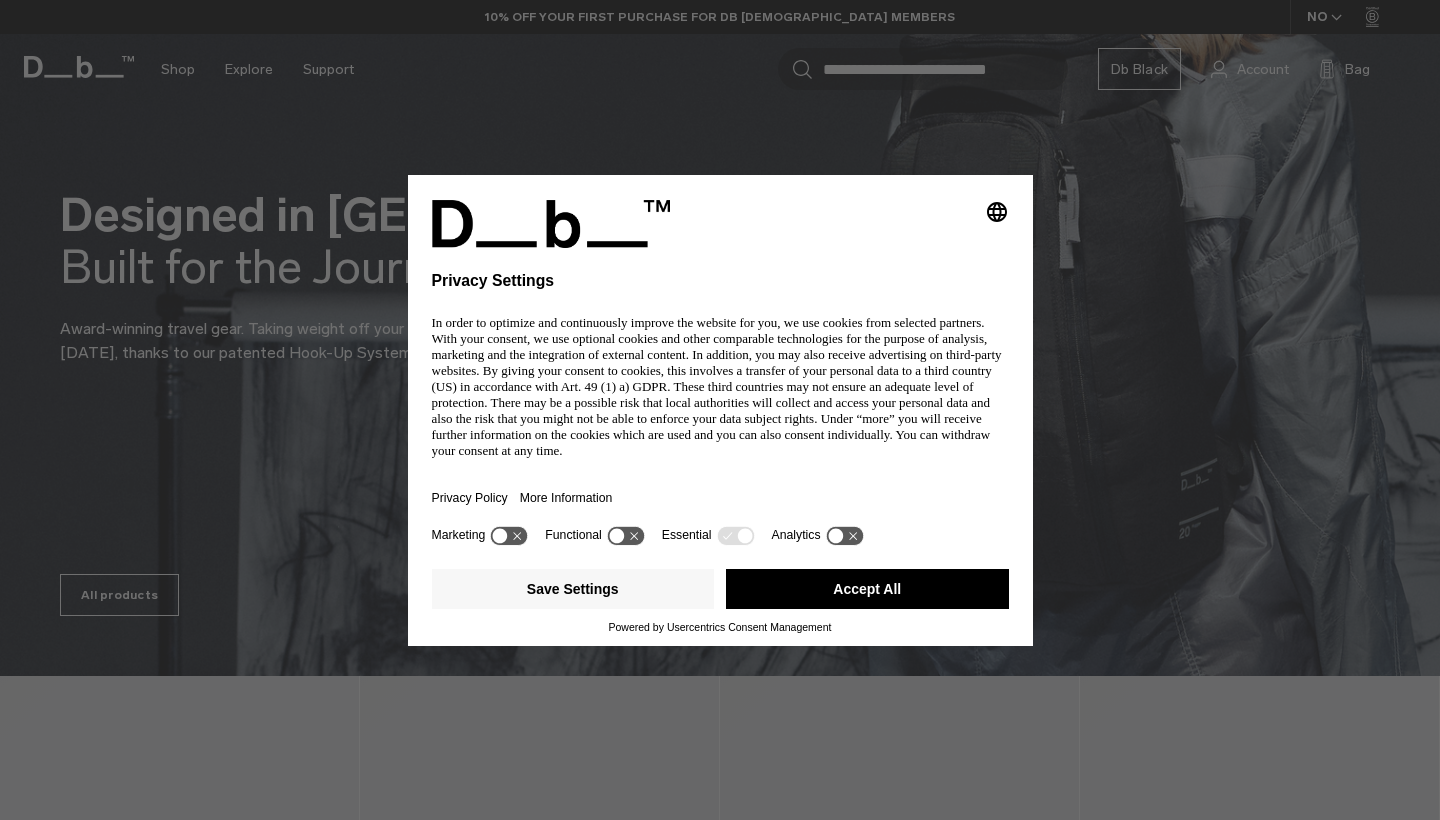 scroll, scrollTop: 63, scrollLeft: 0, axis: vertical 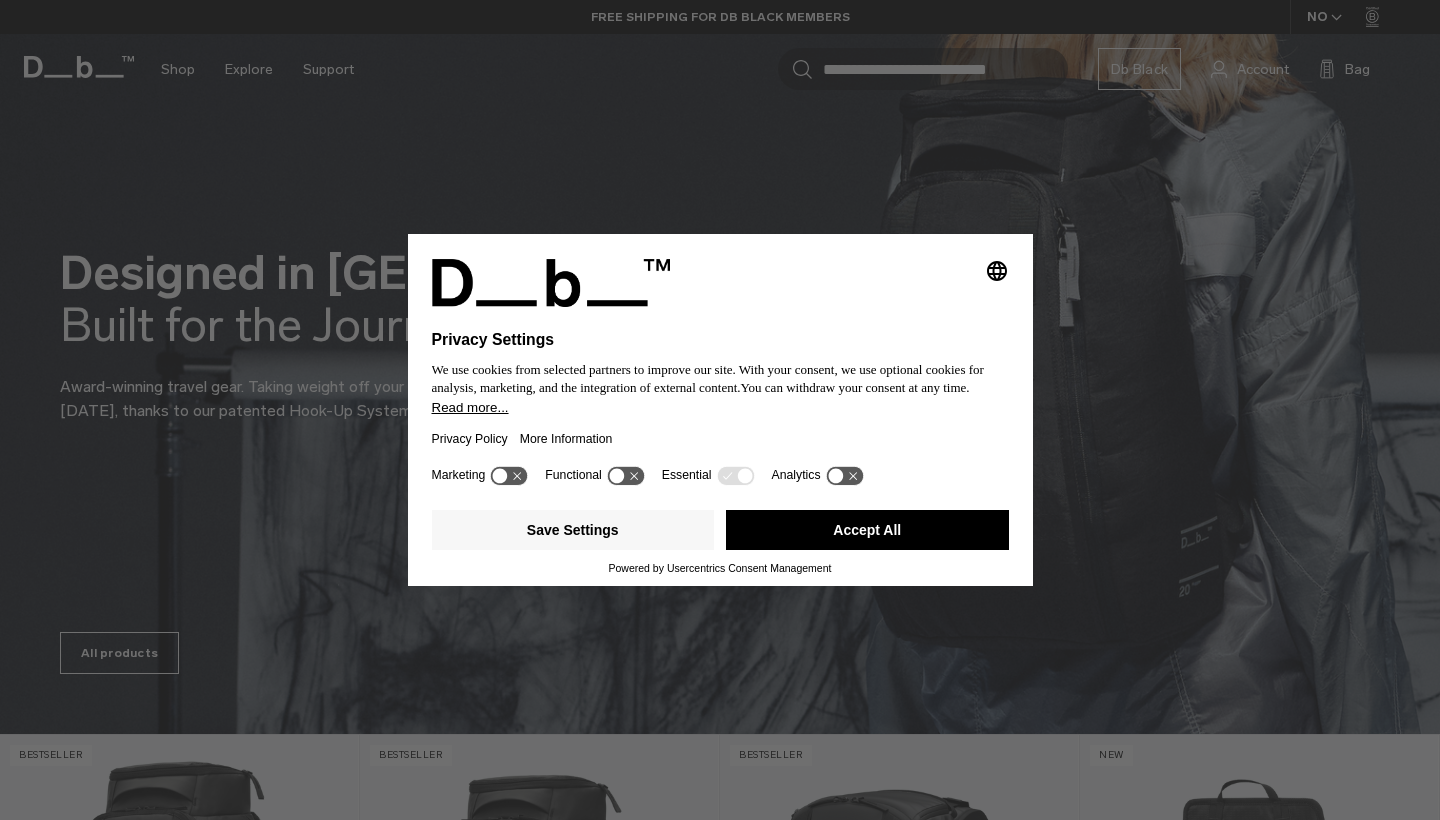click on "Accept All" at bounding box center (867, 530) 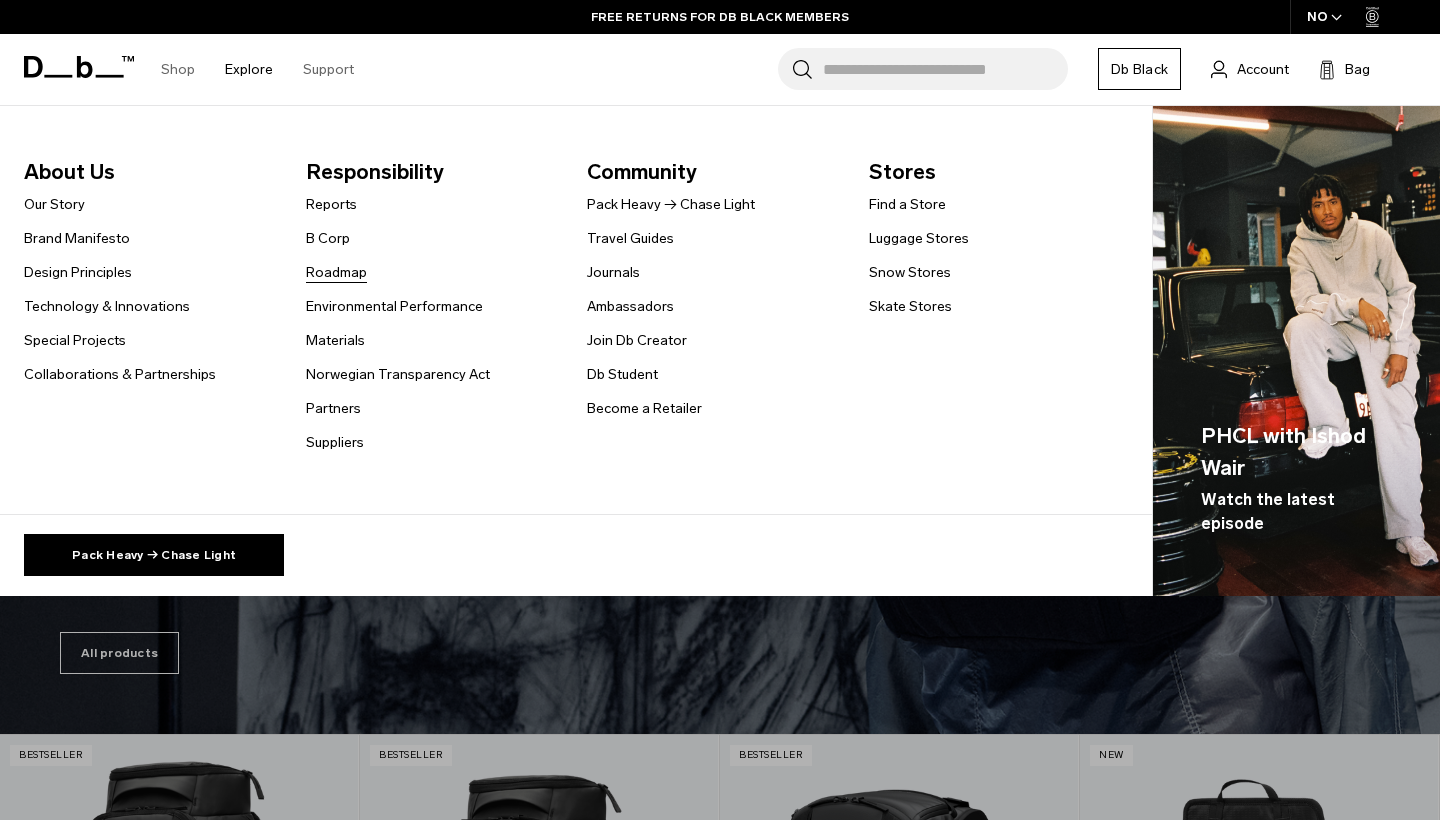 click on "Roadmap" at bounding box center [336, 272] 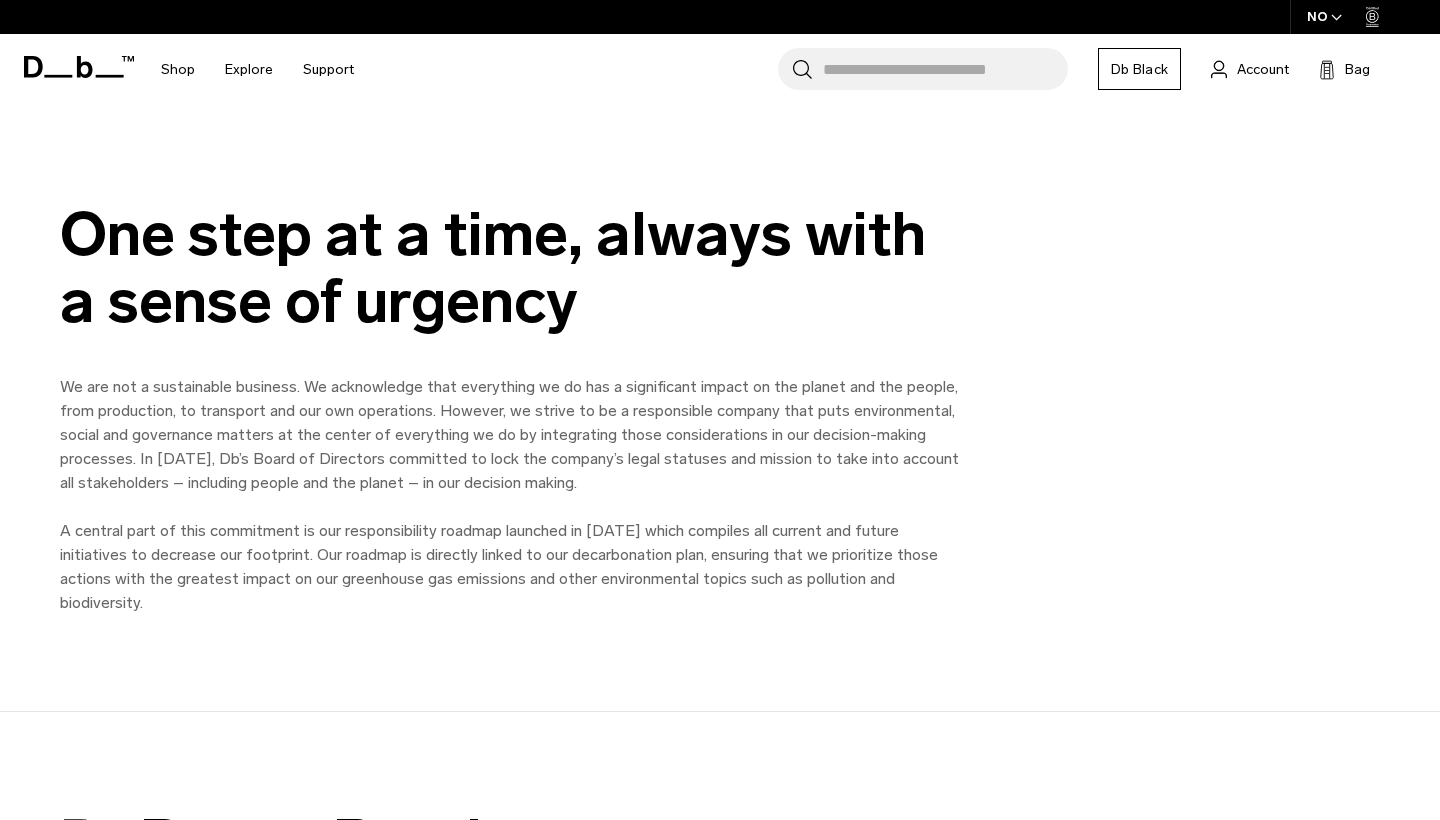 scroll, scrollTop: 249, scrollLeft: 0, axis: vertical 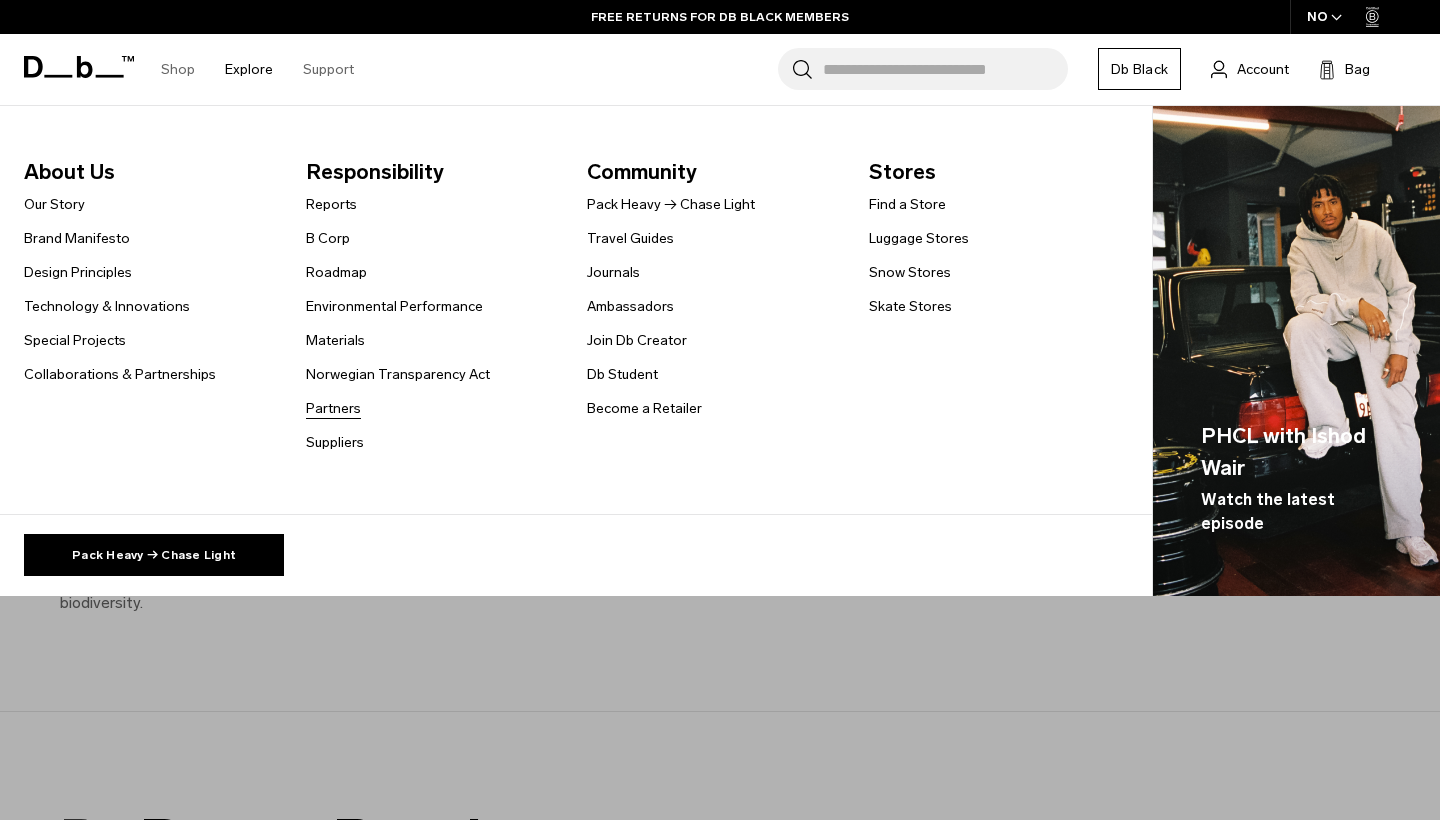 click on "Partners" at bounding box center (333, 408) 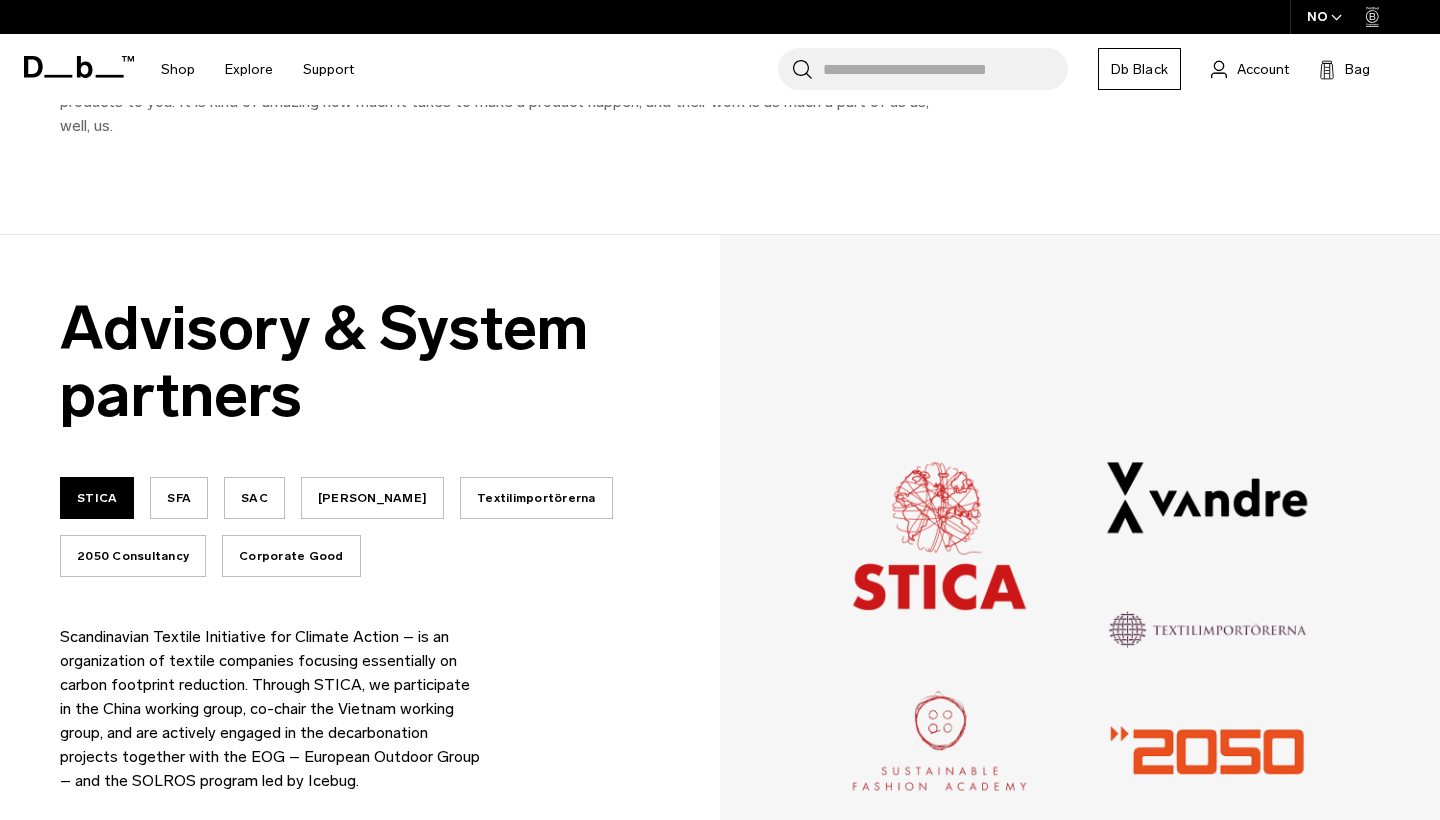 scroll, scrollTop: 0, scrollLeft: 0, axis: both 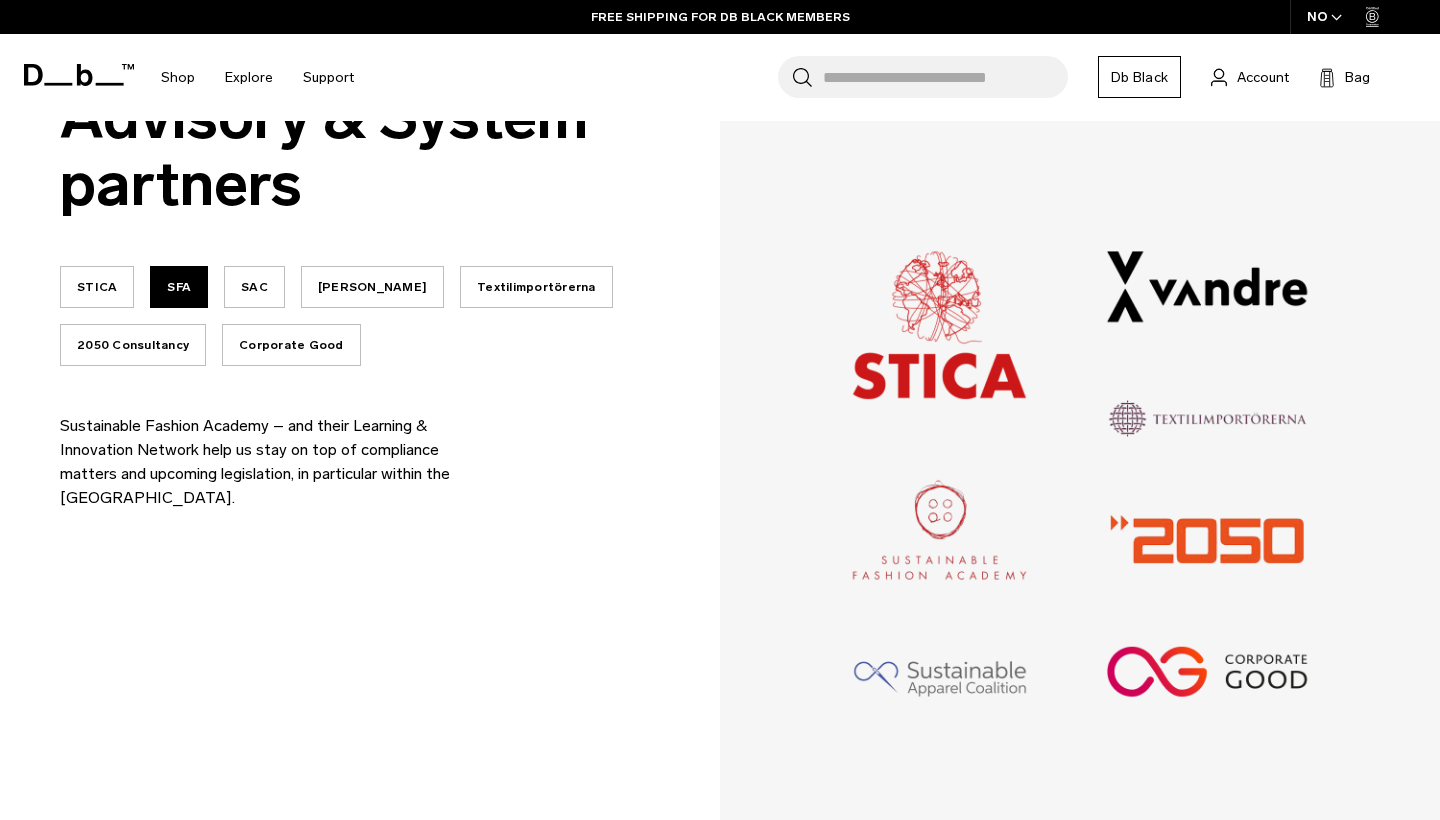 click on "Textilimportörerna" at bounding box center [536, 287] 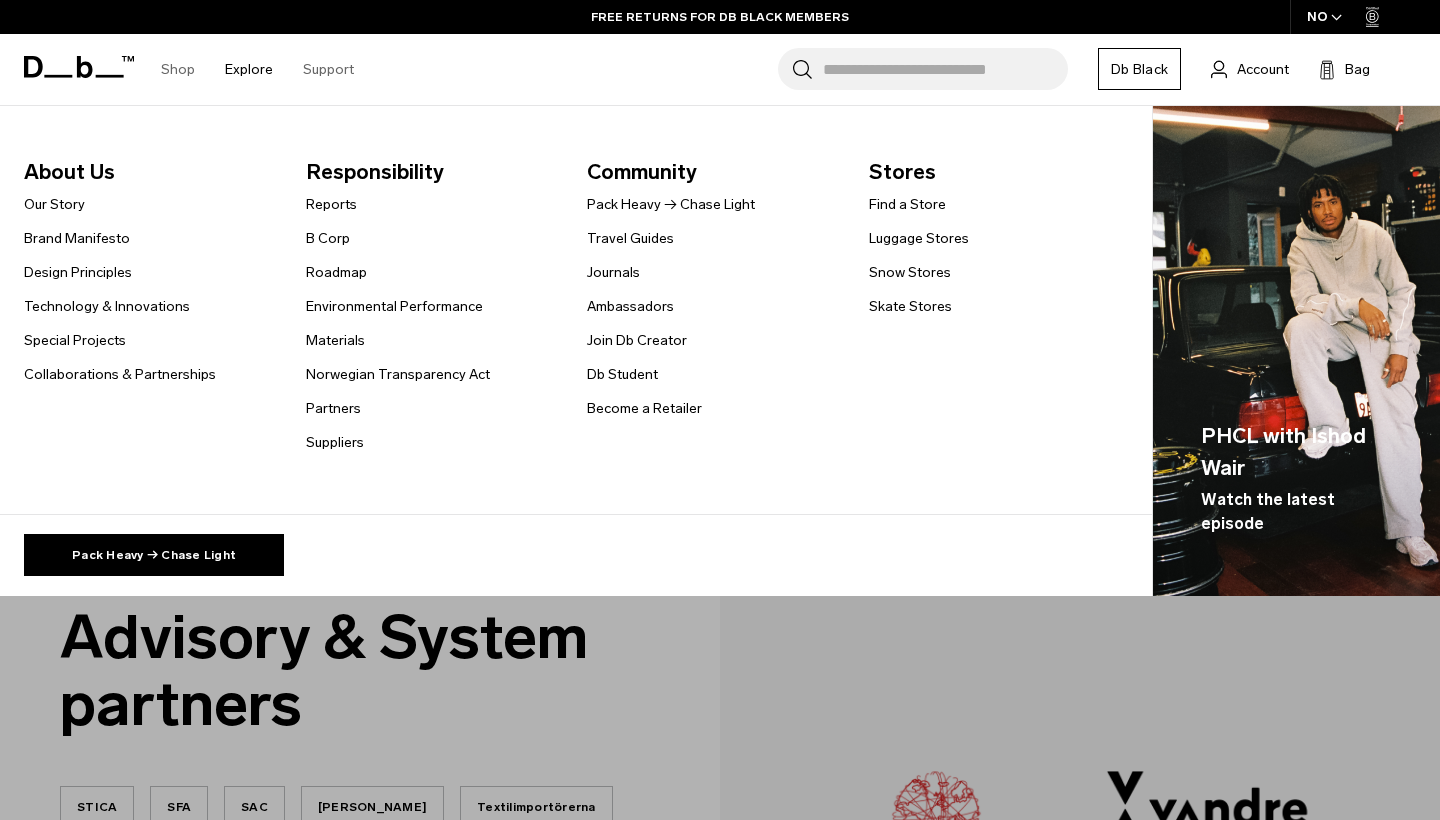 scroll, scrollTop: 0, scrollLeft: 0, axis: both 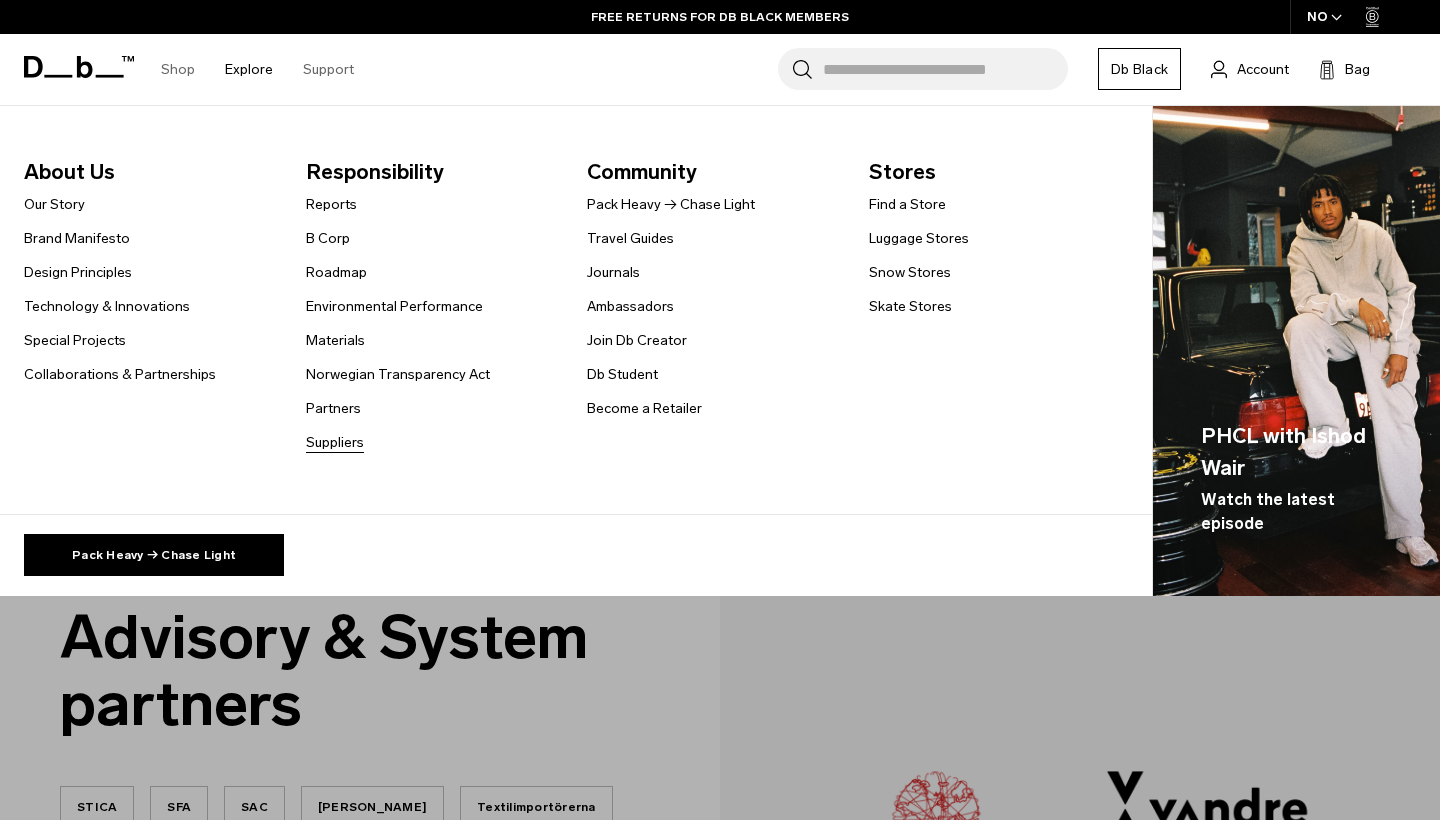 click on "Suppliers" at bounding box center [335, 442] 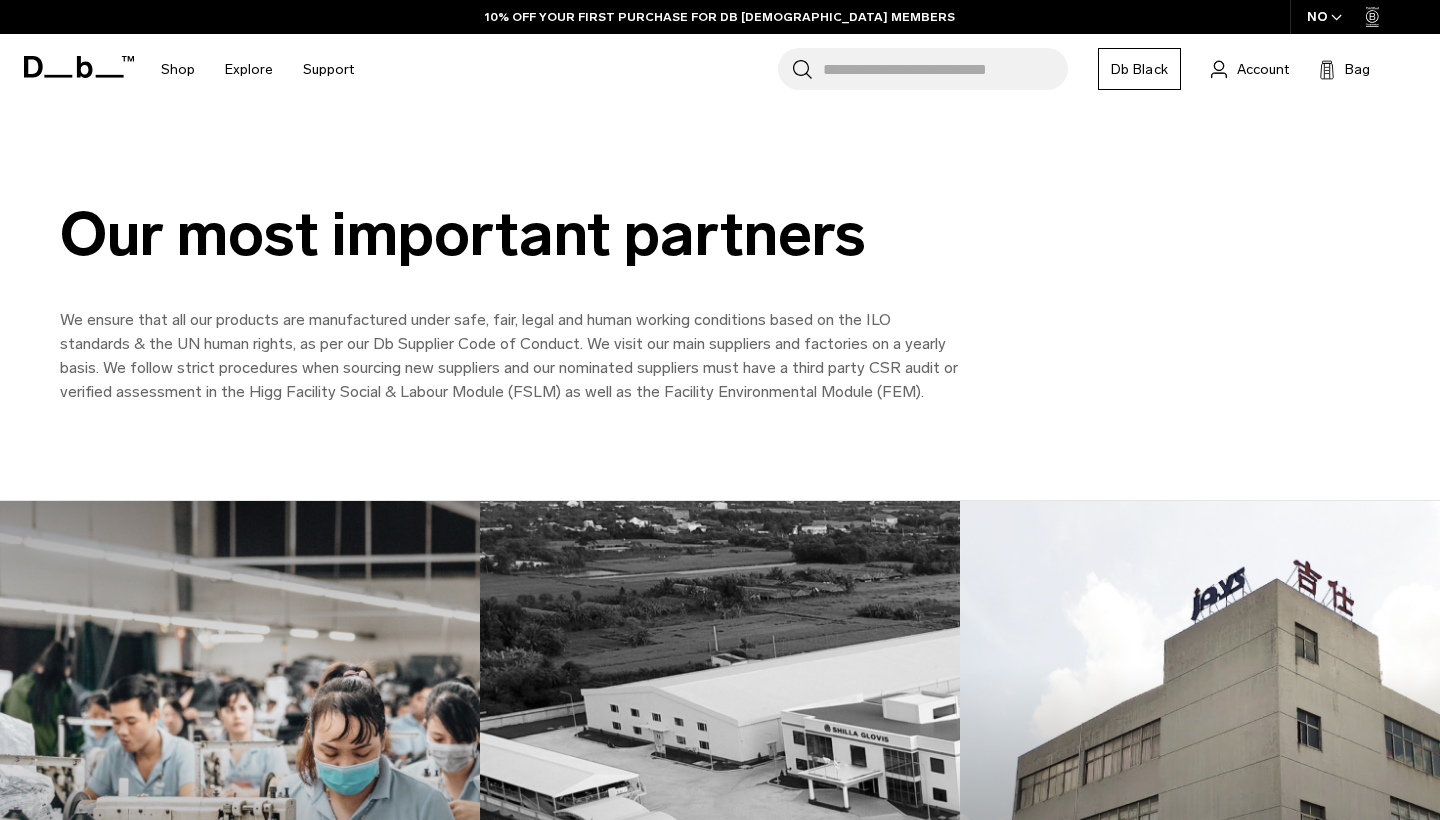 scroll, scrollTop: 0, scrollLeft: 0, axis: both 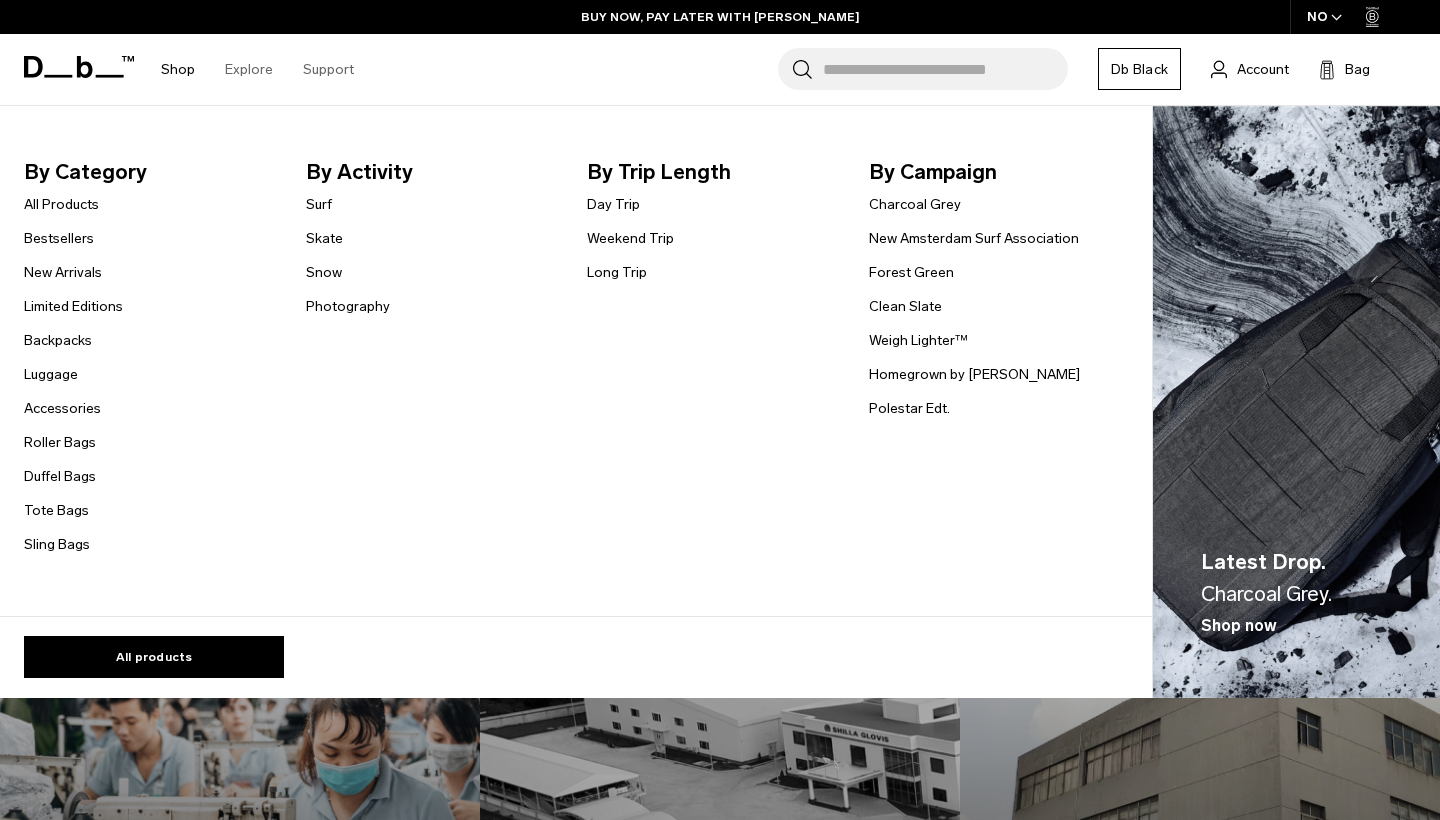 click on "Shop" at bounding box center [178, 69] 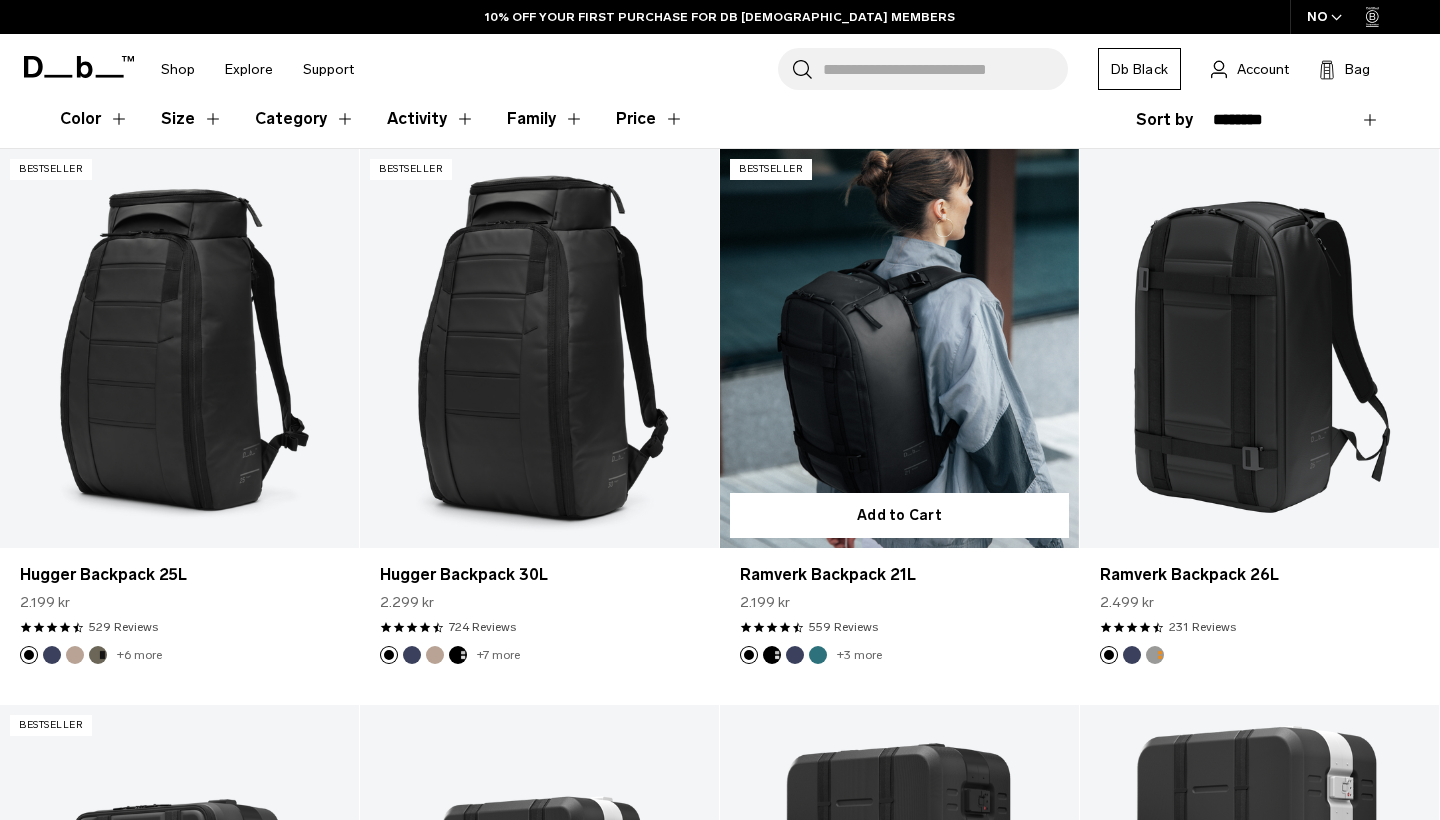 scroll, scrollTop: 348, scrollLeft: 0, axis: vertical 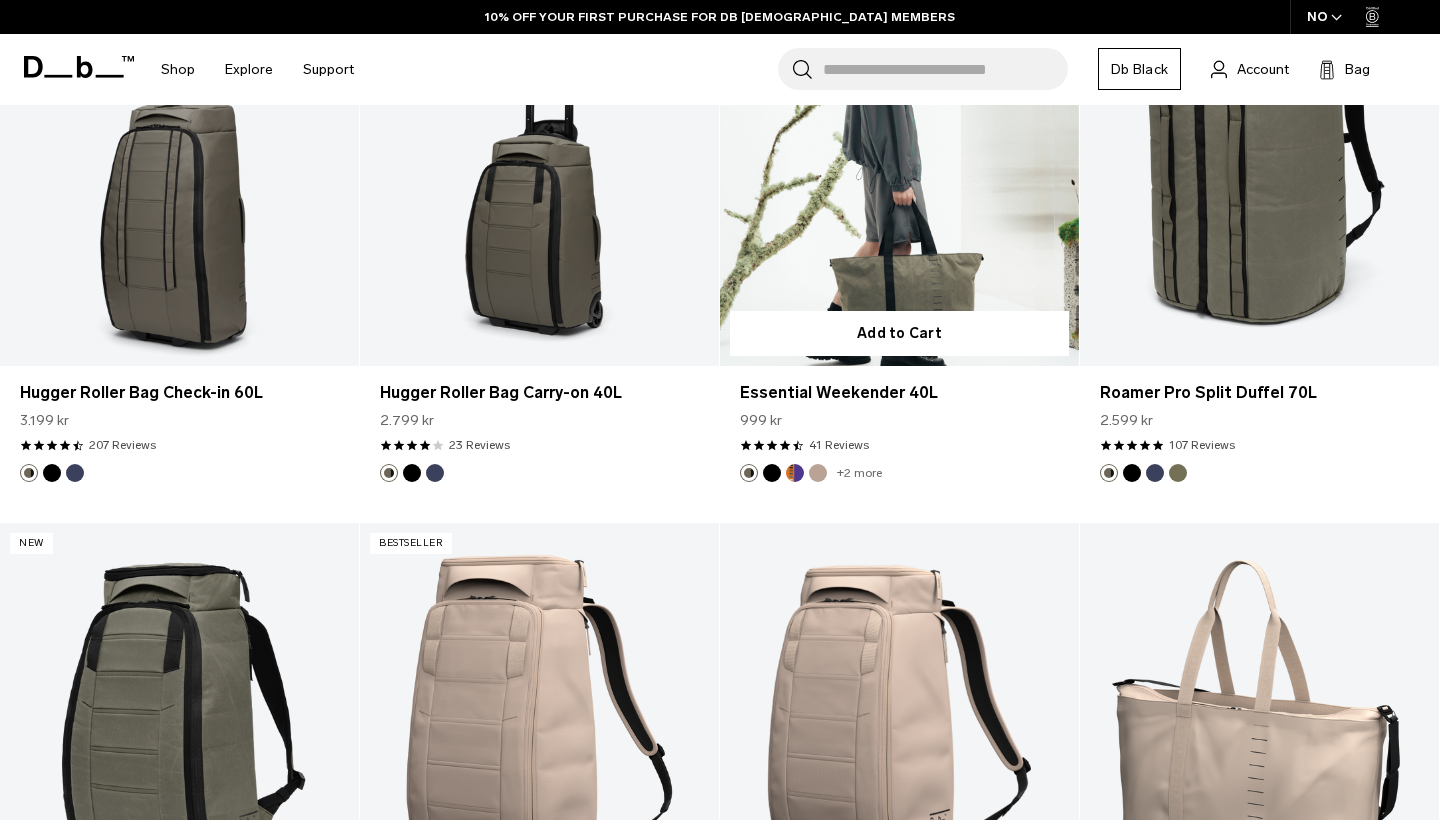 click at bounding box center [899, 166] 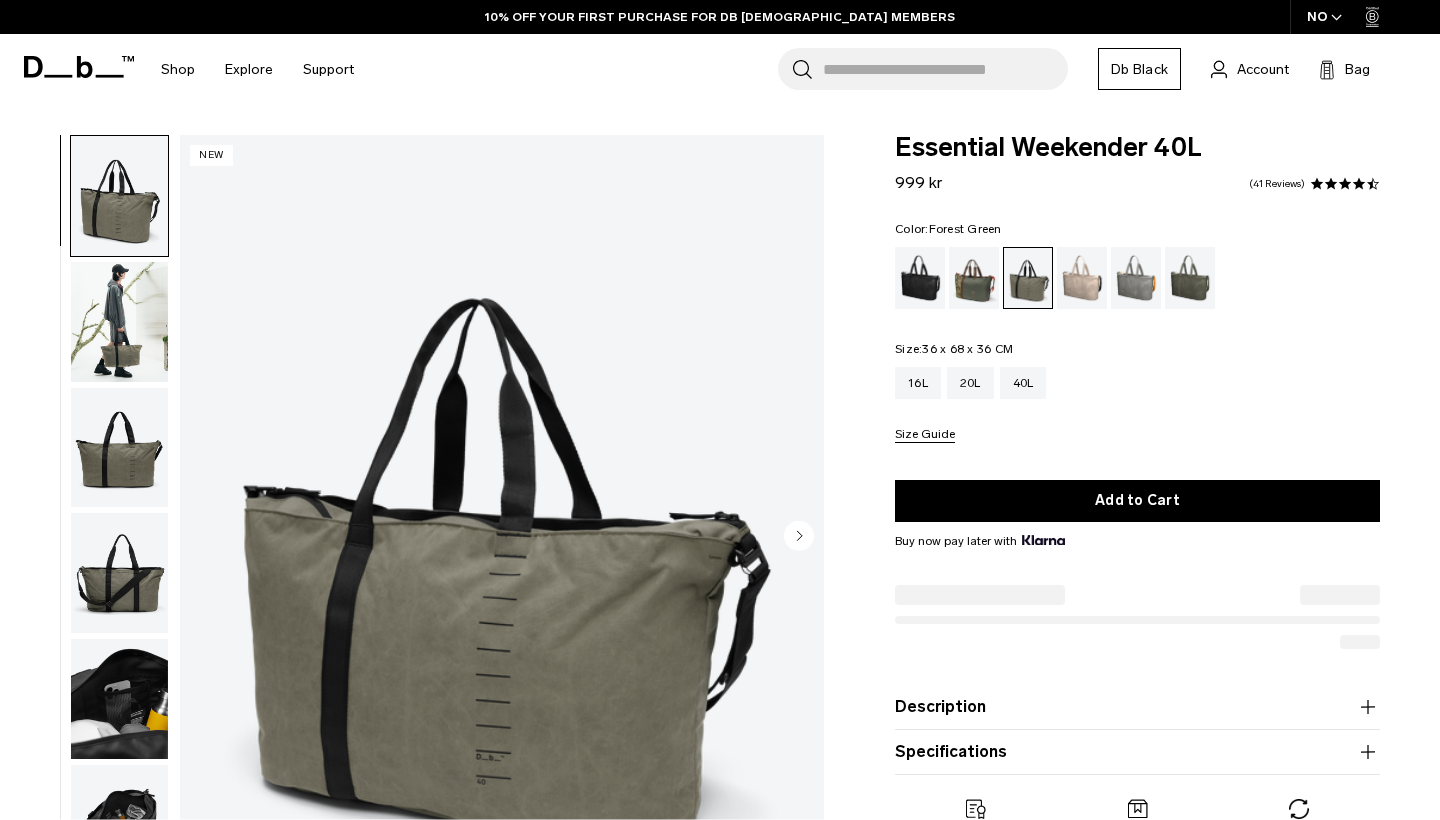 click at bounding box center (119, 322) 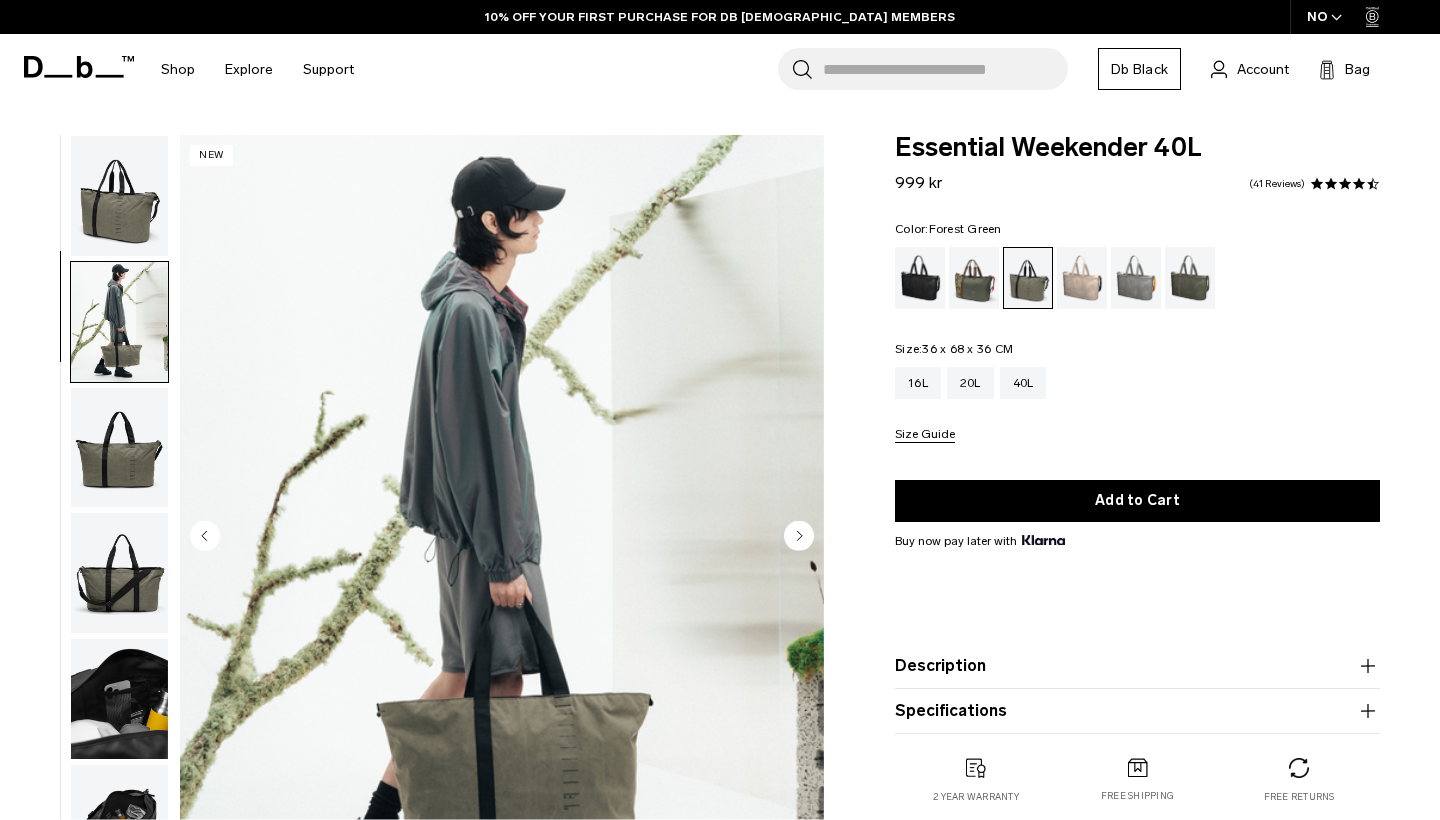 scroll, scrollTop: 82, scrollLeft: 0, axis: vertical 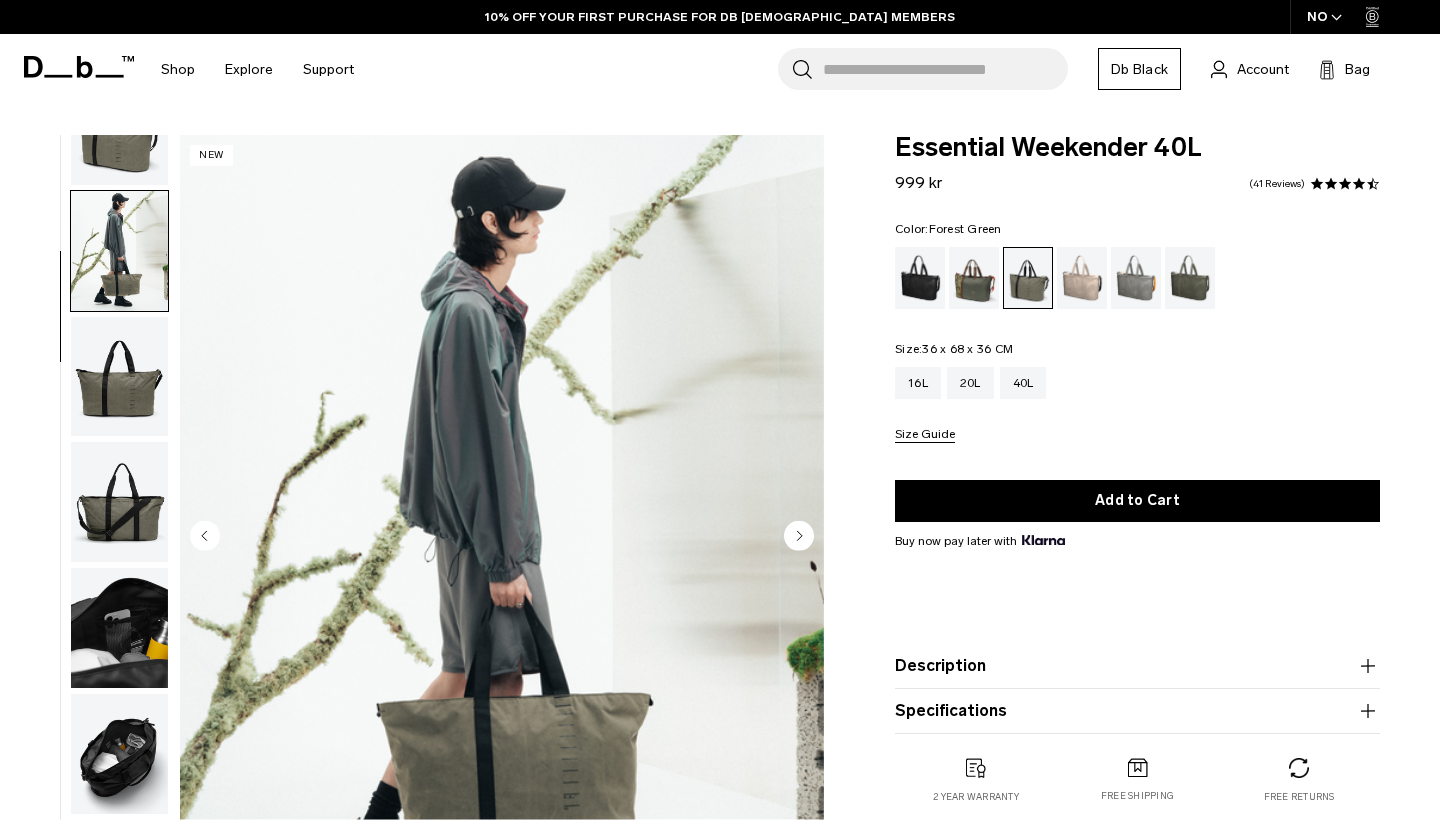 click at bounding box center [119, 377] 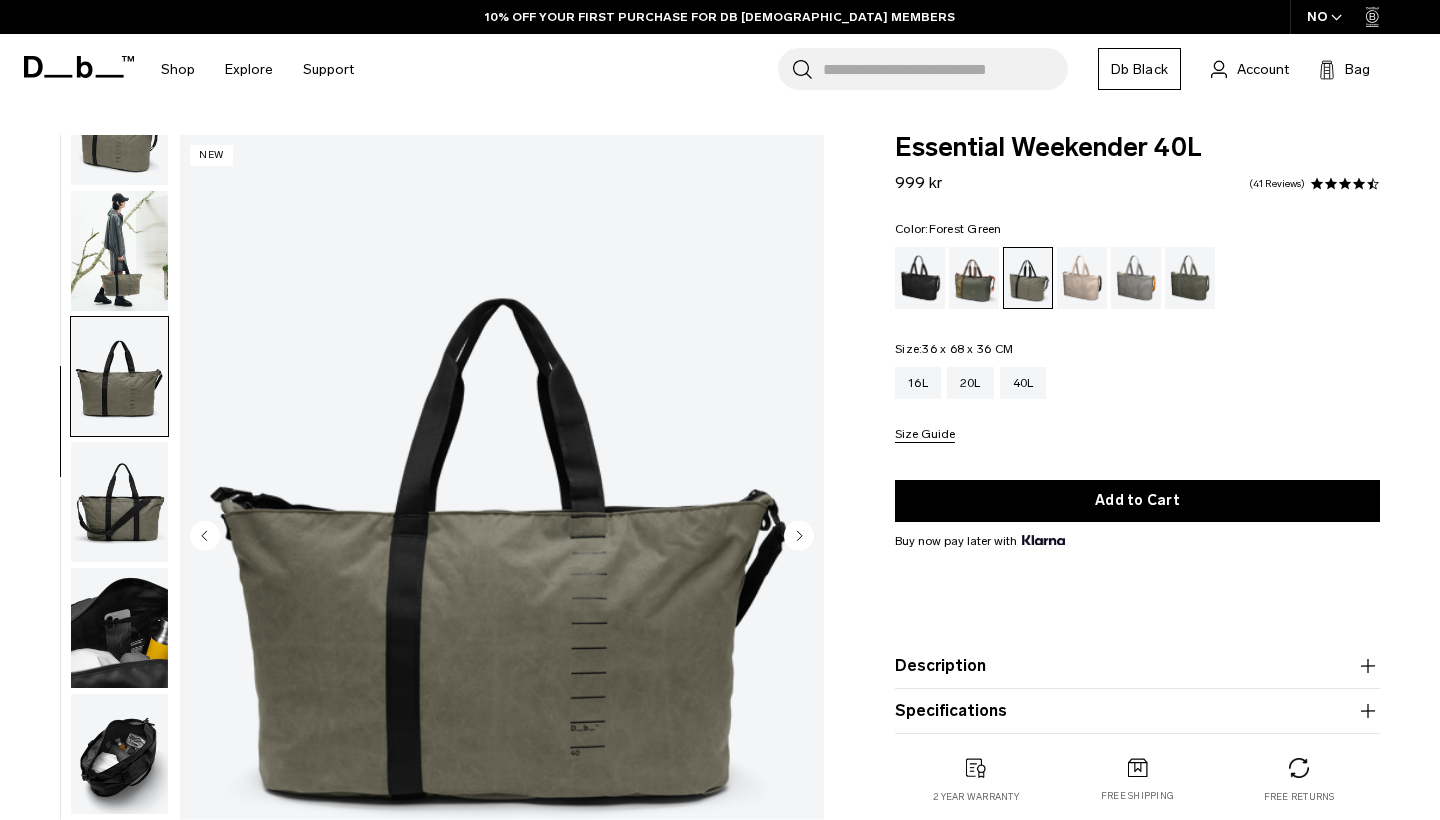 scroll, scrollTop: 0, scrollLeft: 0, axis: both 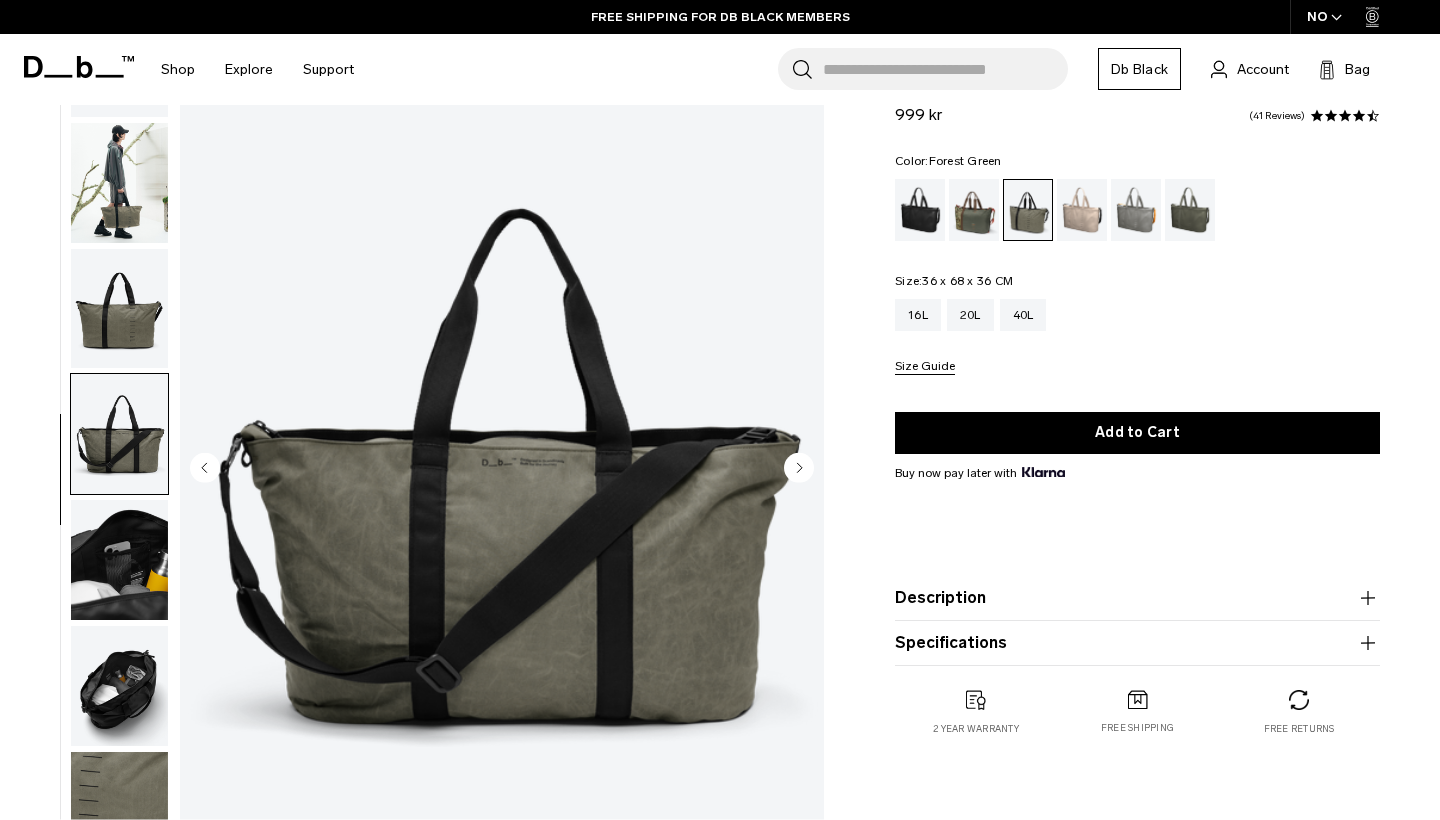 click at bounding box center (119, 560) 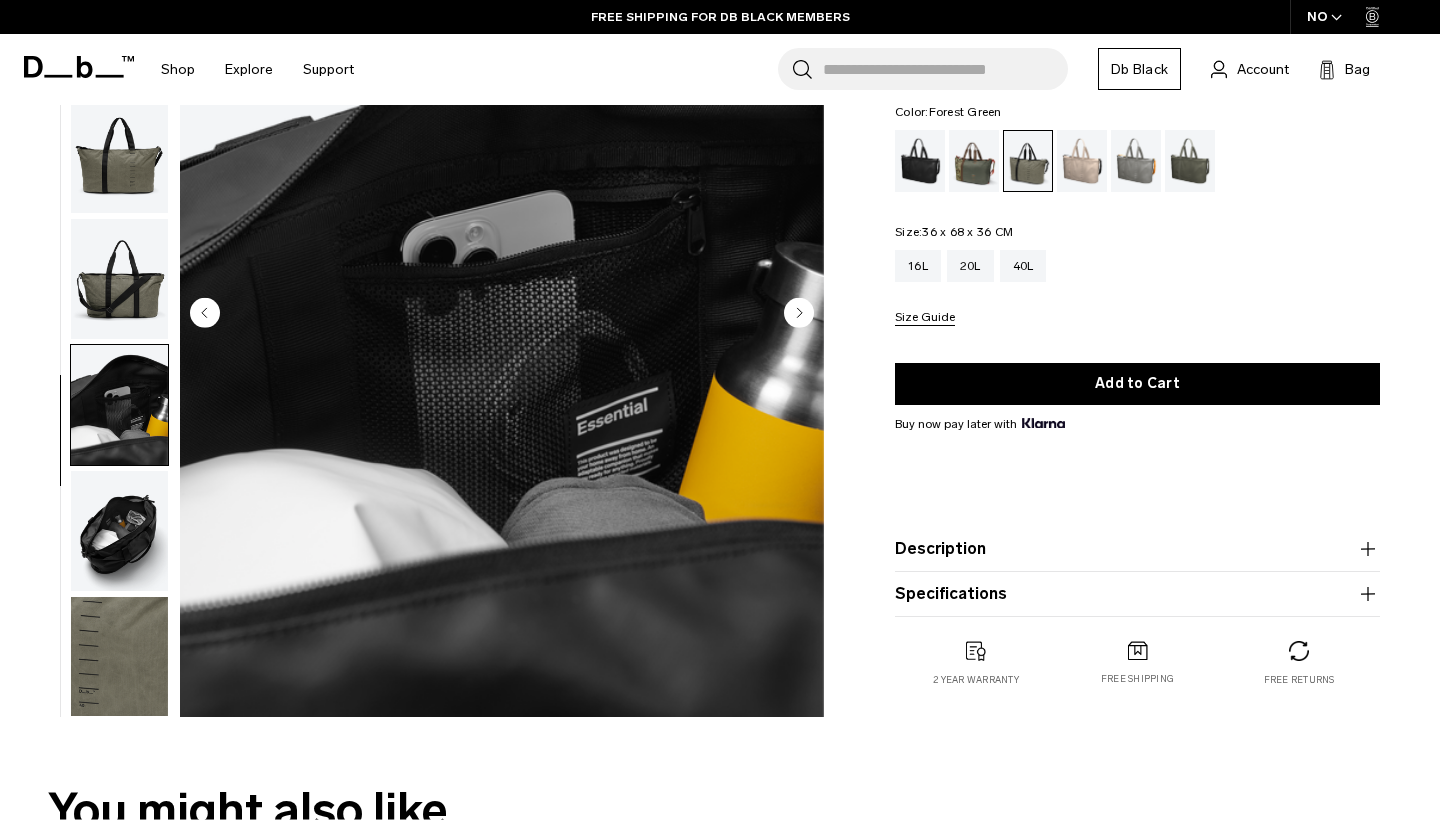 scroll, scrollTop: 248, scrollLeft: 0, axis: vertical 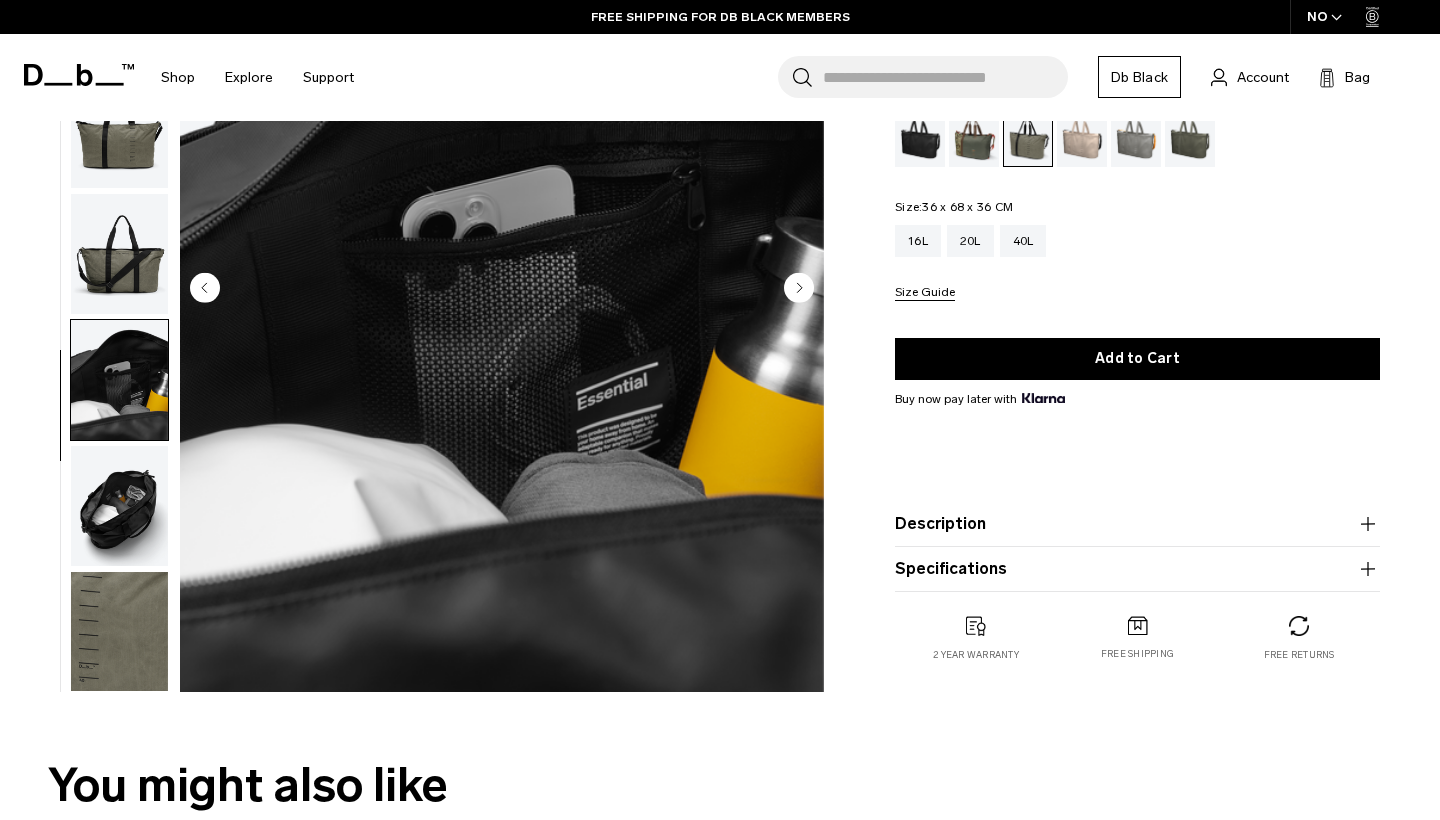 click at bounding box center [119, 506] 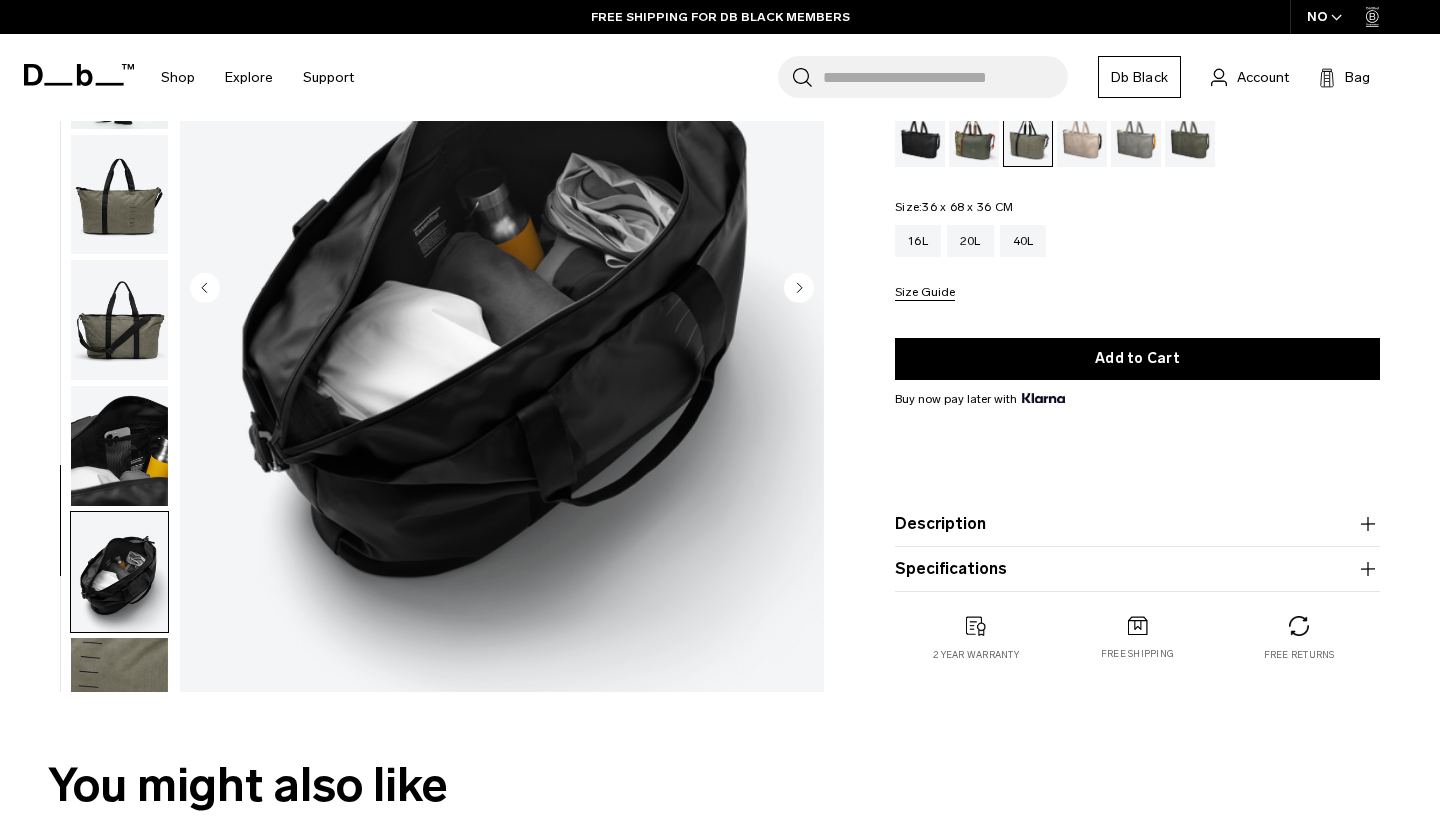 scroll, scrollTop: 0, scrollLeft: 0, axis: both 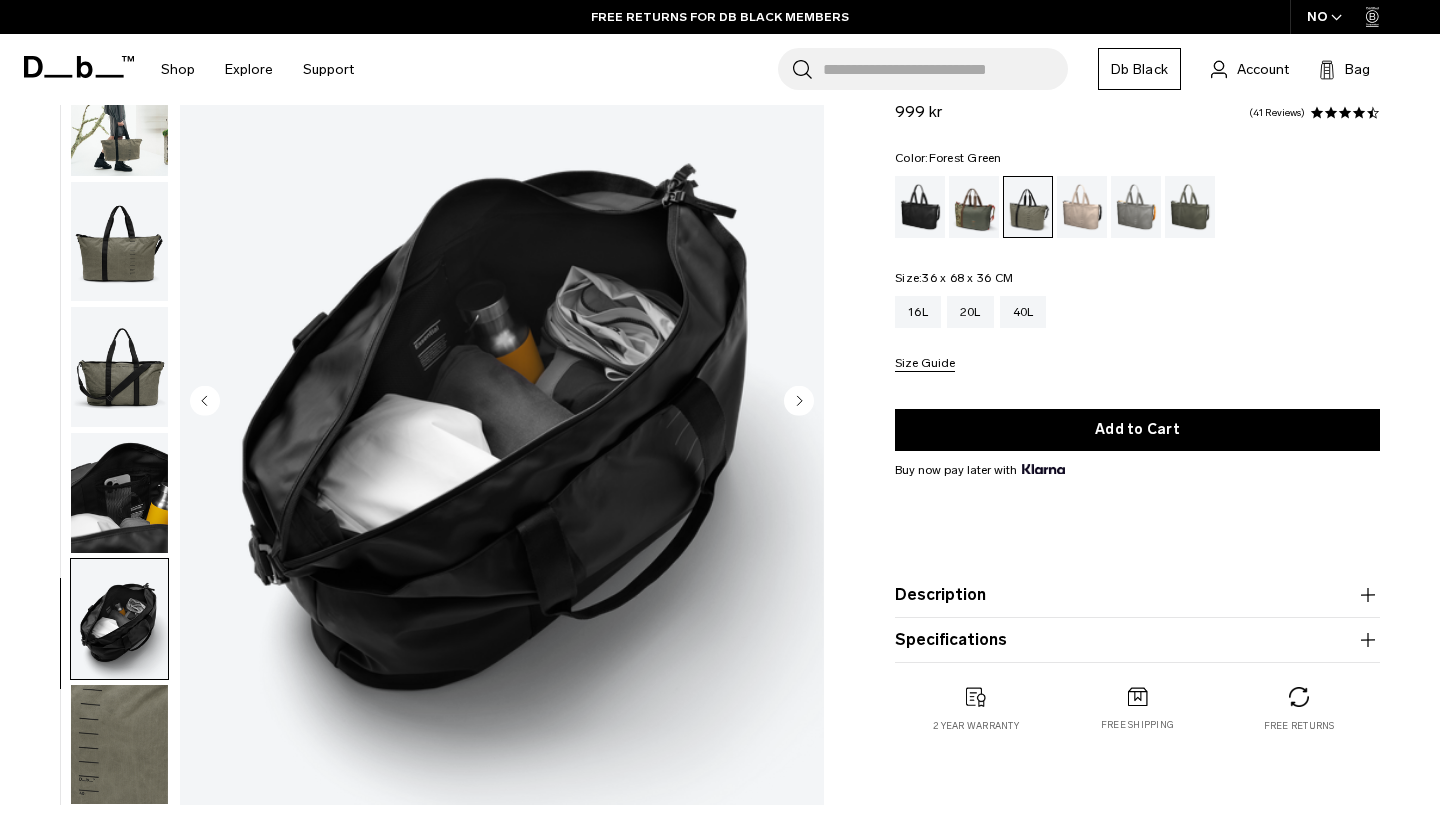 click at bounding box center [119, 745] 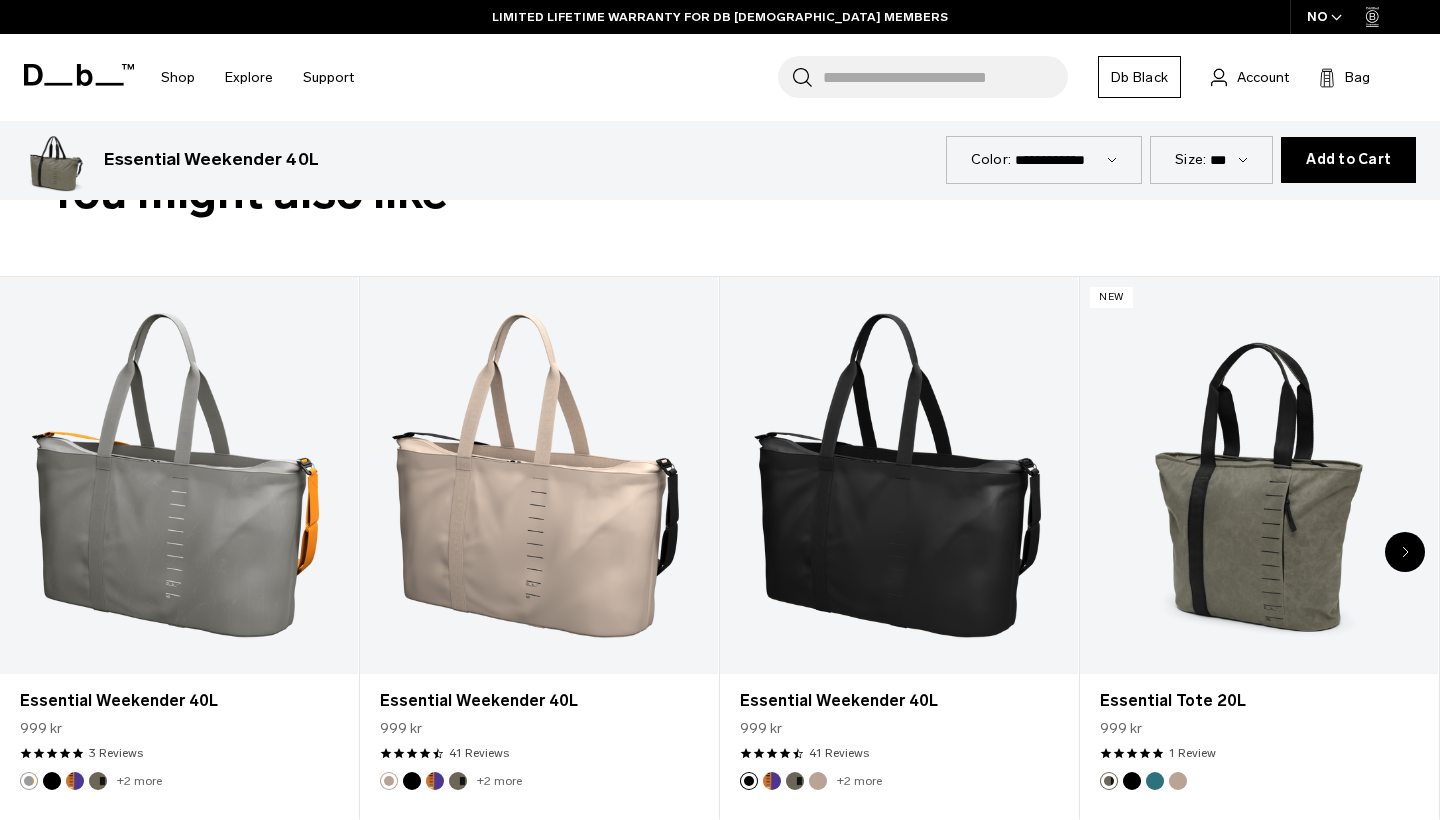 scroll, scrollTop: 901, scrollLeft: 0, axis: vertical 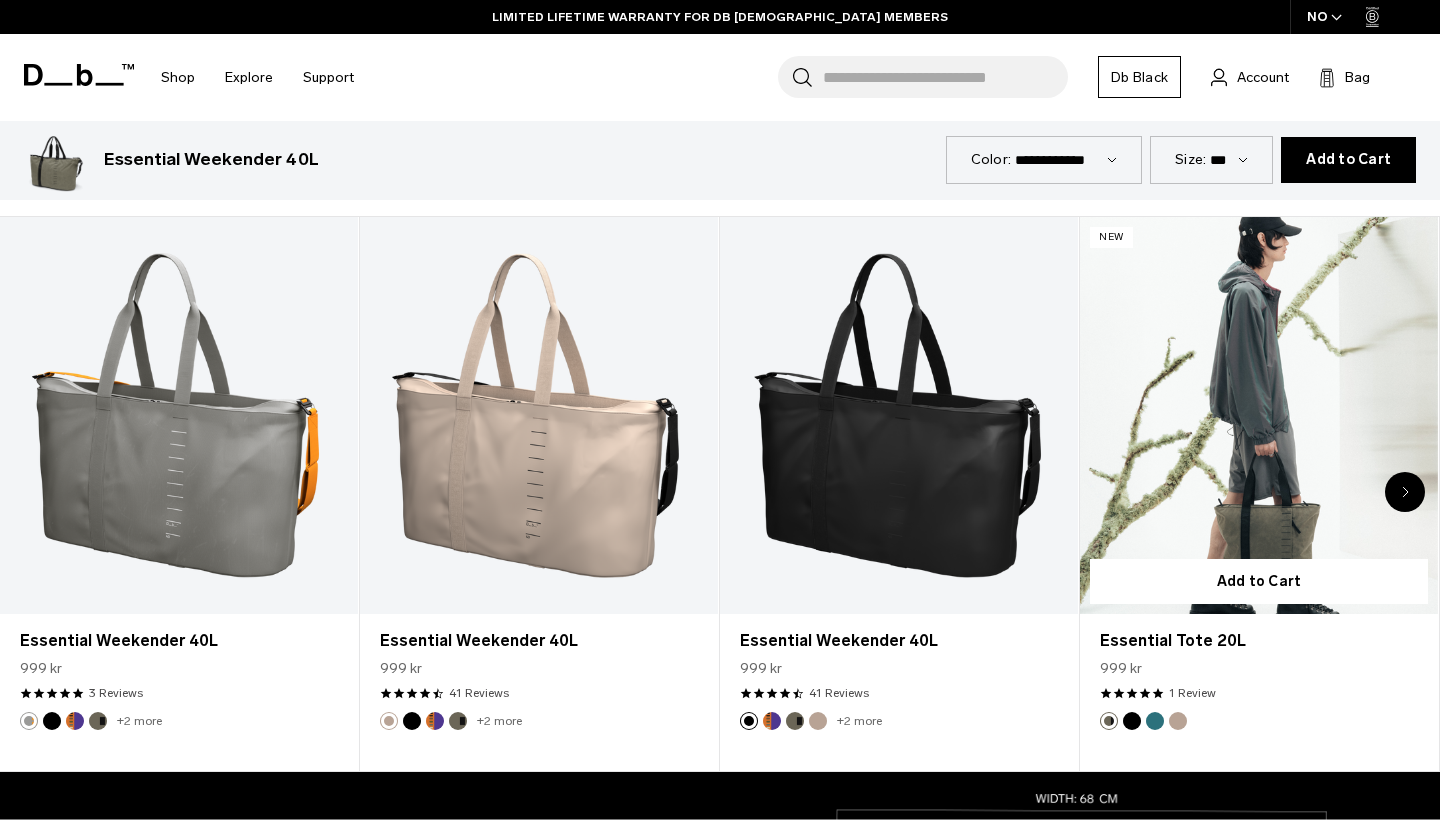 click at bounding box center (1259, 416) 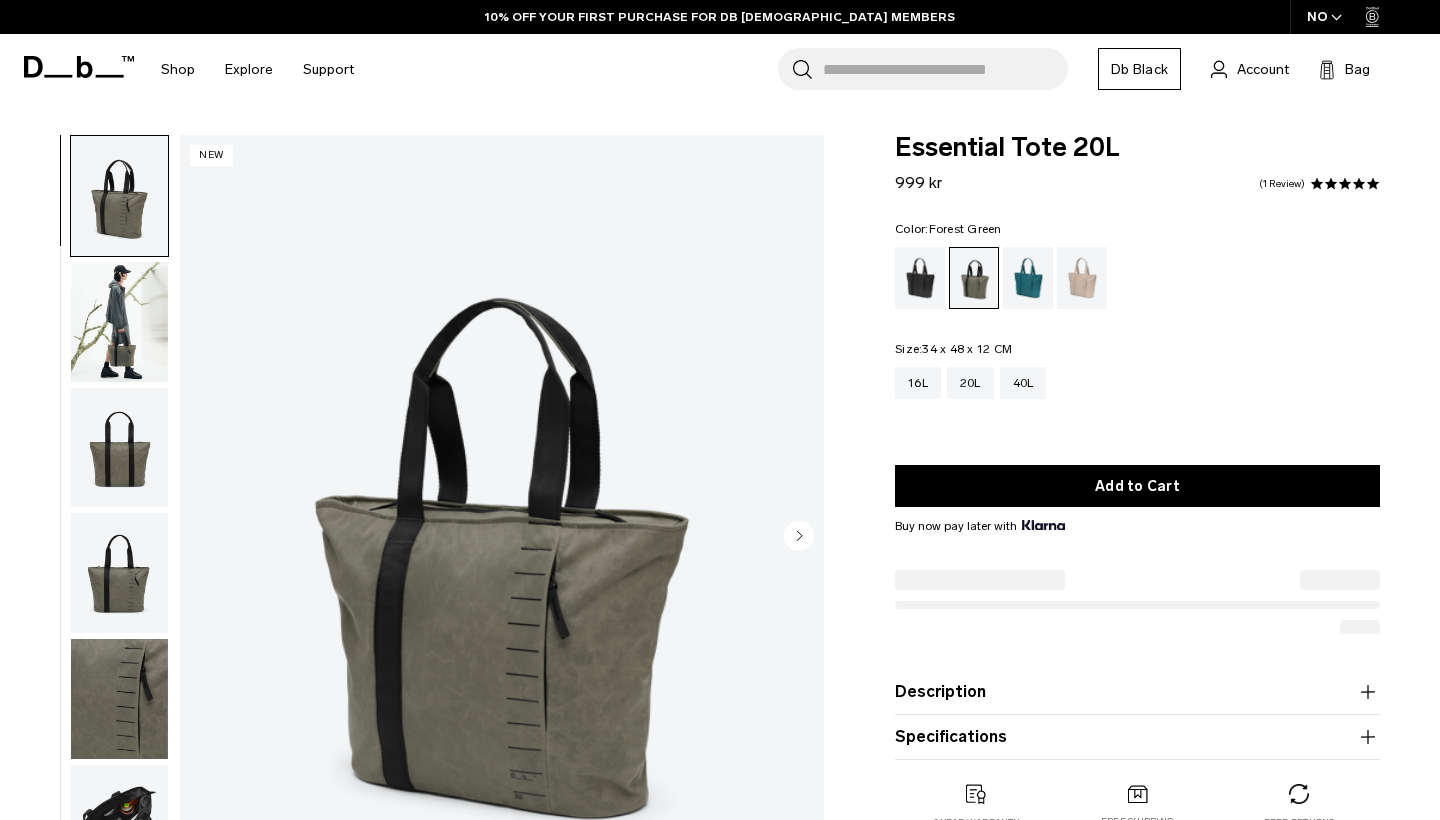 scroll, scrollTop: 0, scrollLeft: 0, axis: both 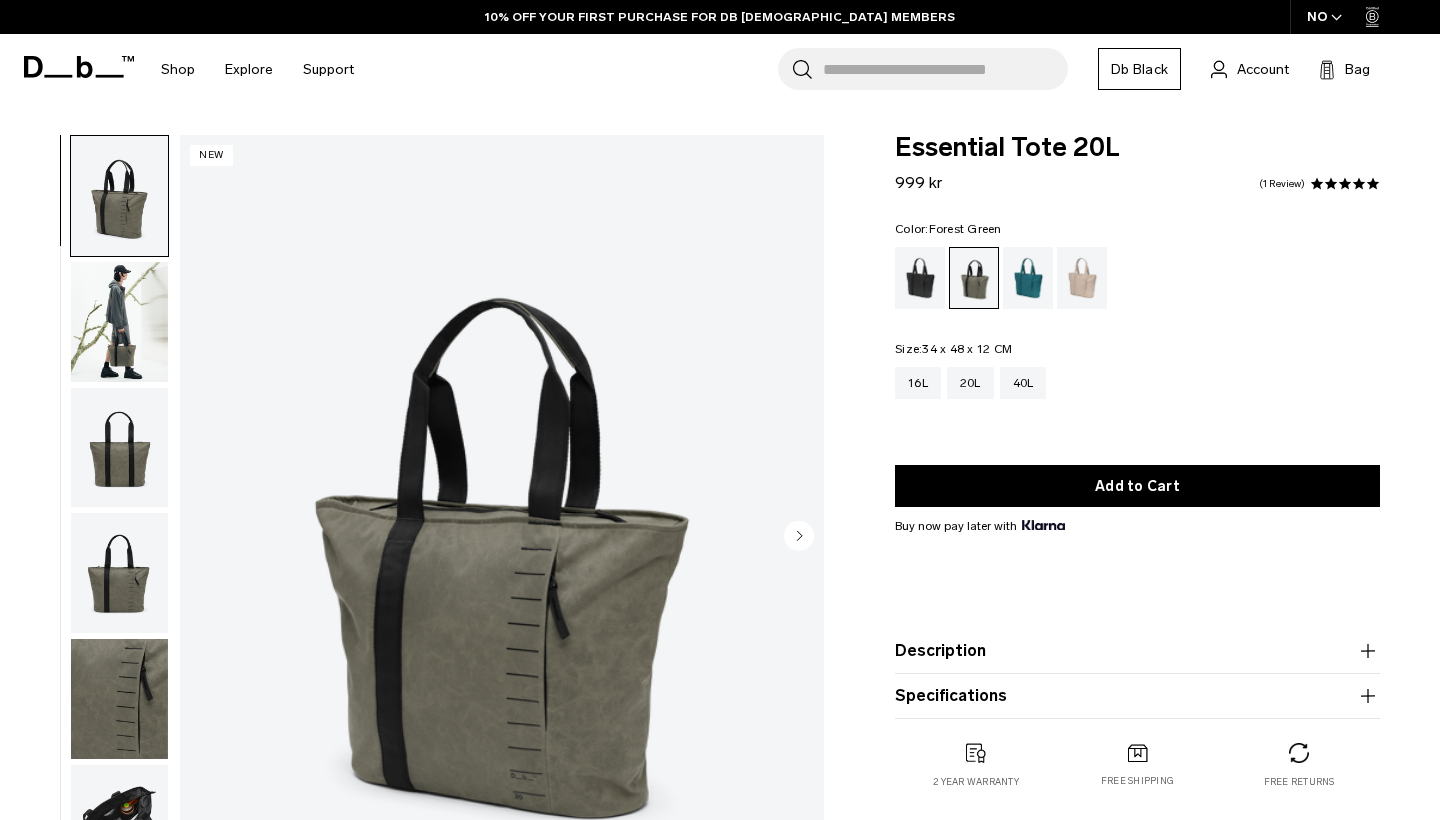 click at bounding box center [119, 322] 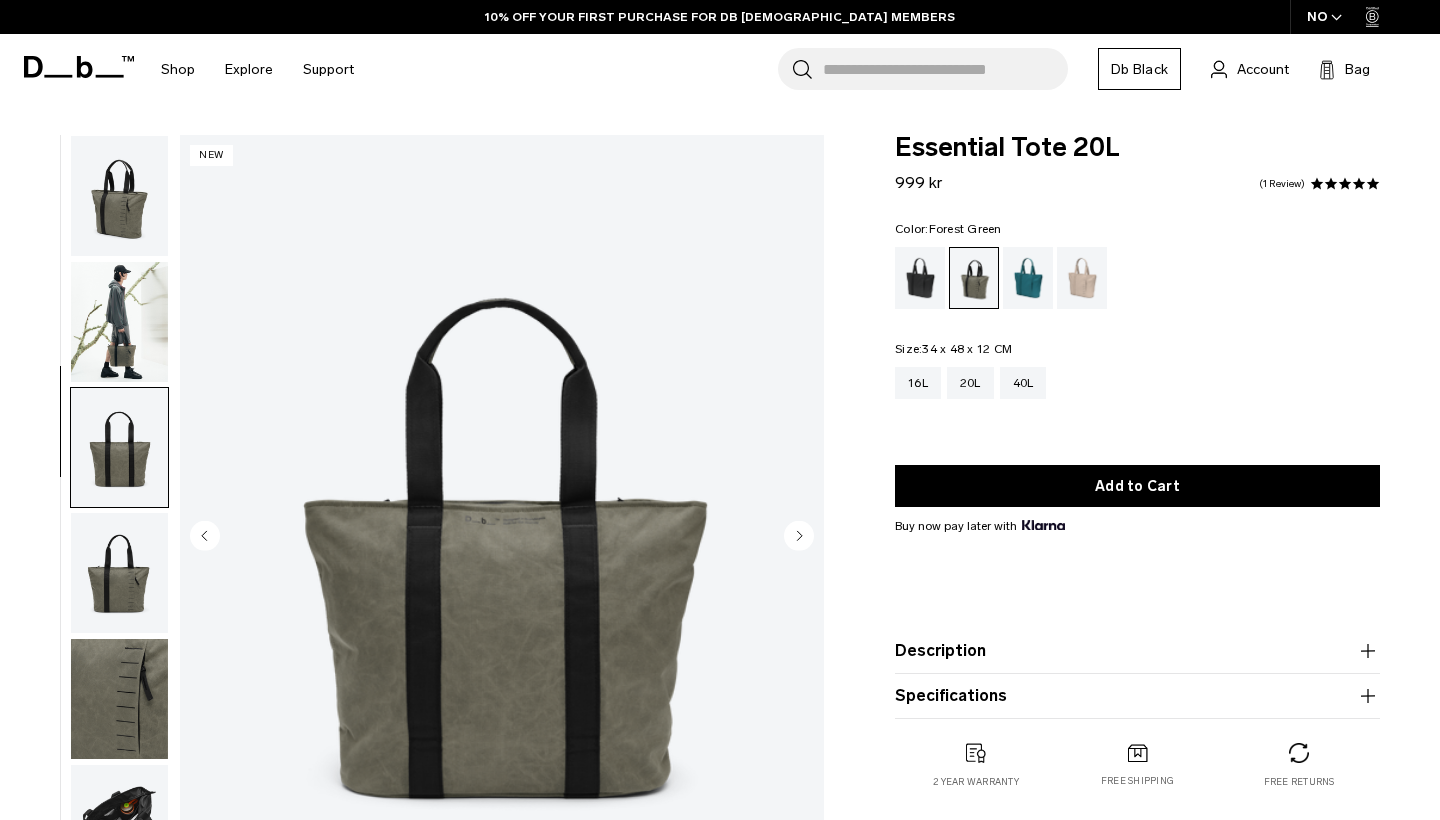 scroll, scrollTop: 82, scrollLeft: 0, axis: vertical 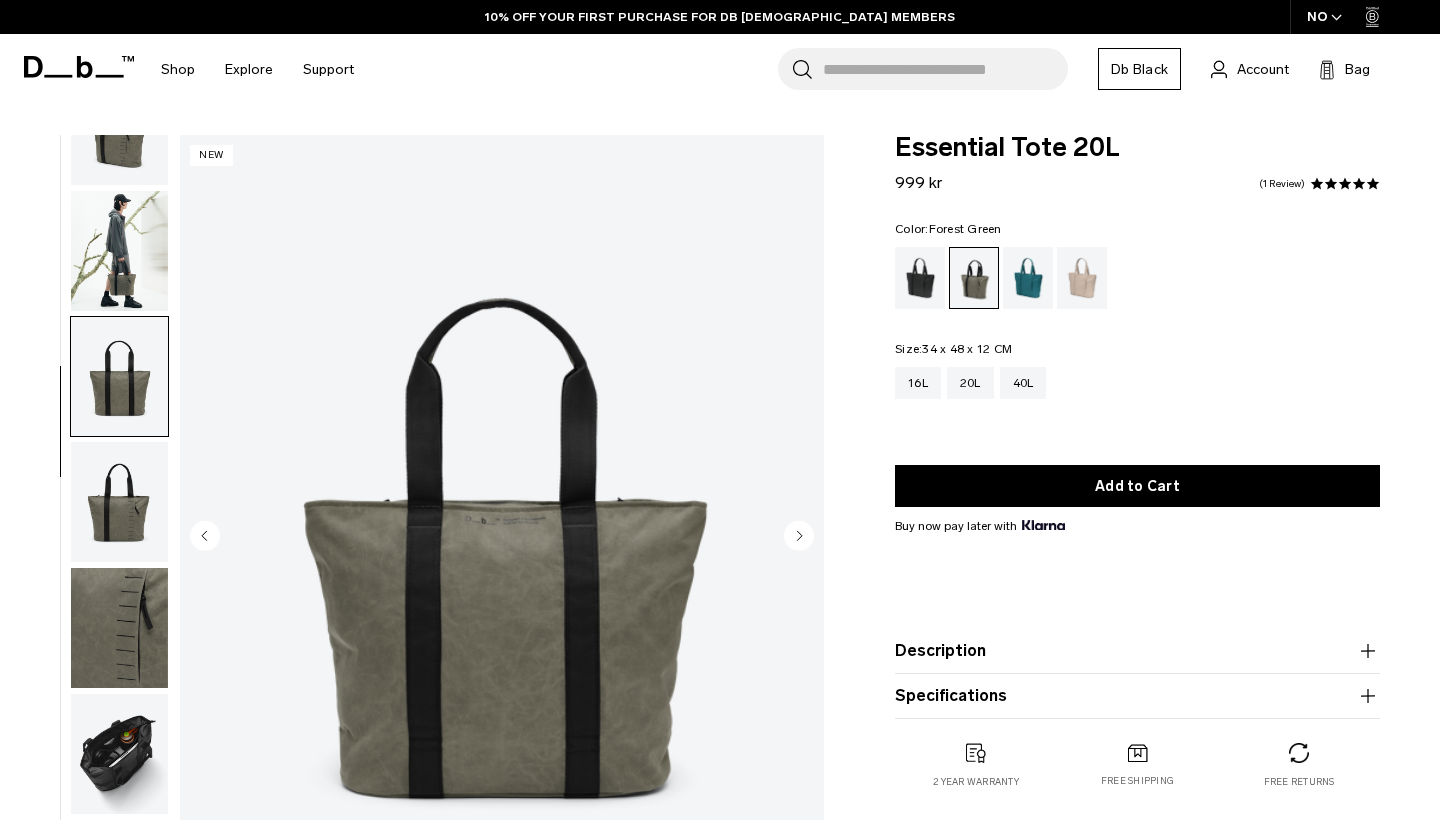 click at bounding box center [119, 502] 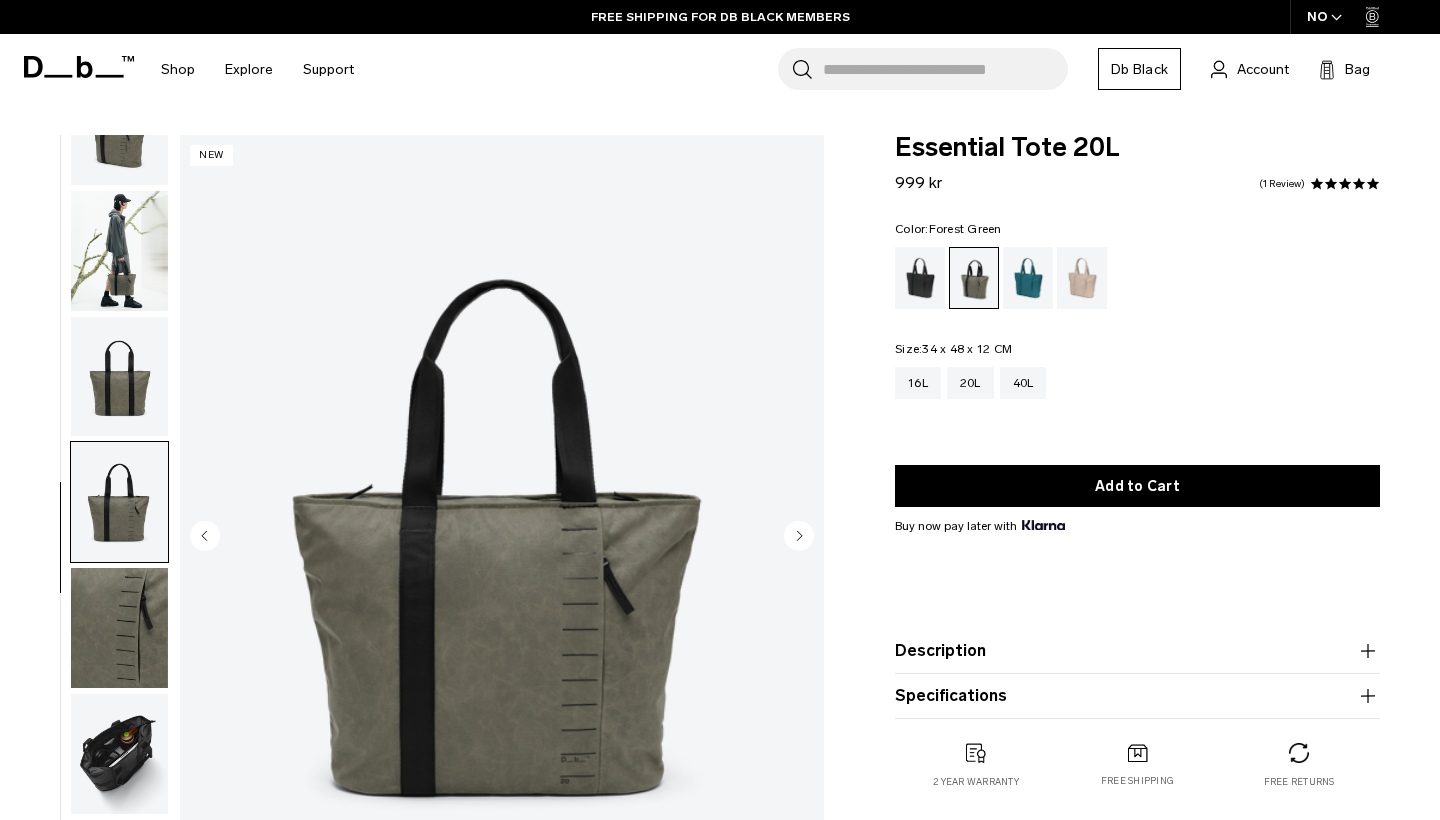 click at bounding box center [119, 628] 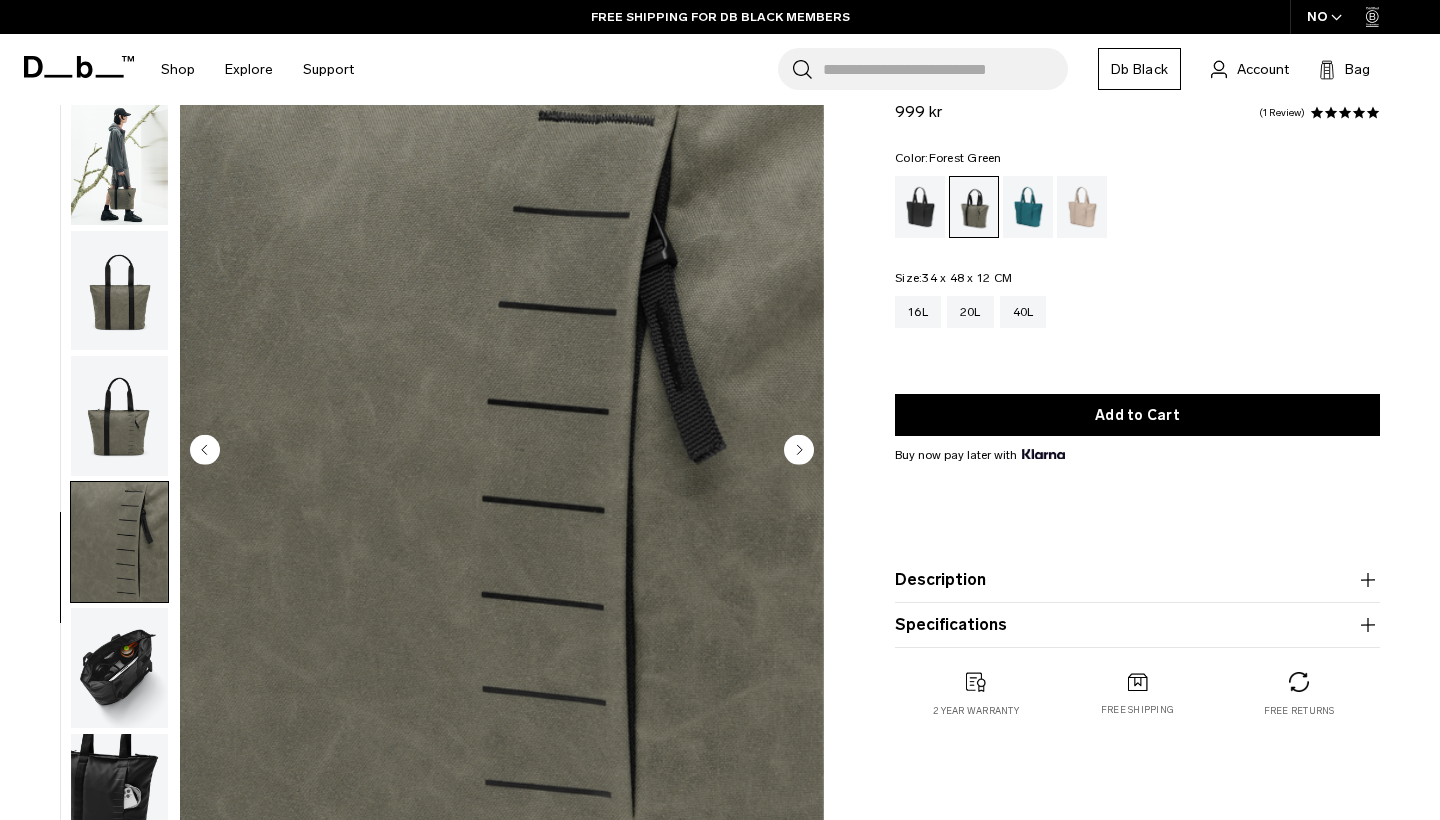 click at bounding box center [119, 668] 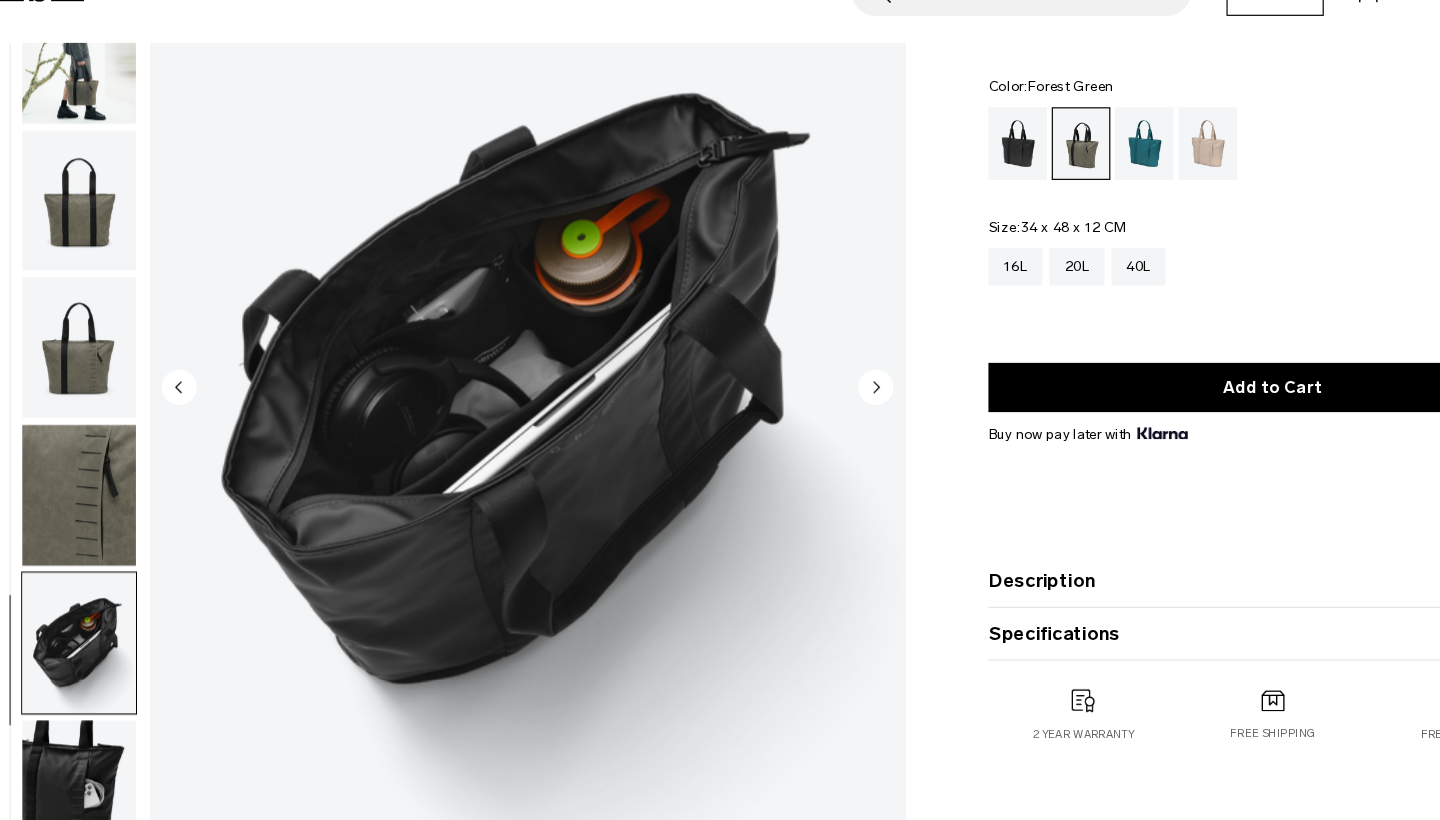 scroll, scrollTop: 142, scrollLeft: 0, axis: vertical 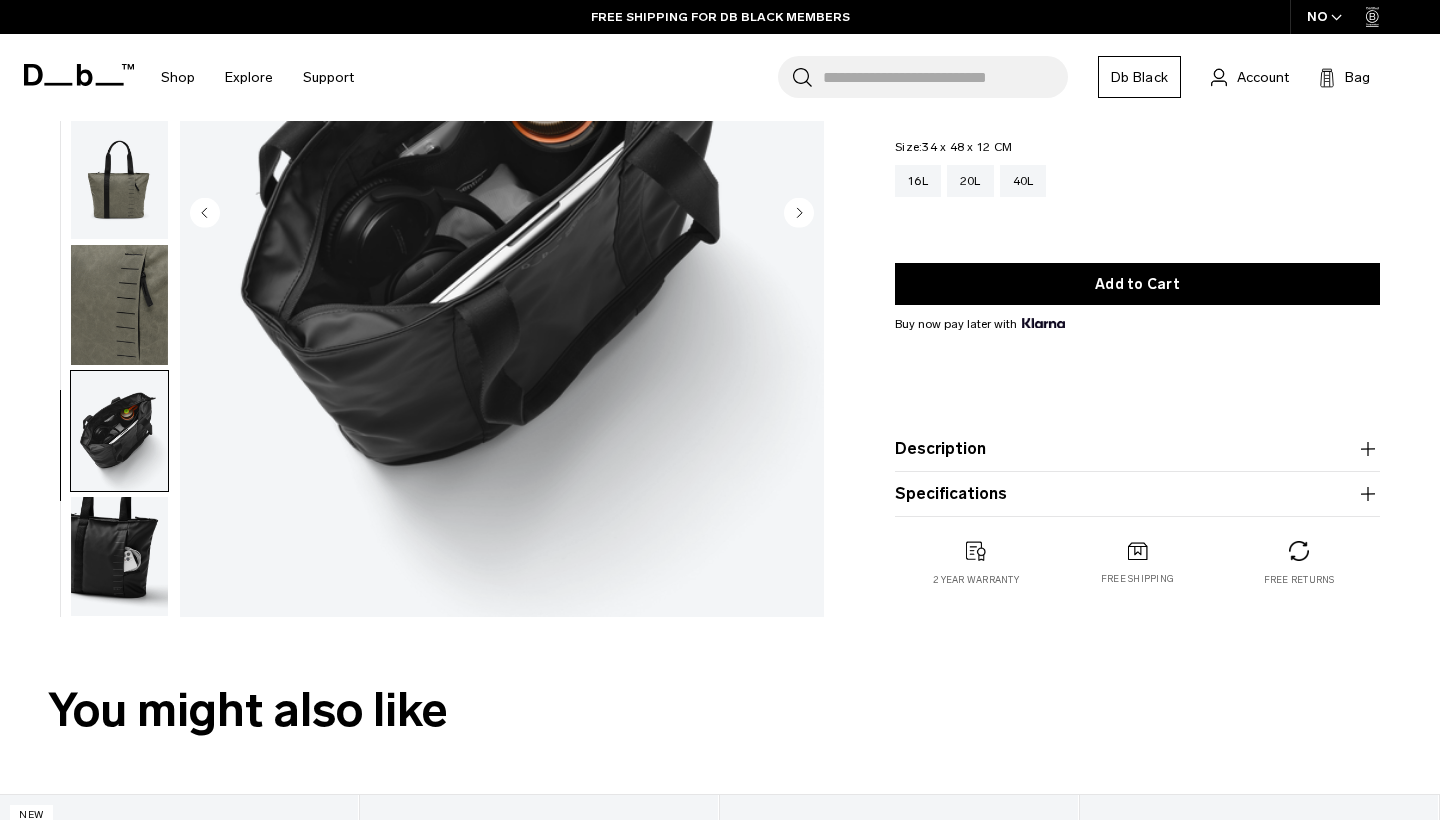 click at bounding box center (119, 557) 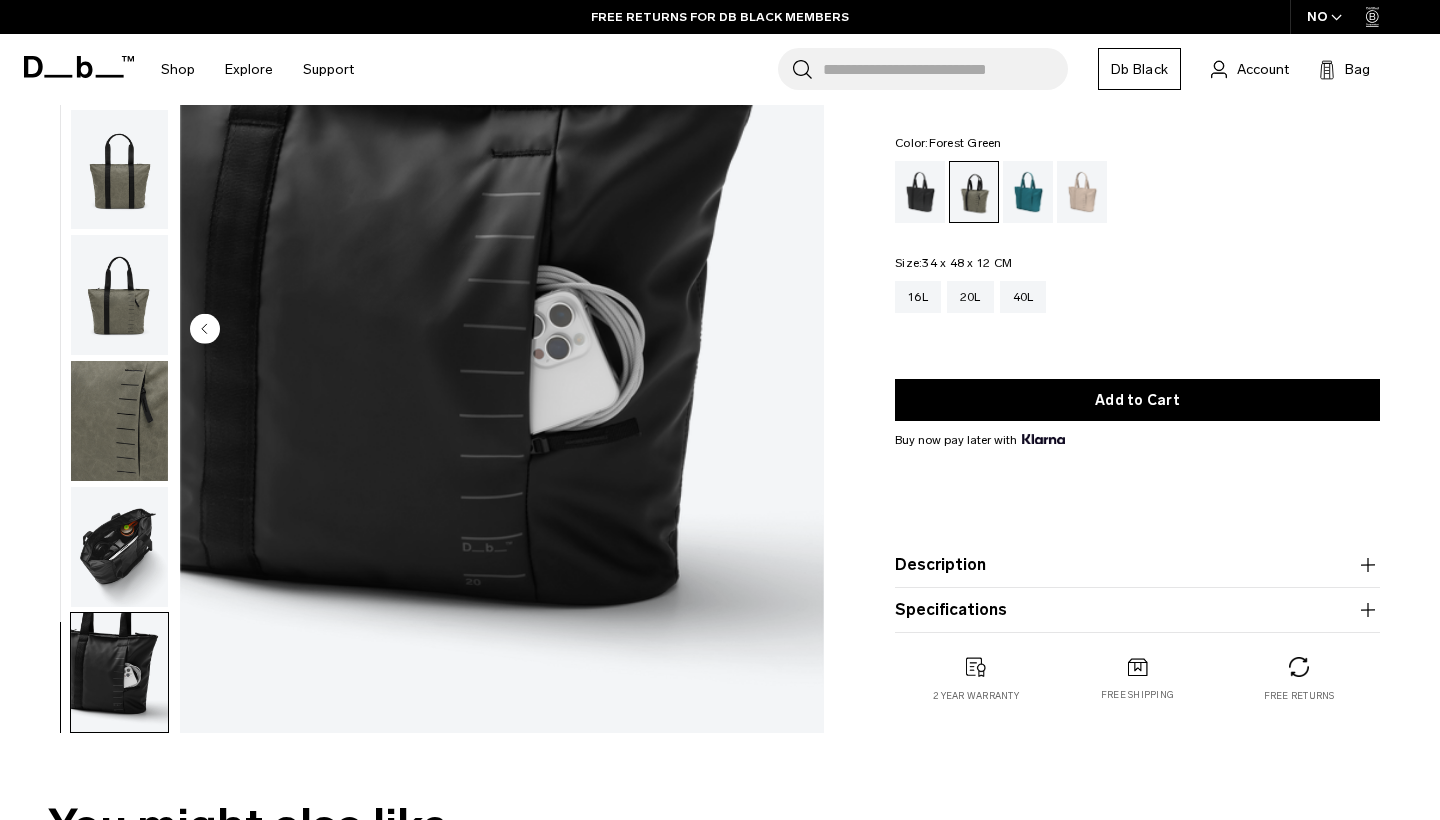 scroll, scrollTop: 193, scrollLeft: 0, axis: vertical 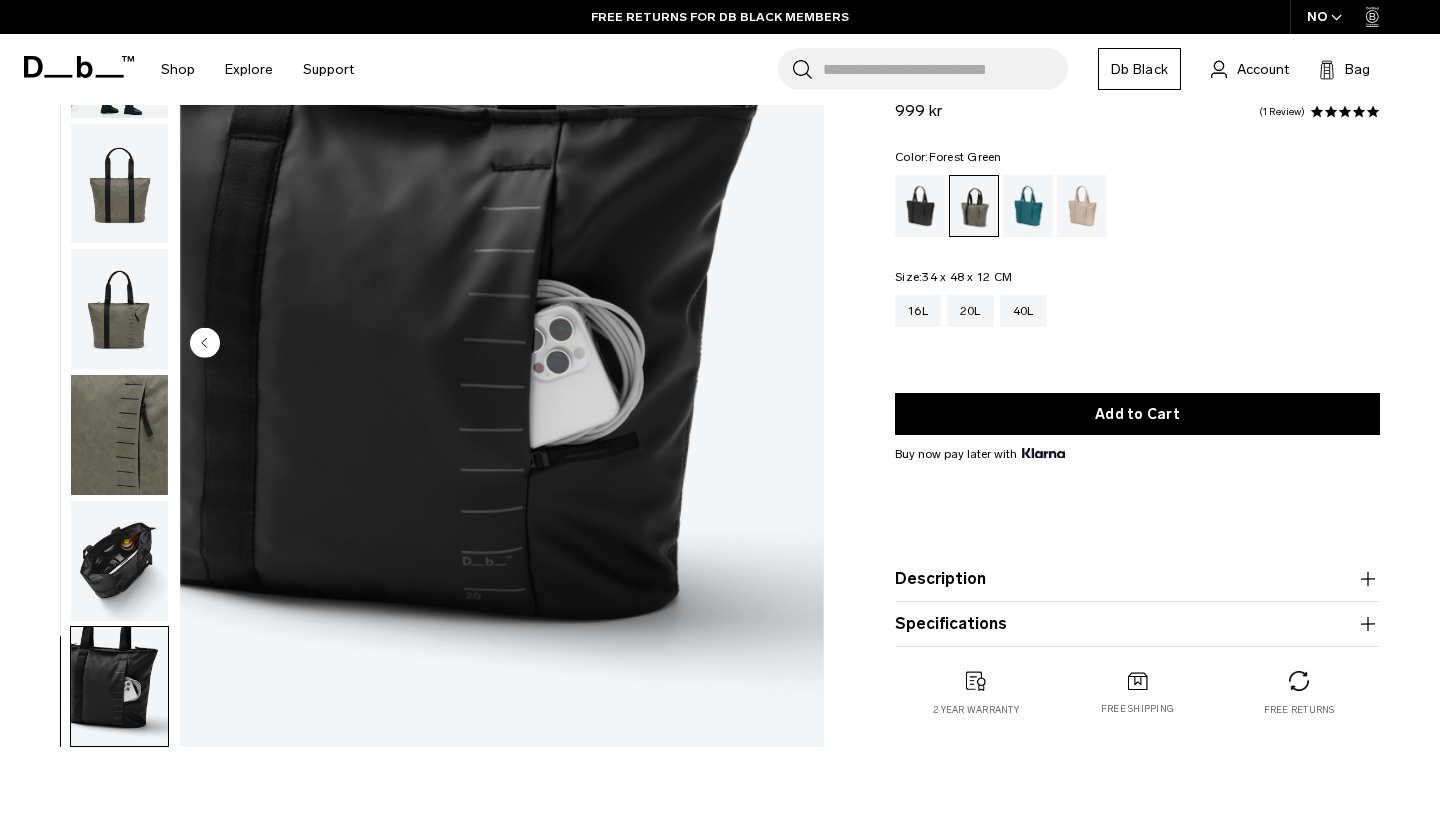 click on "Description
The everyday compact tote. Smaller, tidier and tighter, it handles everything you need when stepping out the house like a pro without weighing you down. No more, no less - just Essential. ✓ Made from a recycled weather resistant fabric to keep your gear protected ✓ Designated laptop compartment with padded divider ✓ Self-standing thanks to a structured base ✓ Interior mesh water bottle holder" at bounding box center [1137, 579] 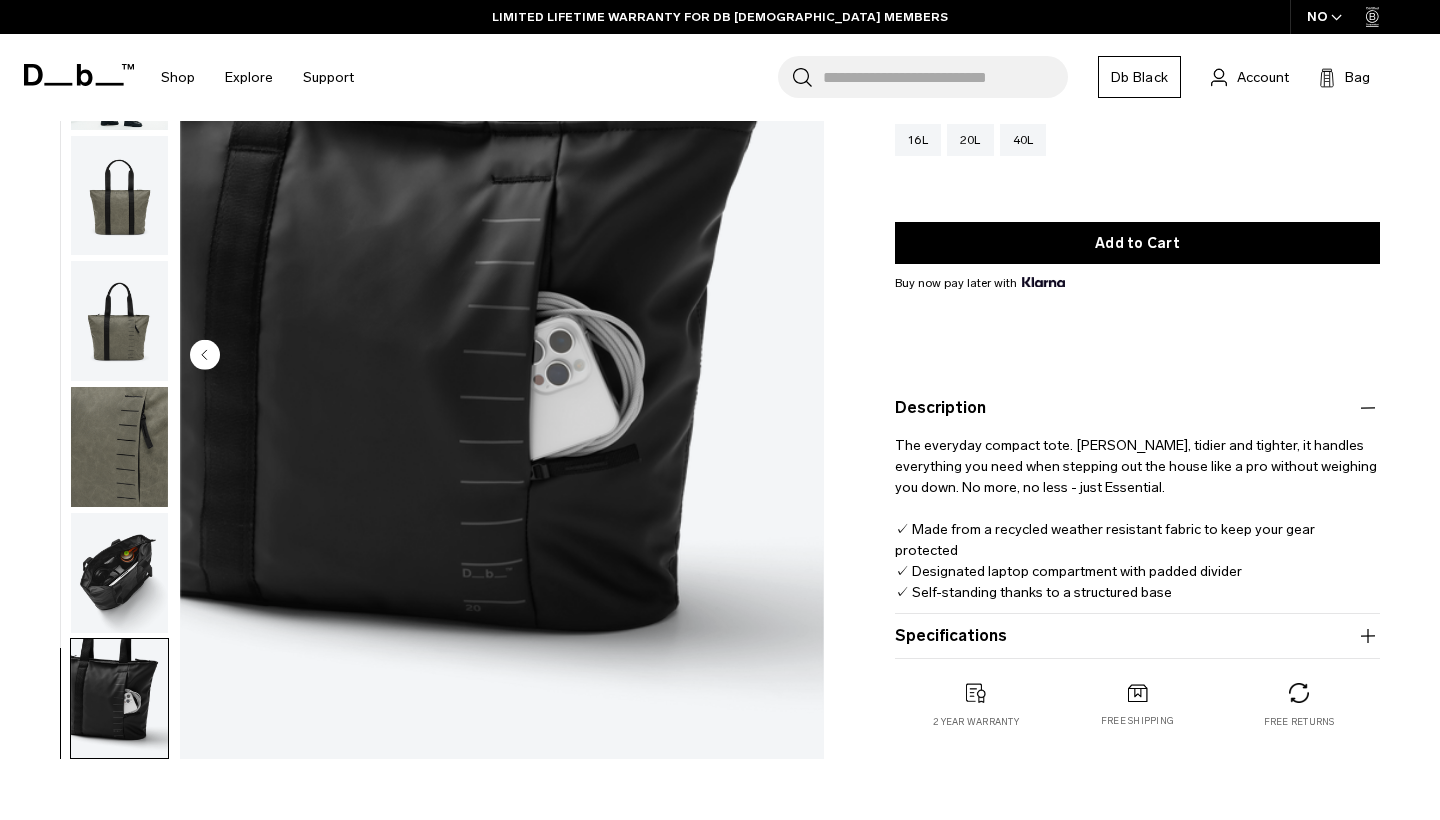 scroll, scrollTop: 248, scrollLeft: 0, axis: vertical 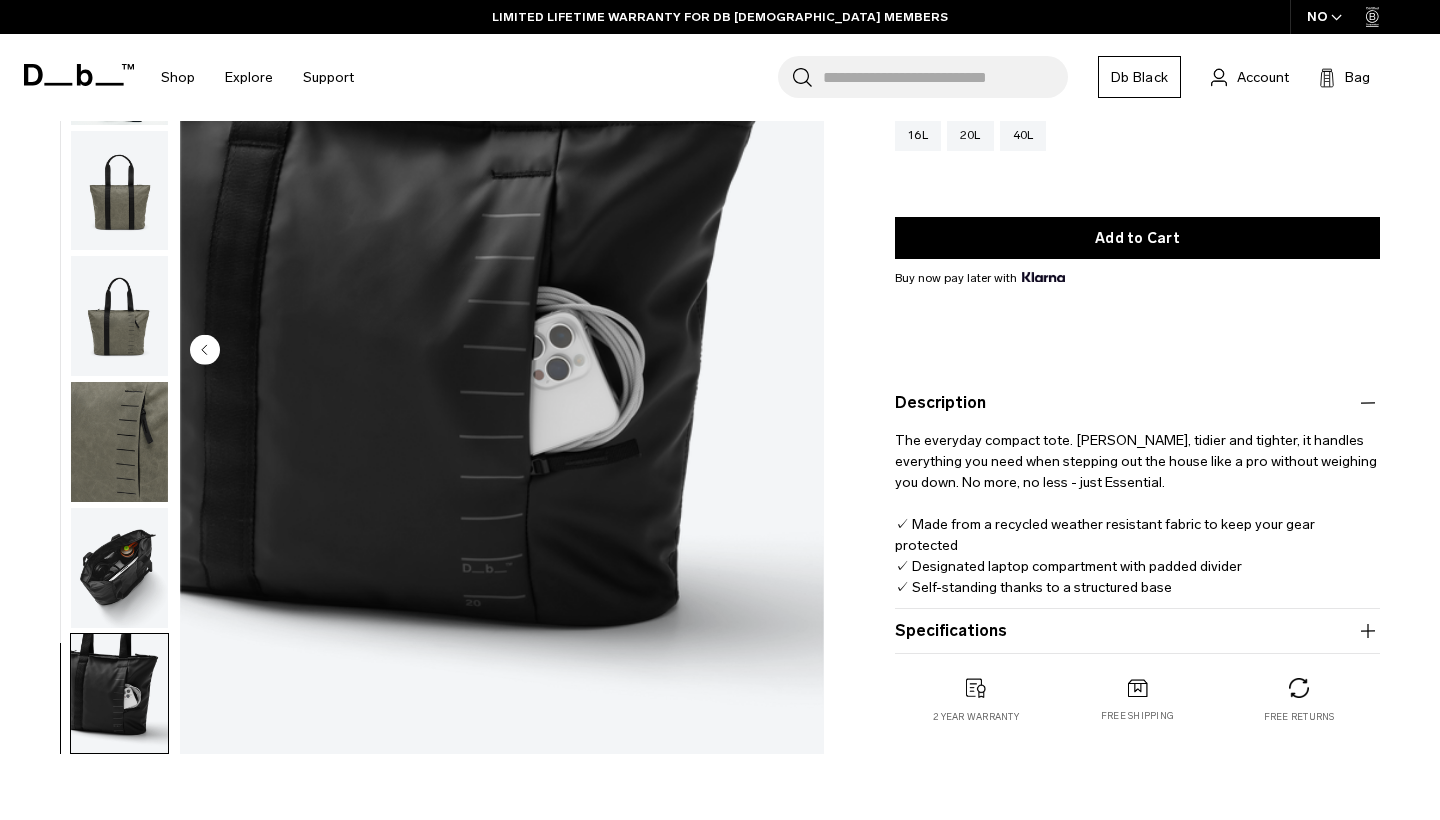 click on "Specifications" at bounding box center [1137, 631] 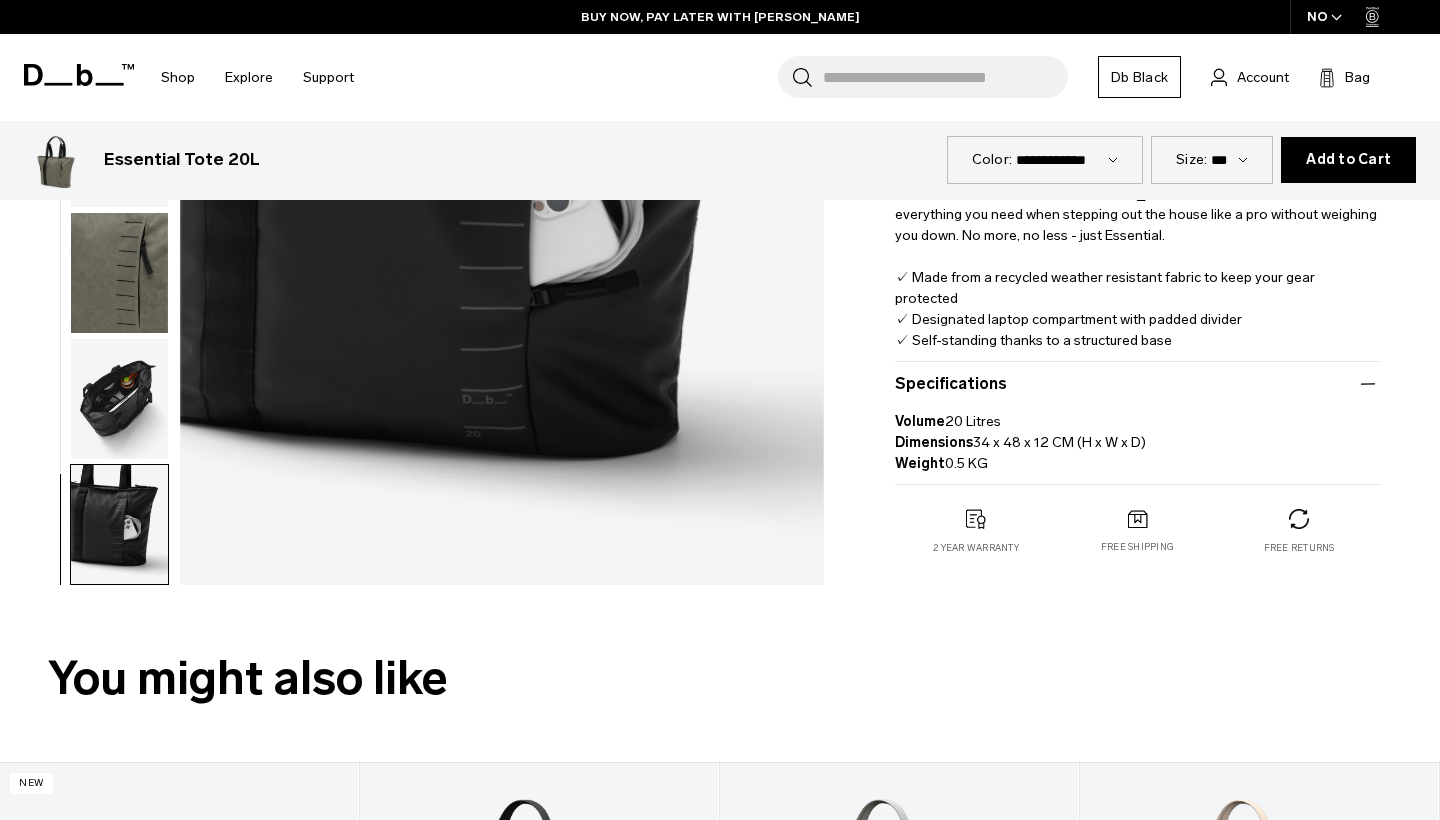 scroll, scrollTop: 497, scrollLeft: 0, axis: vertical 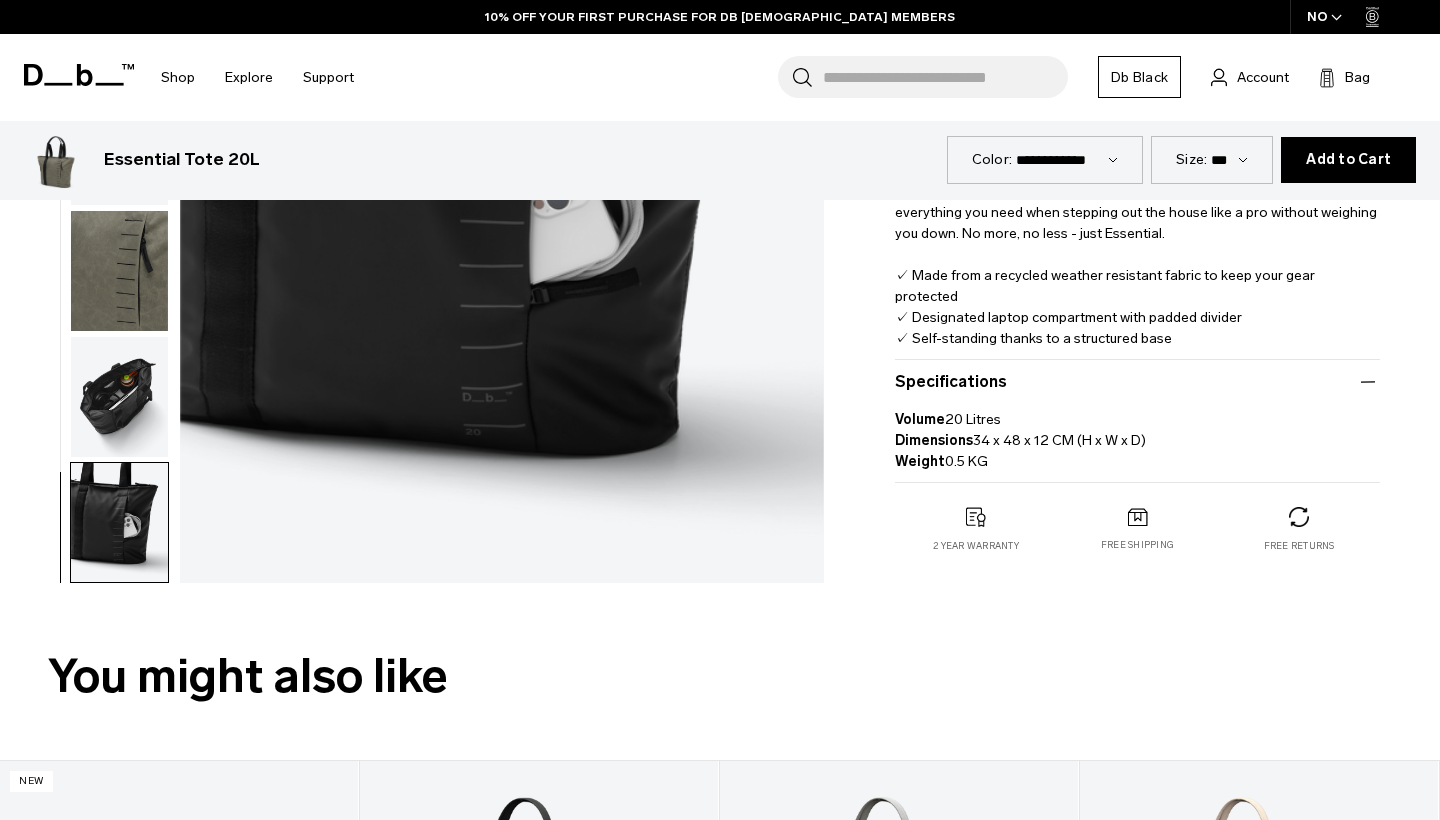 select on "**********" 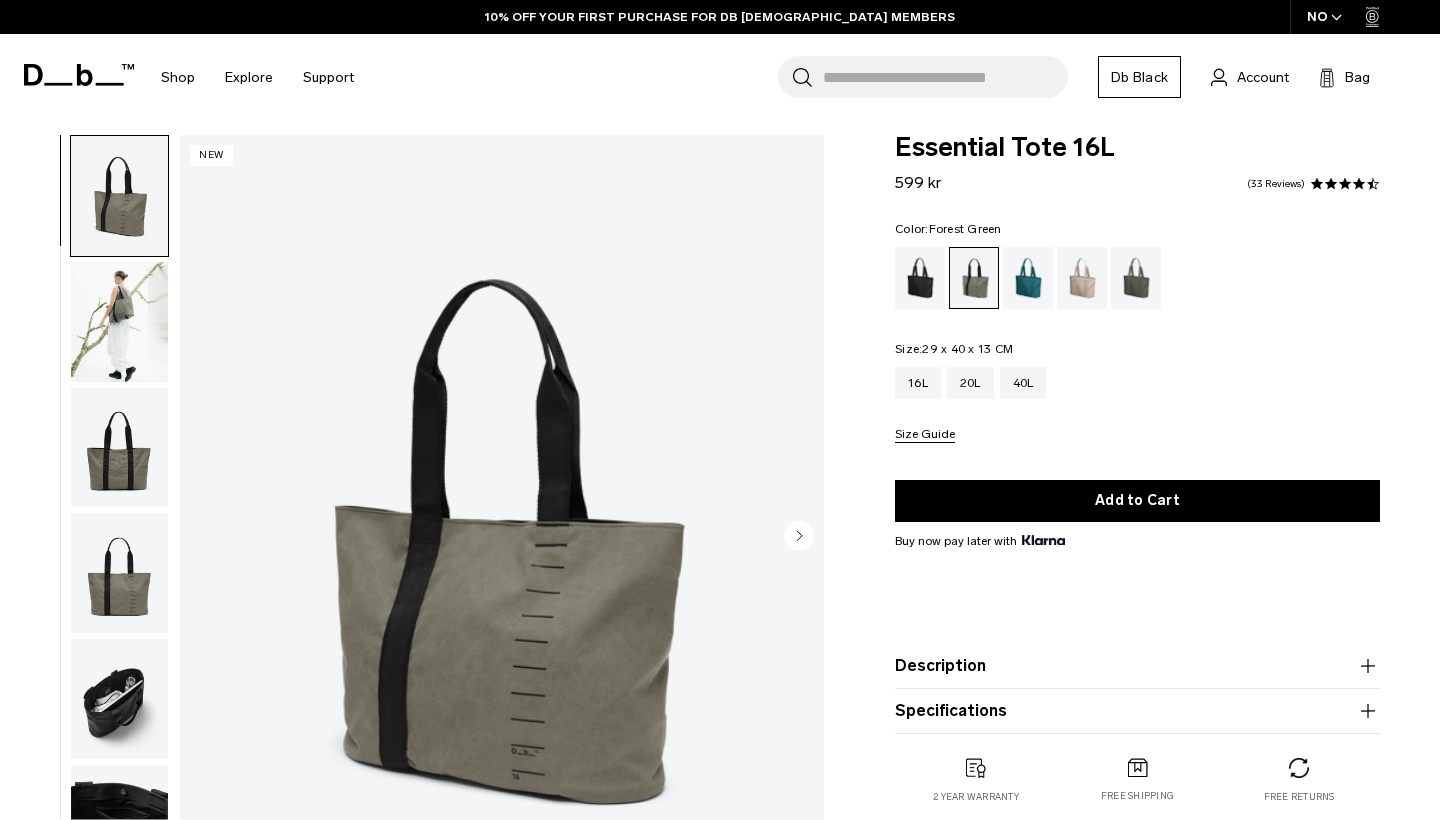 scroll, scrollTop: 257, scrollLeft: 0, axis: vertical 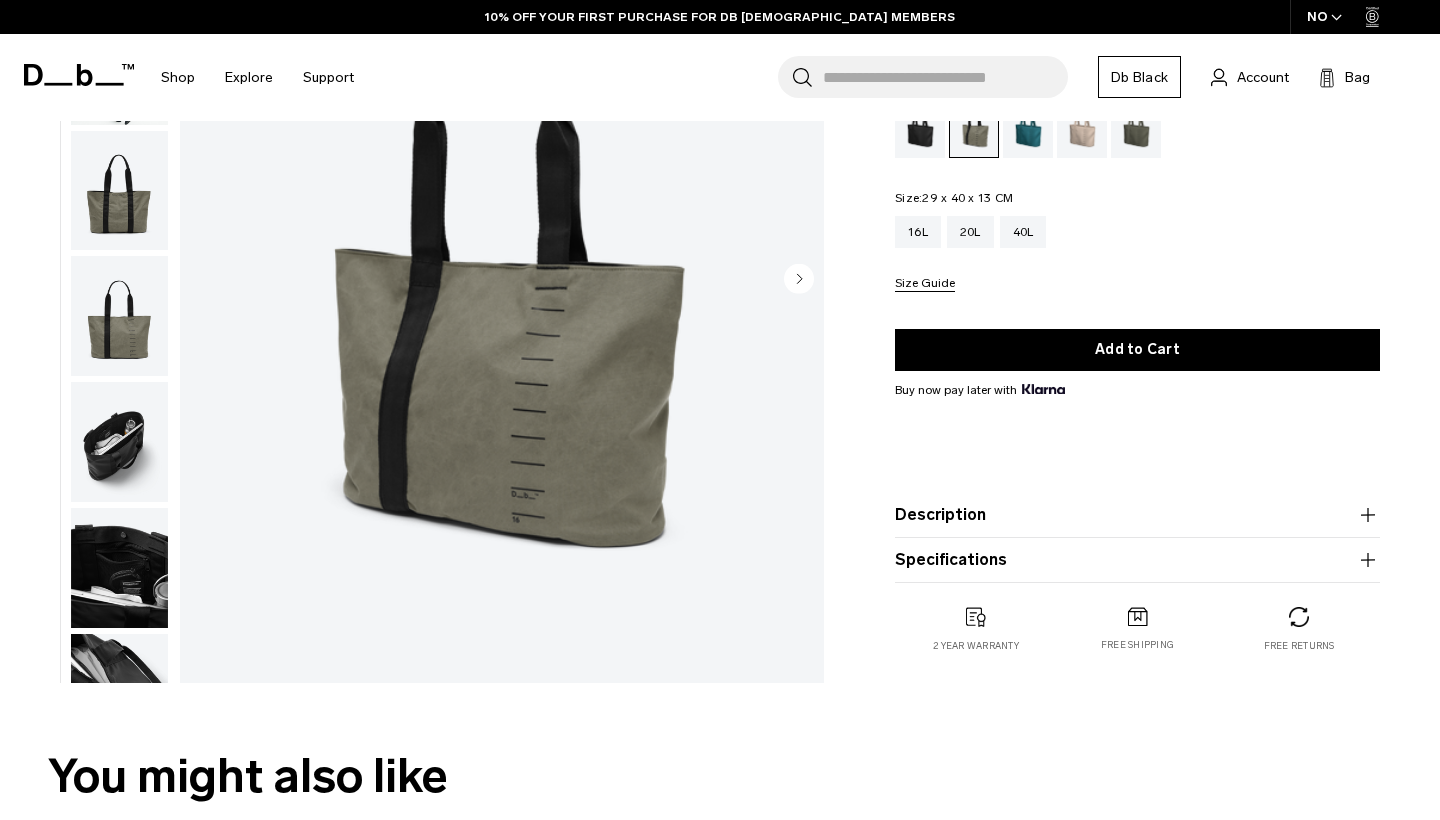 click on "Specifications" at bounding box center (1137, 560) 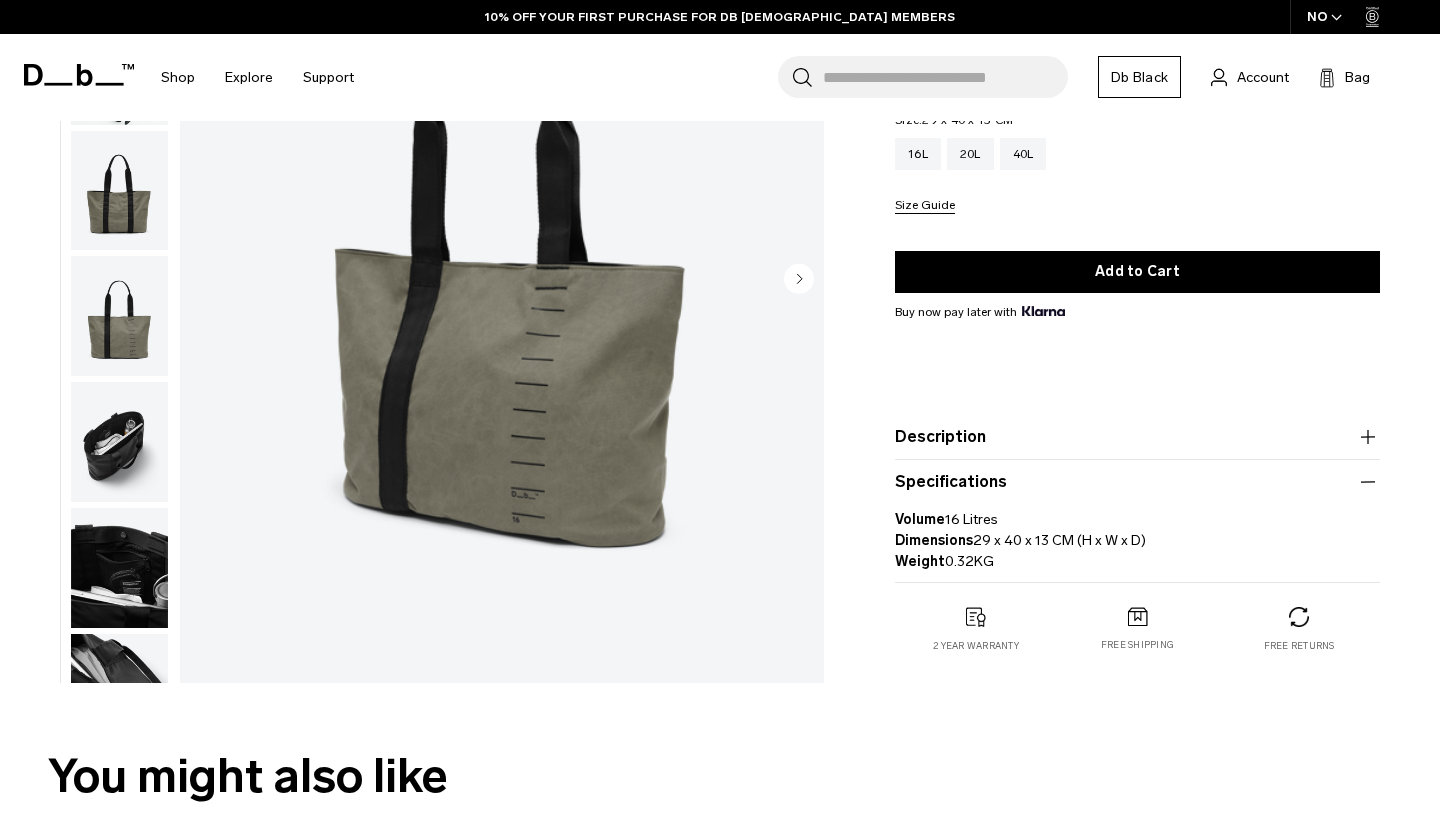 scroll, scrollTop: 0, scrollLeft: 0, axis: both 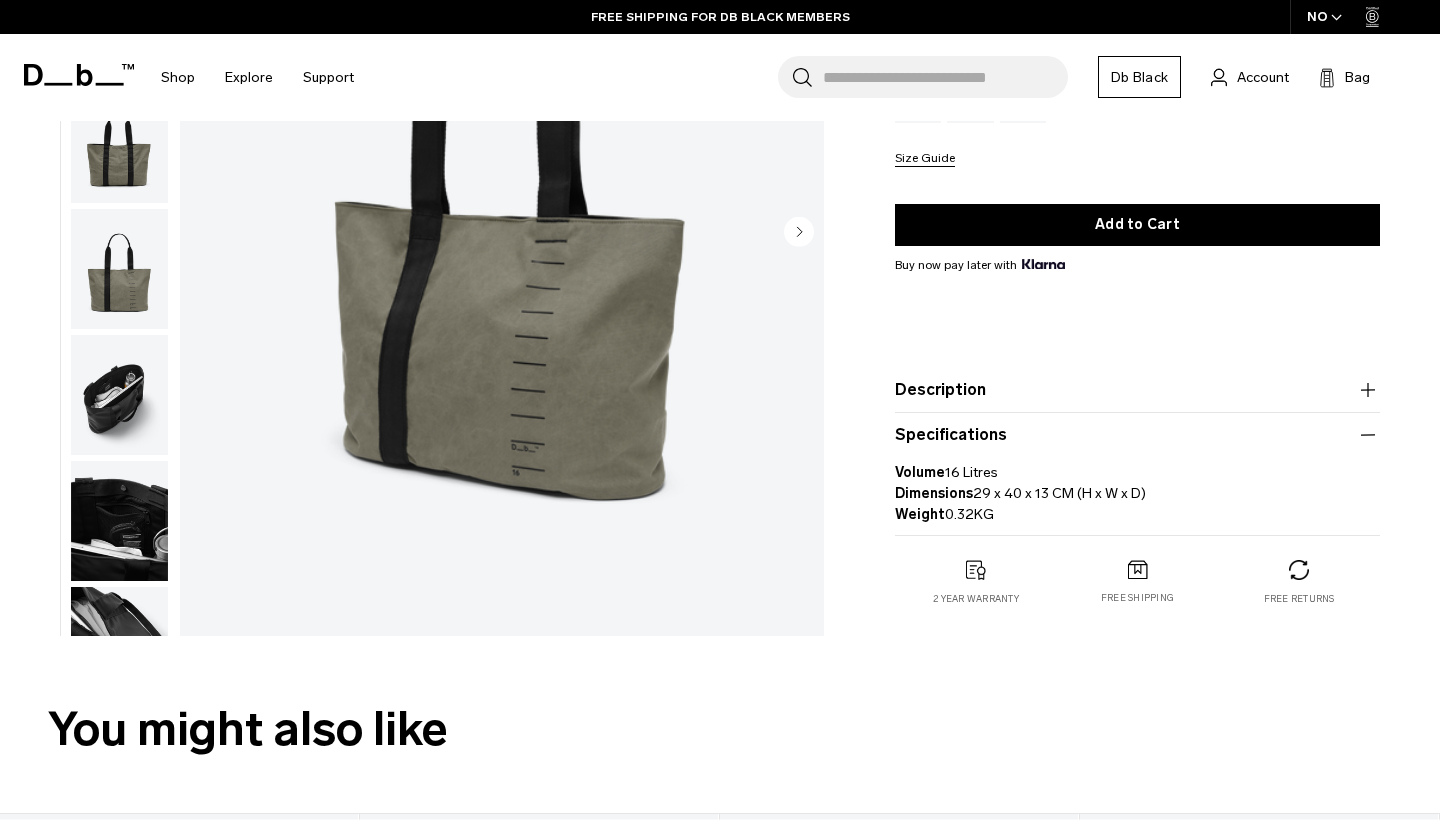 click on "Description" at bounding box center (1137, 390) 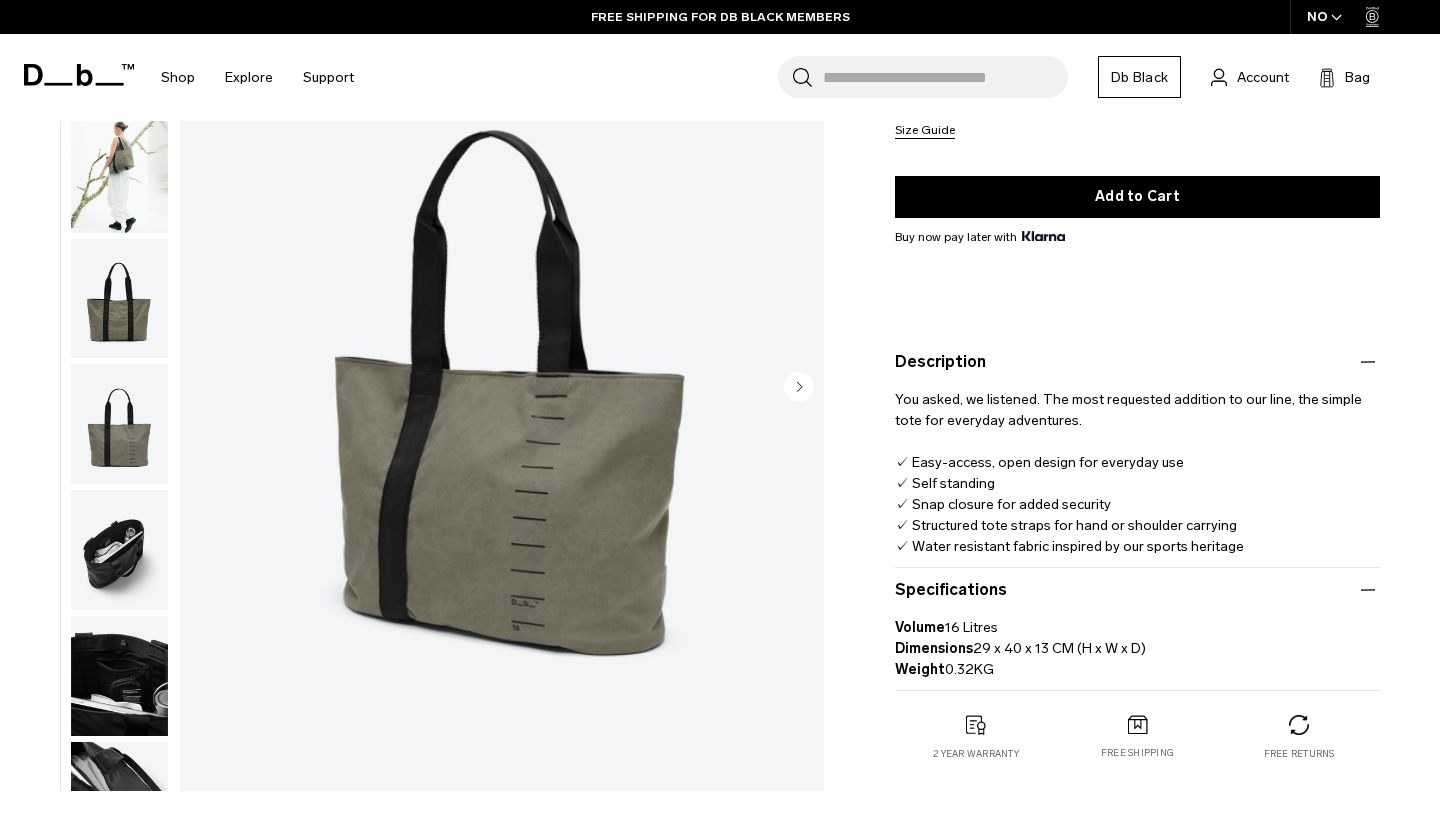 click at bounding box center (119, 550) 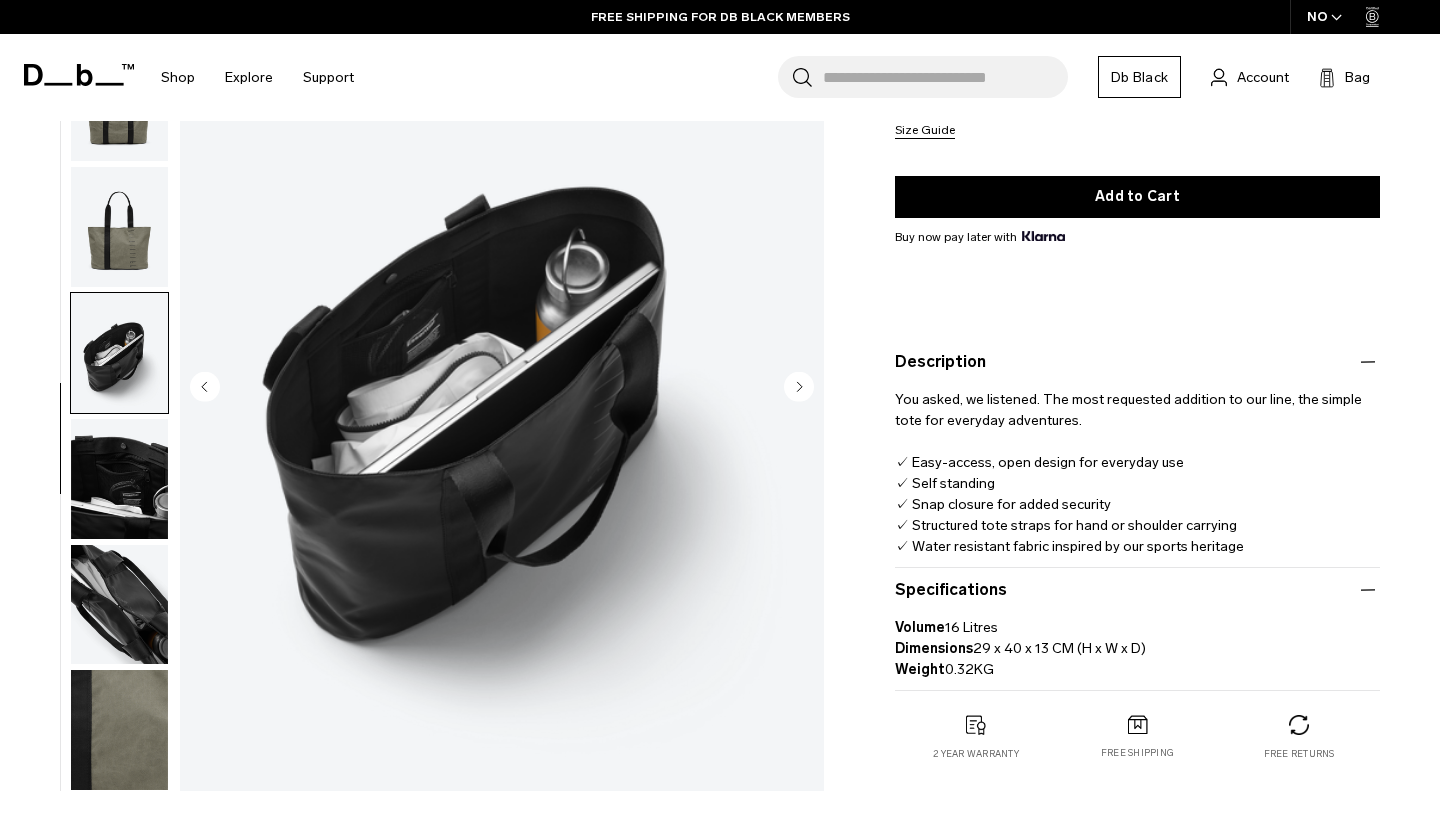 scroll, scrollTop: 209, scrollLeft: 0, axis: vertical 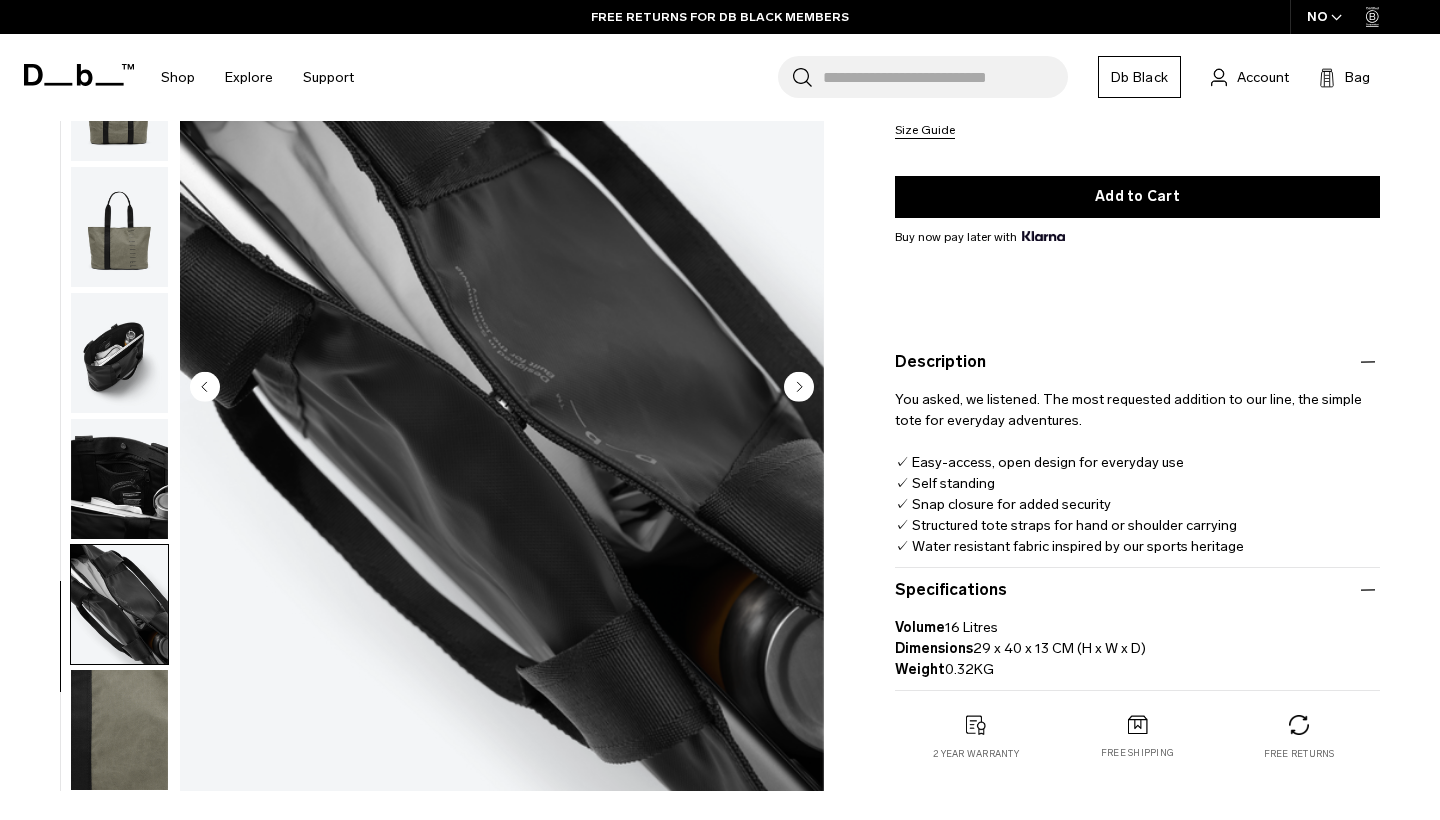 click at bounding box center (119, 479) 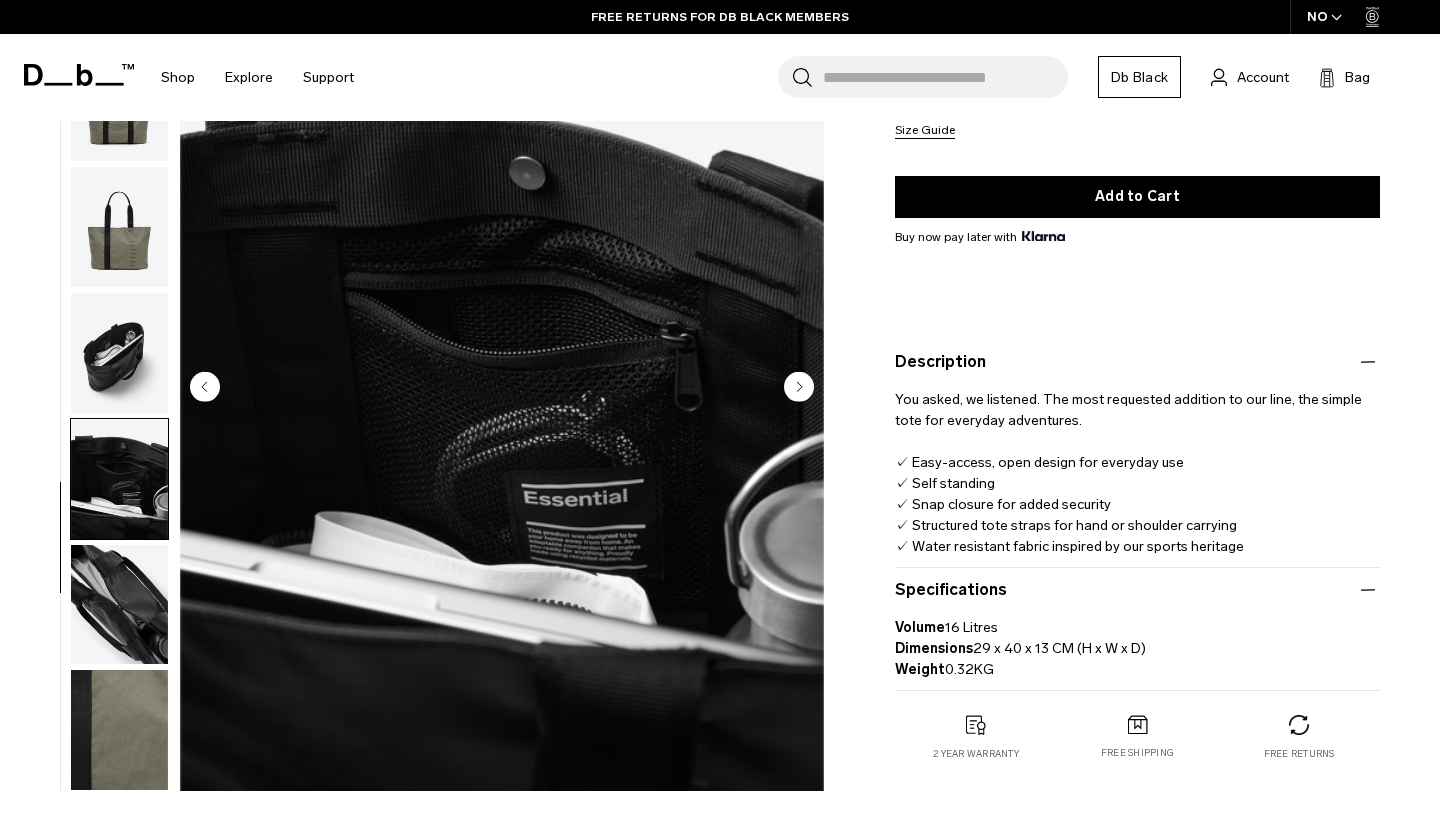 click at bounding box center [119, 604] 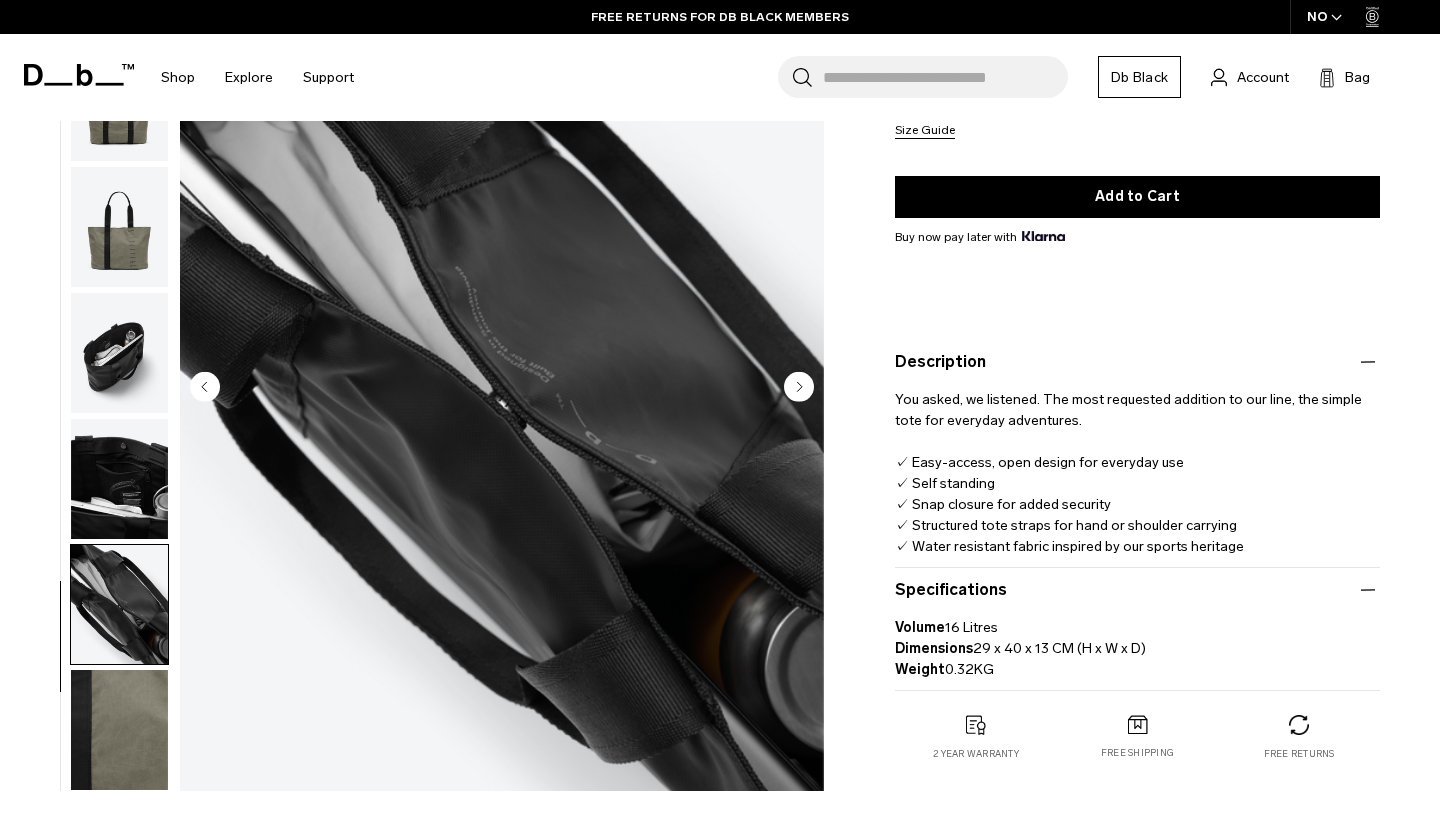 click at bounding box center [119, 388] 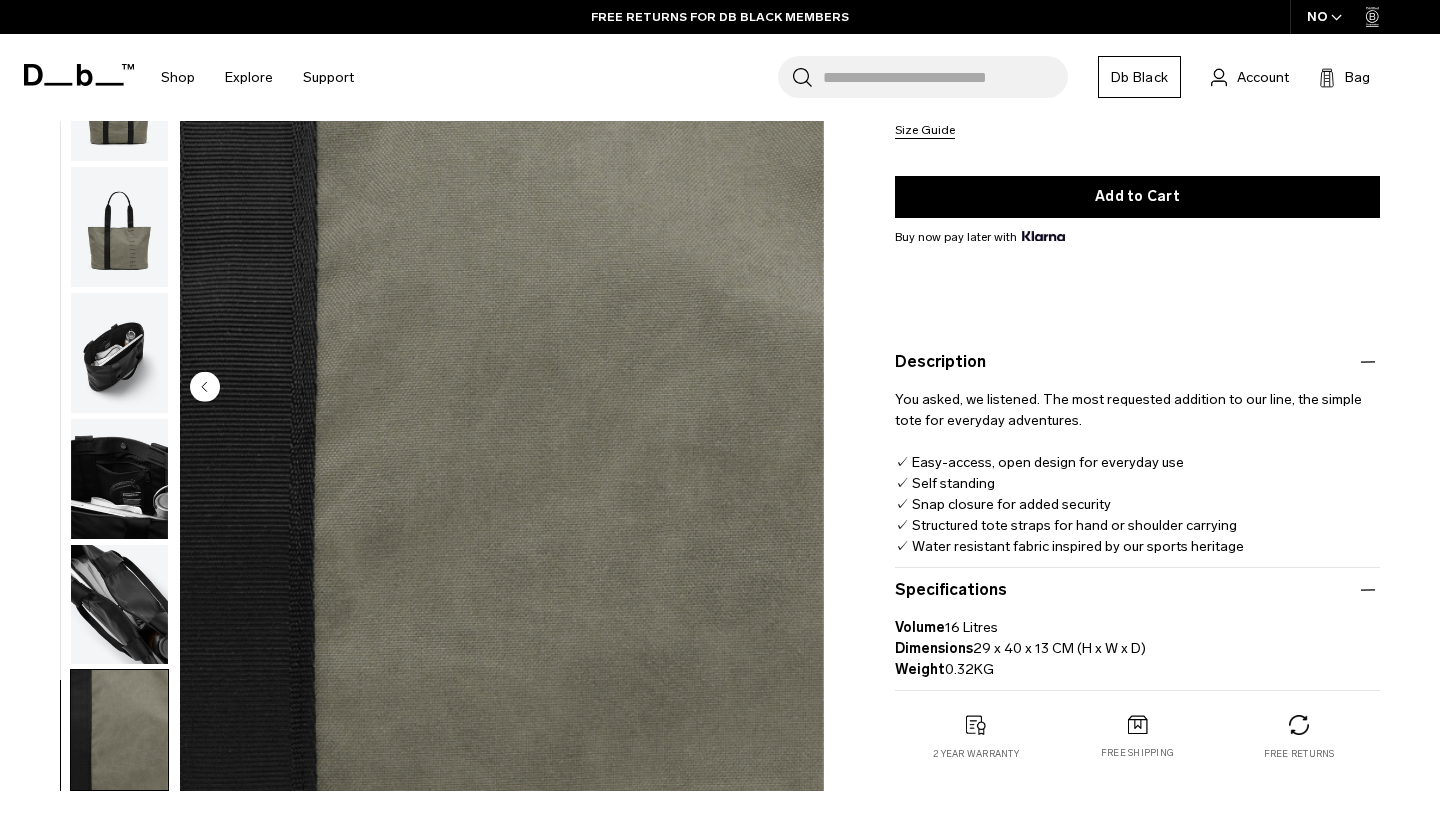 click at bounding box center [119, 604] 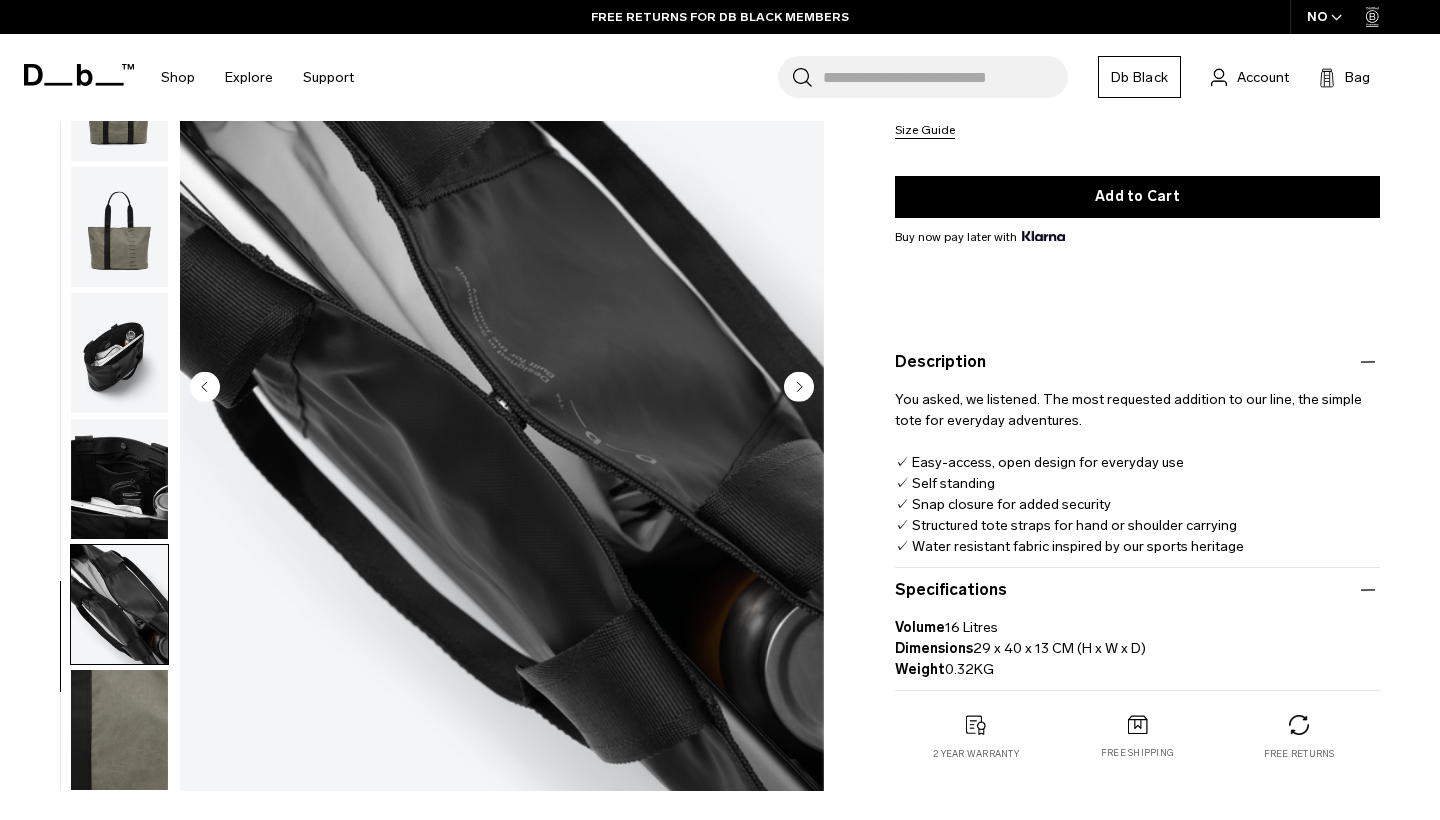 scroll, scrollTop: 209, scrollLeft: 0, axis: vertical 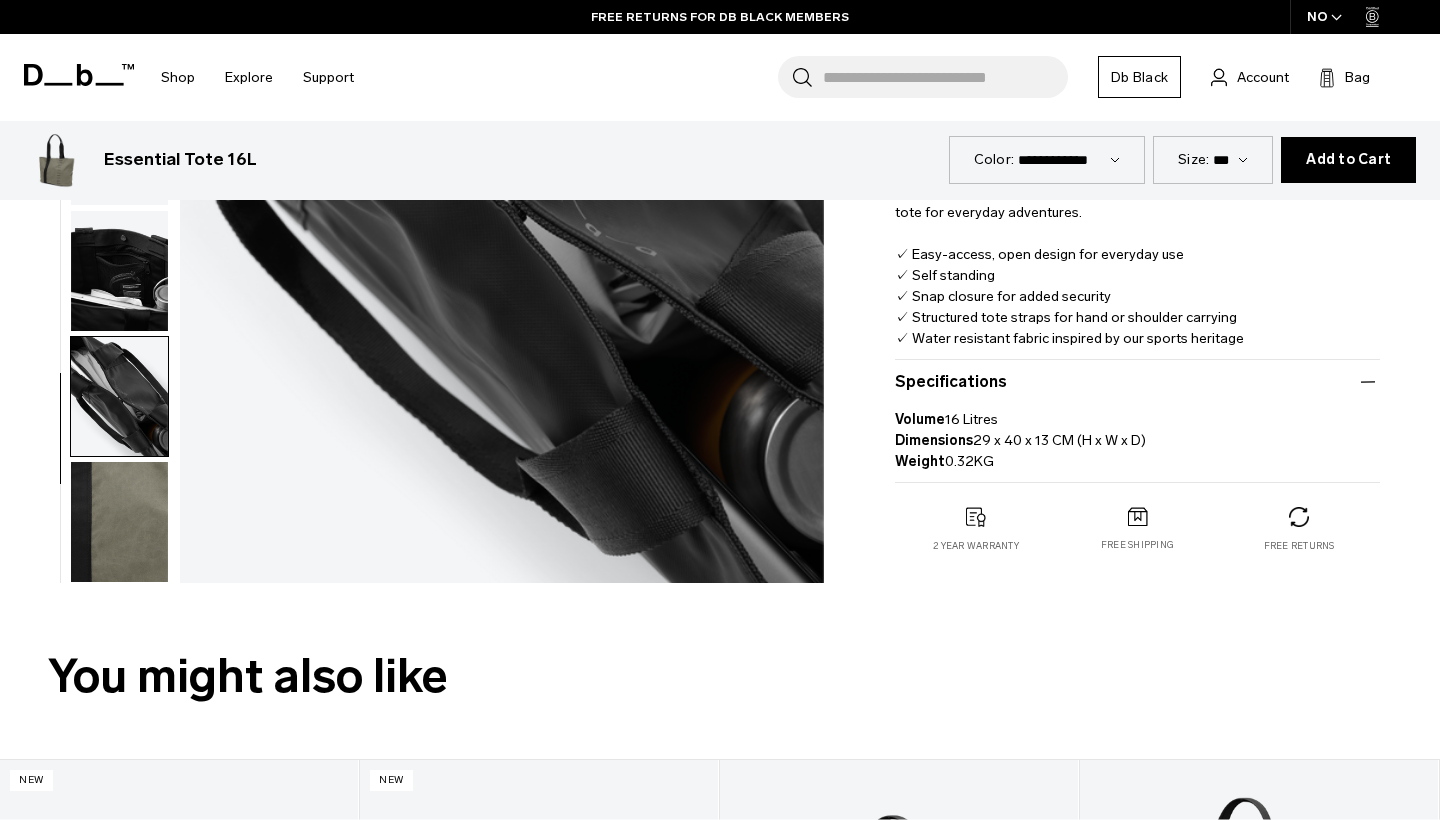 click at bounding box center [119, 522] 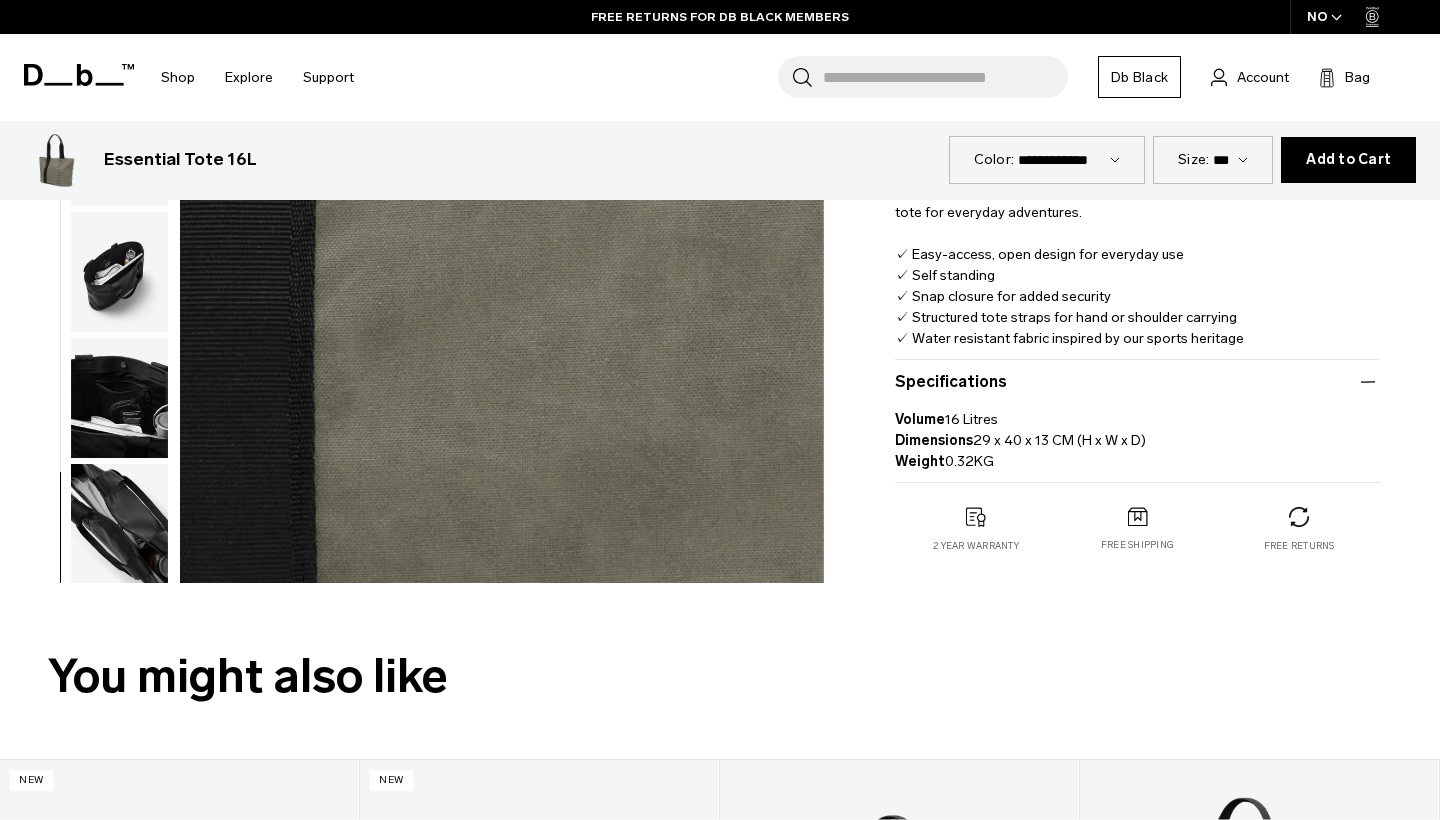 scroll, scrollTop: 65, scrollLeft: 0, axis: vertical 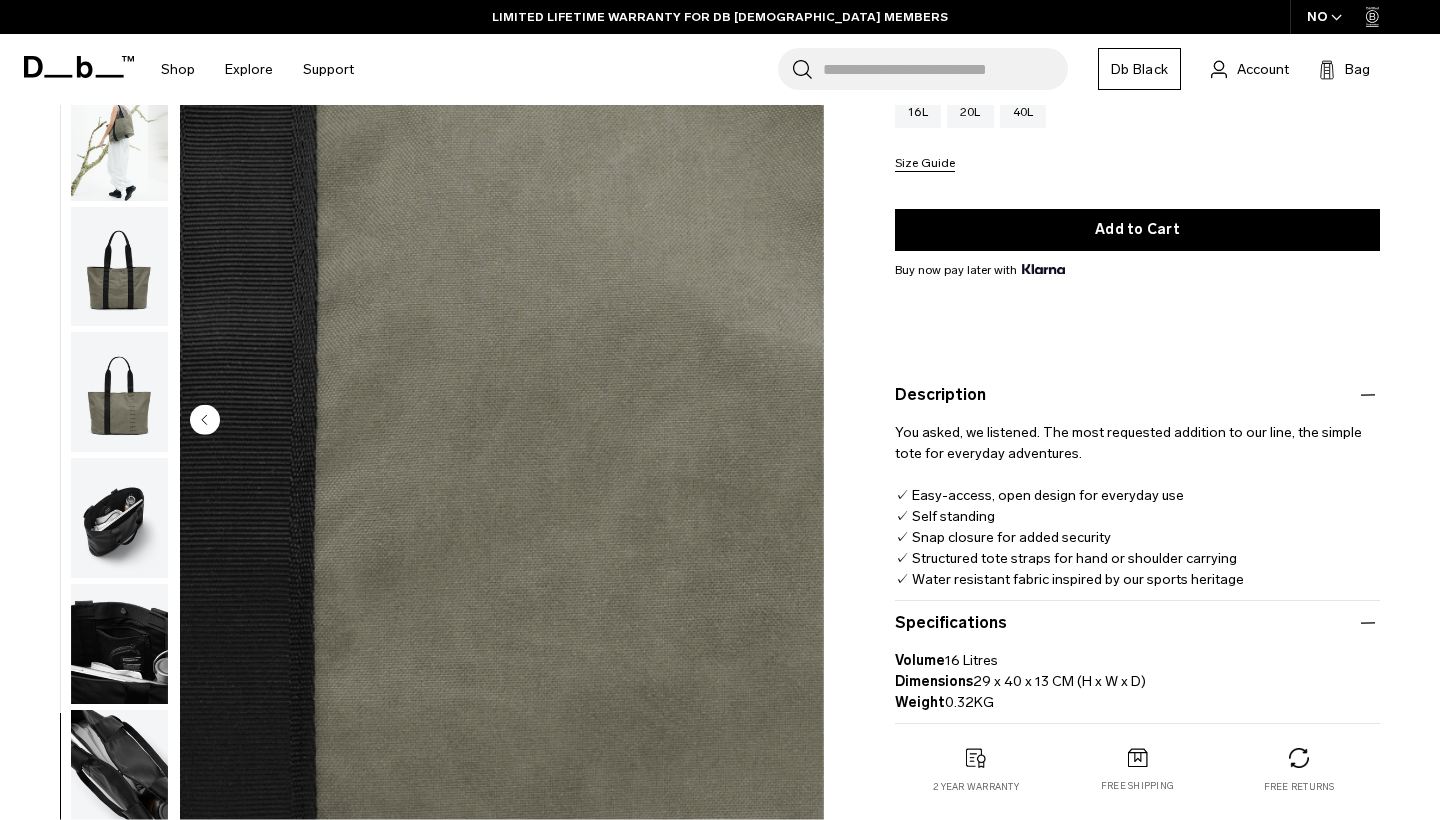 click at bounding box center [119, 644] 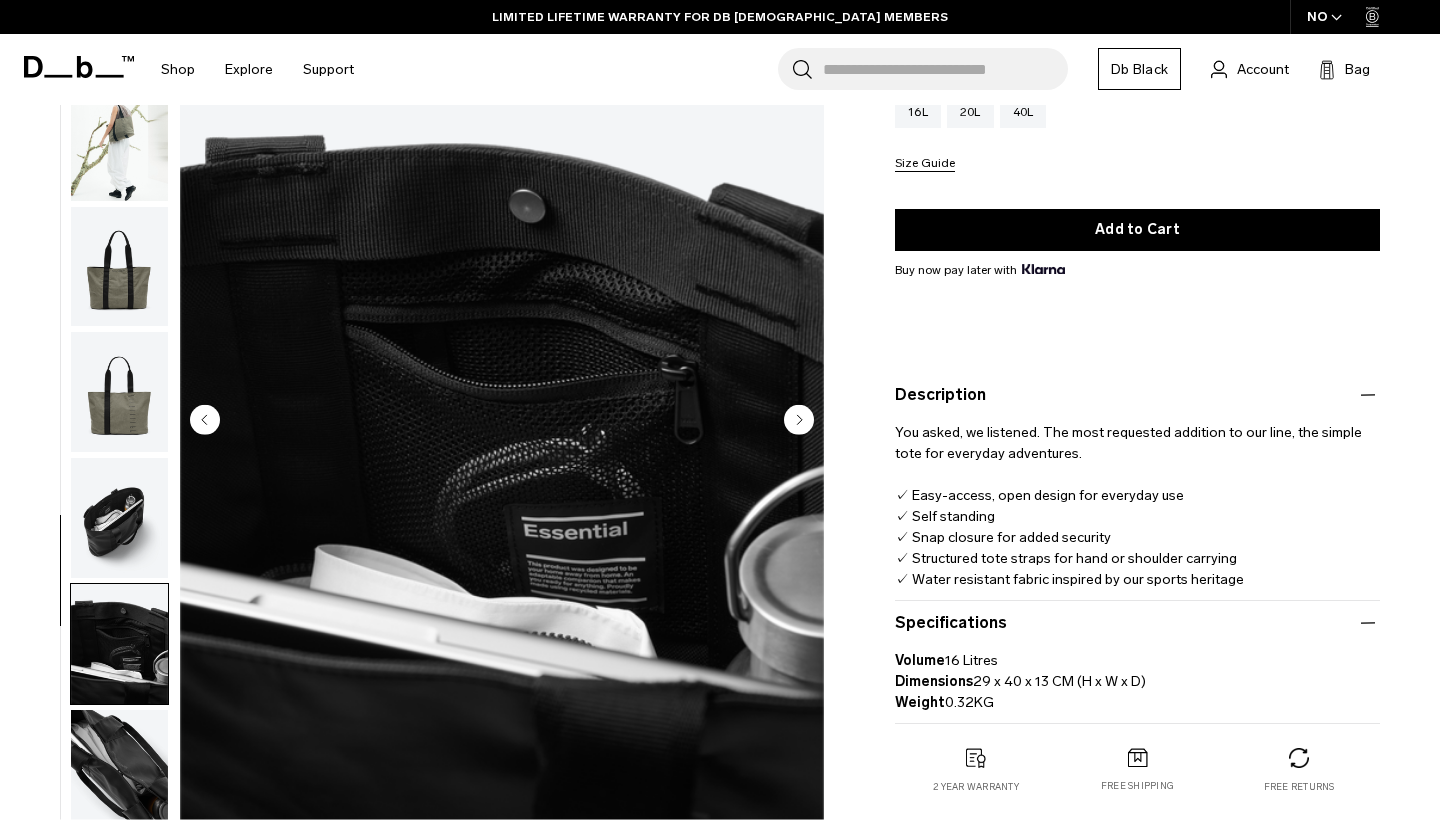 scroll, scrollTop: 209, scrollLeft: 0, axis: vertical 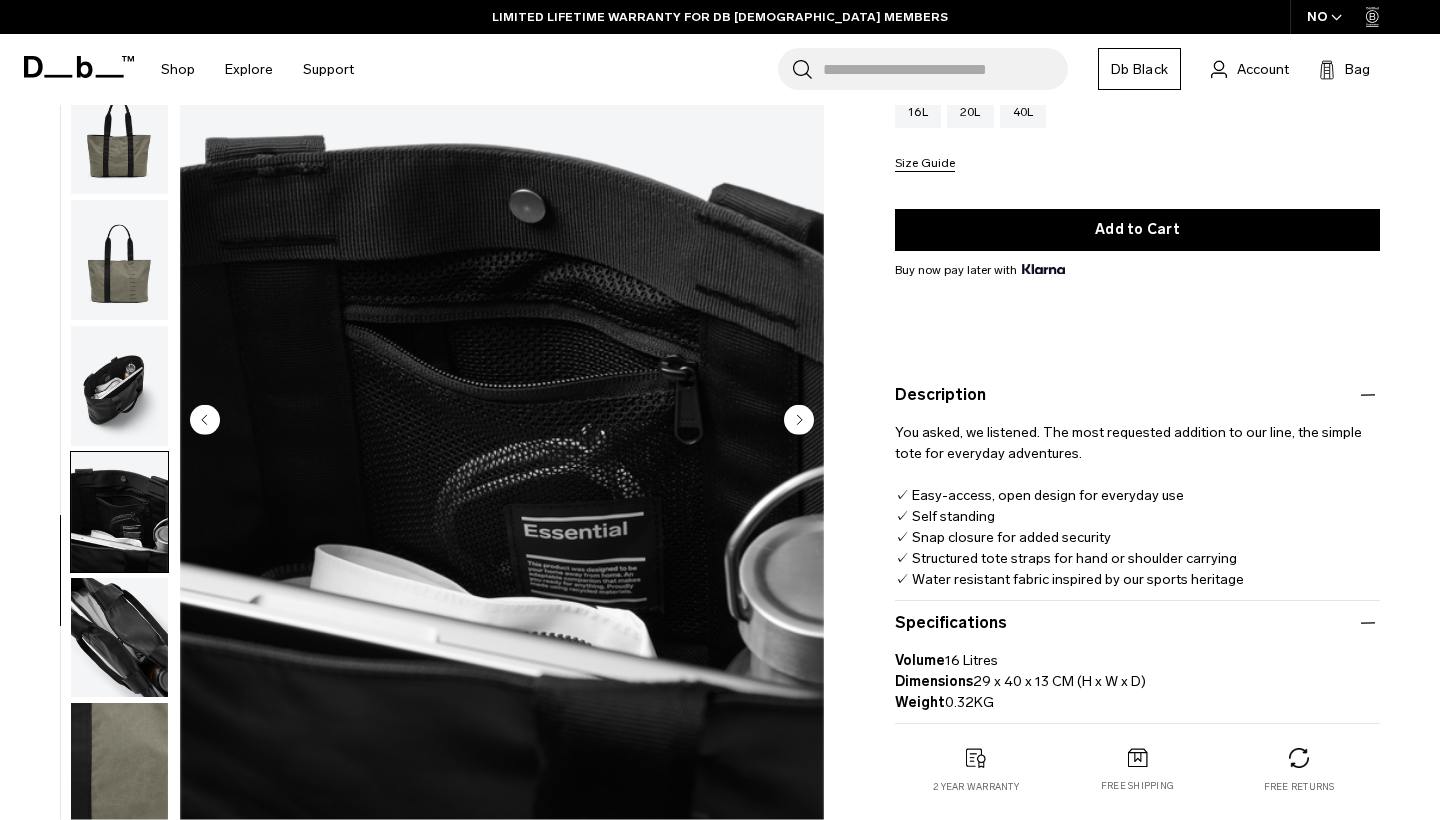 click at bounding box center (119, 386) 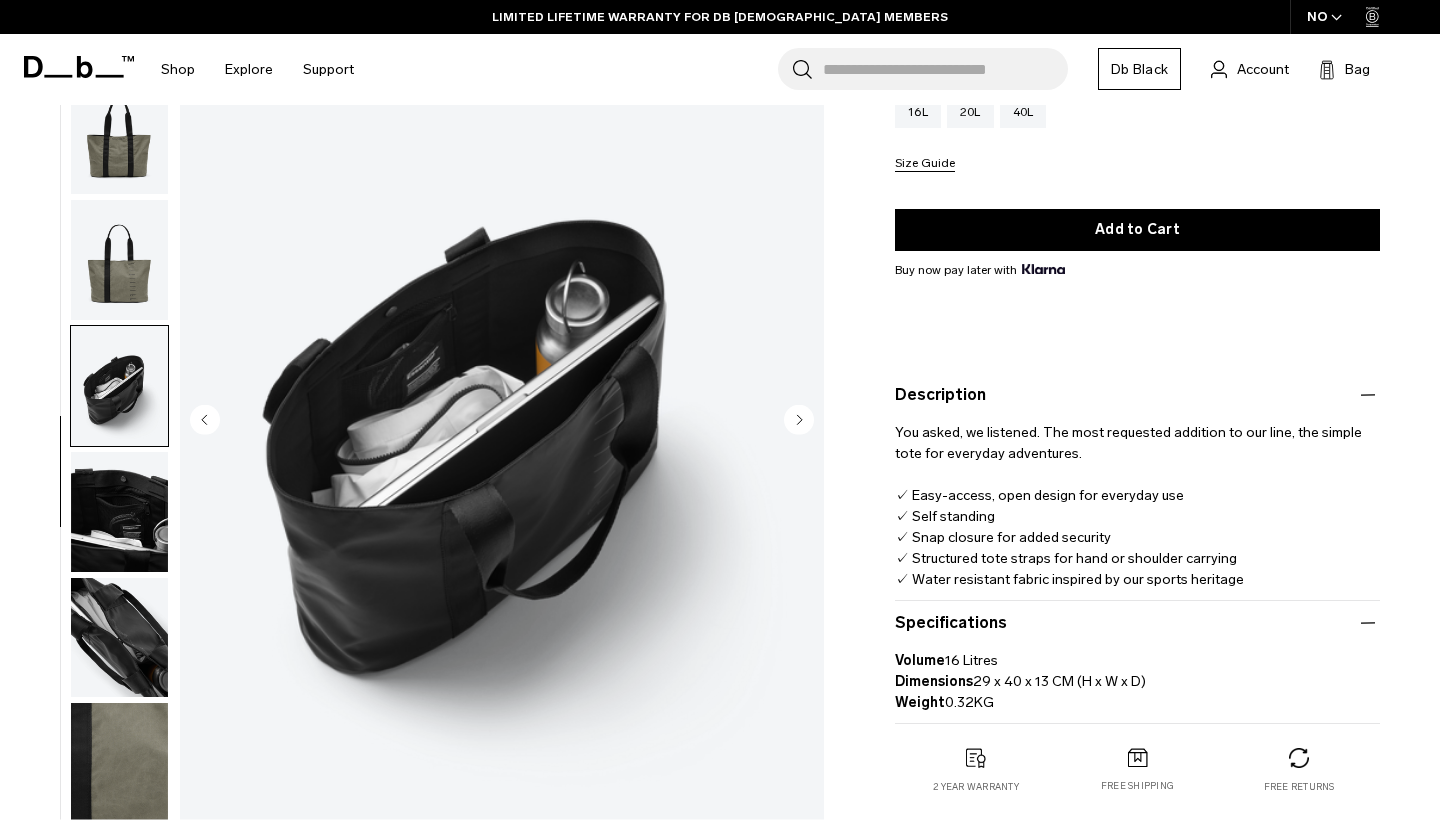 click at bounding box center (119, 512) 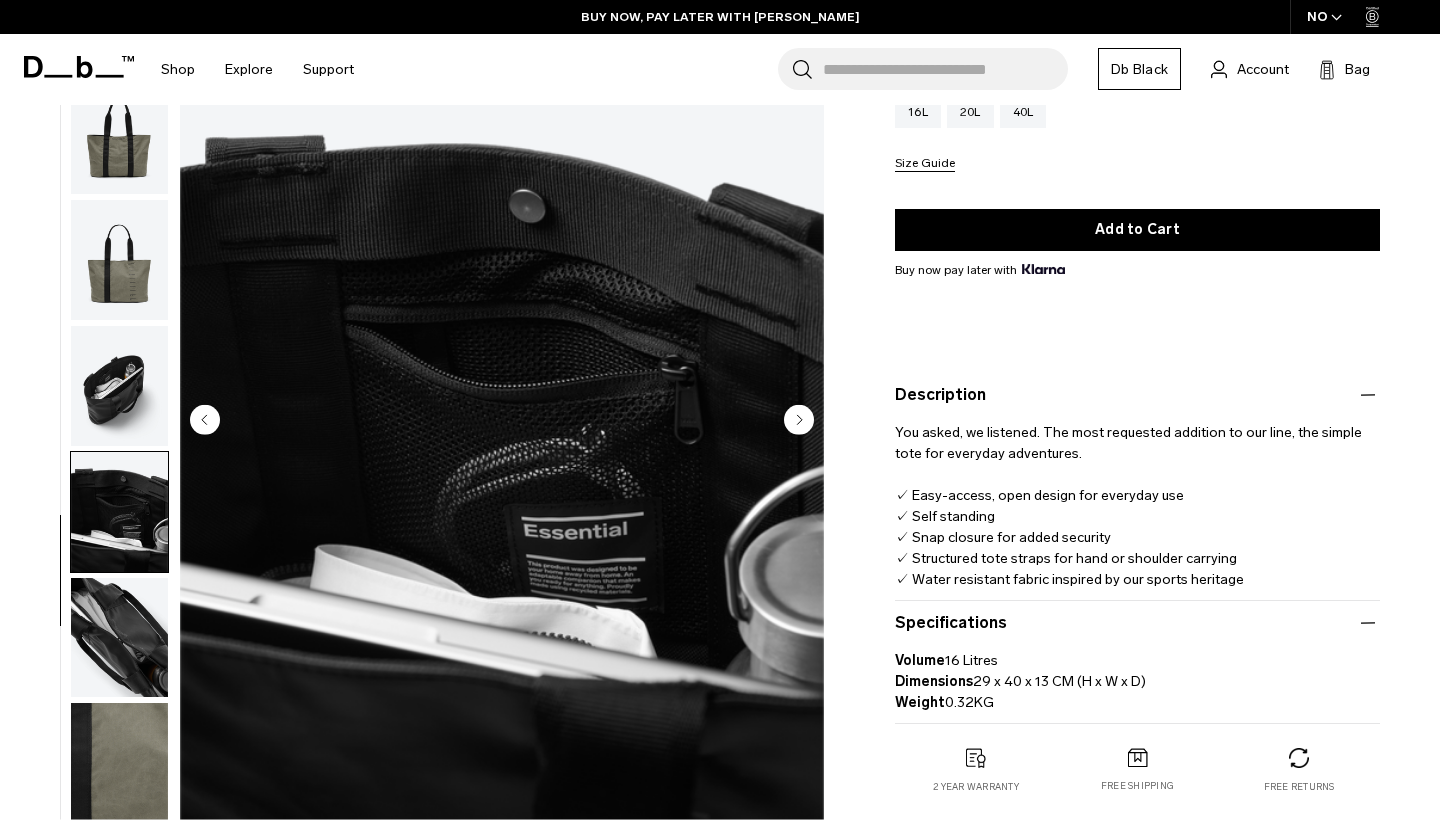 click at bounding box center (119, 386) 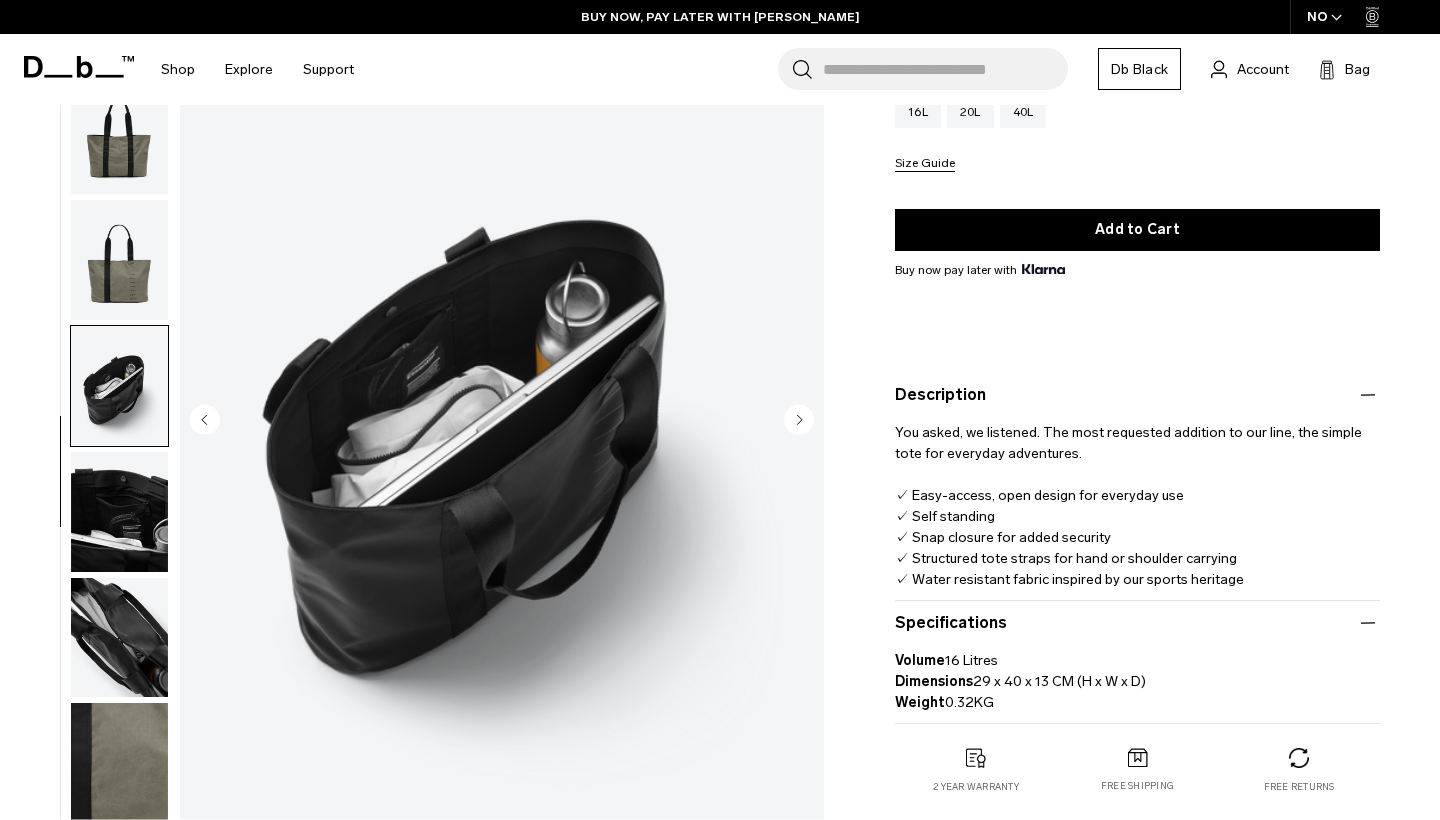 click at bounding box center [119, 260] 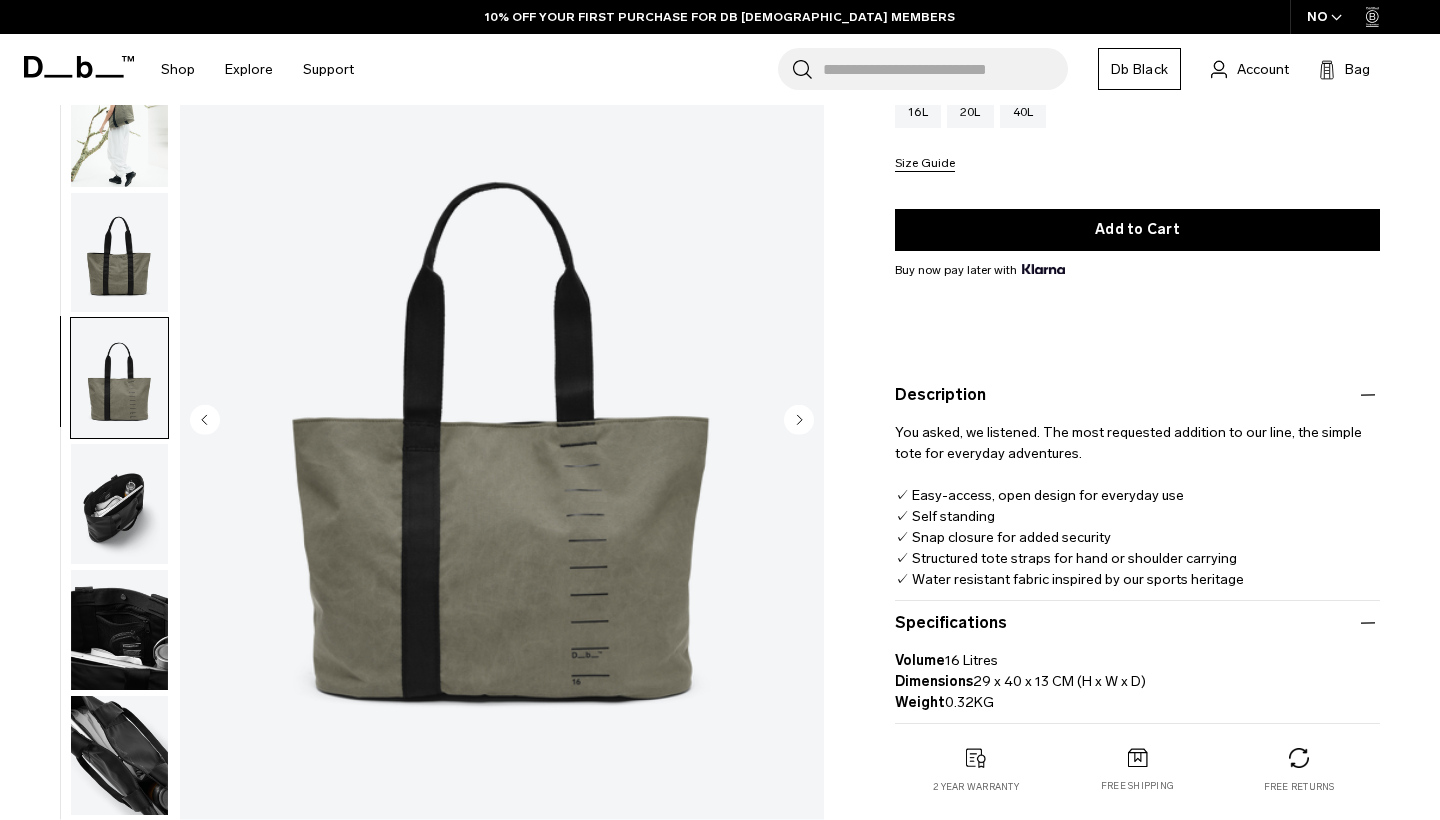 click at bounding box center [119, 252] 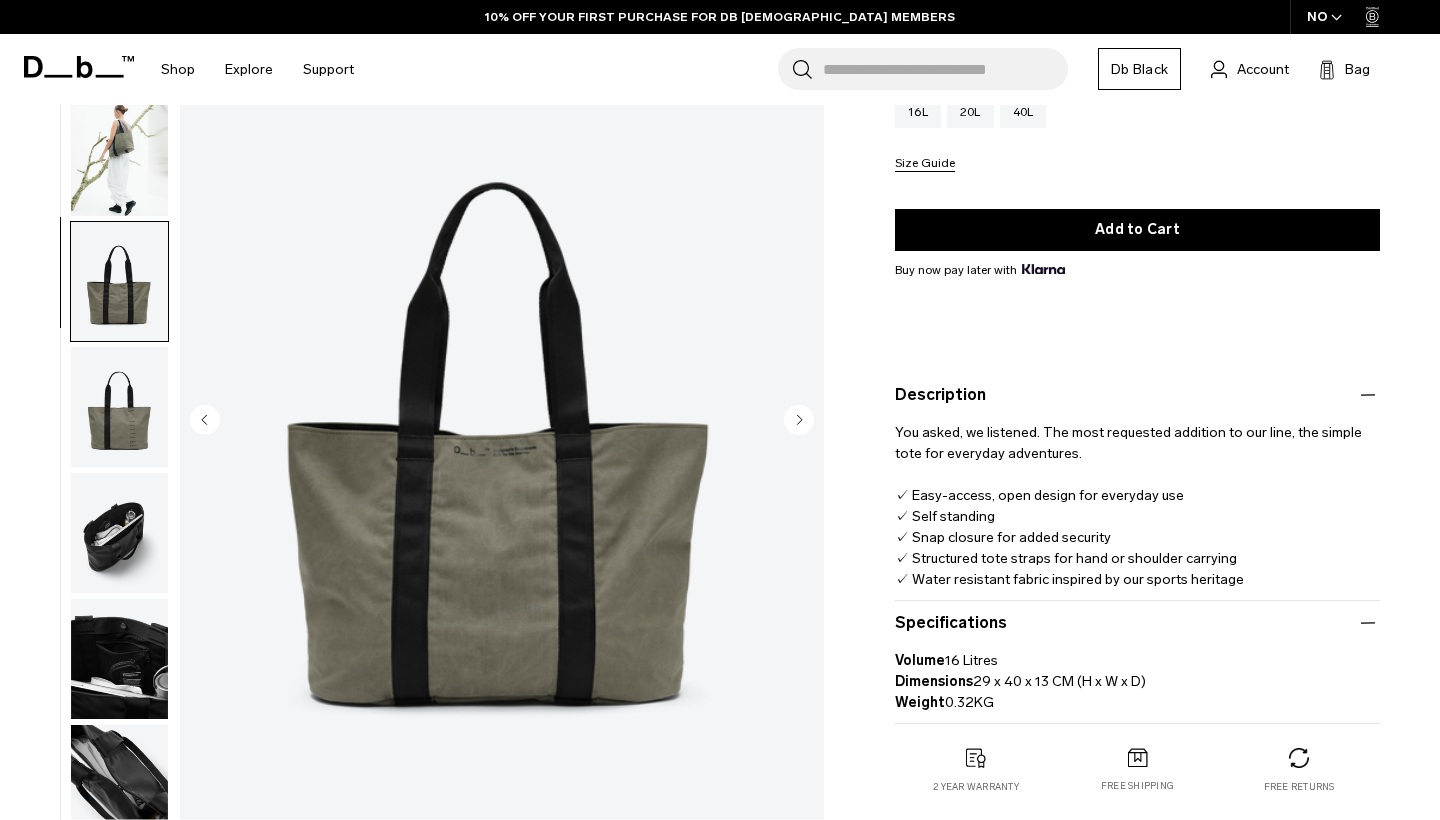 scroll, scrollTop: 48, scrollLeft: 0, axis: vertical 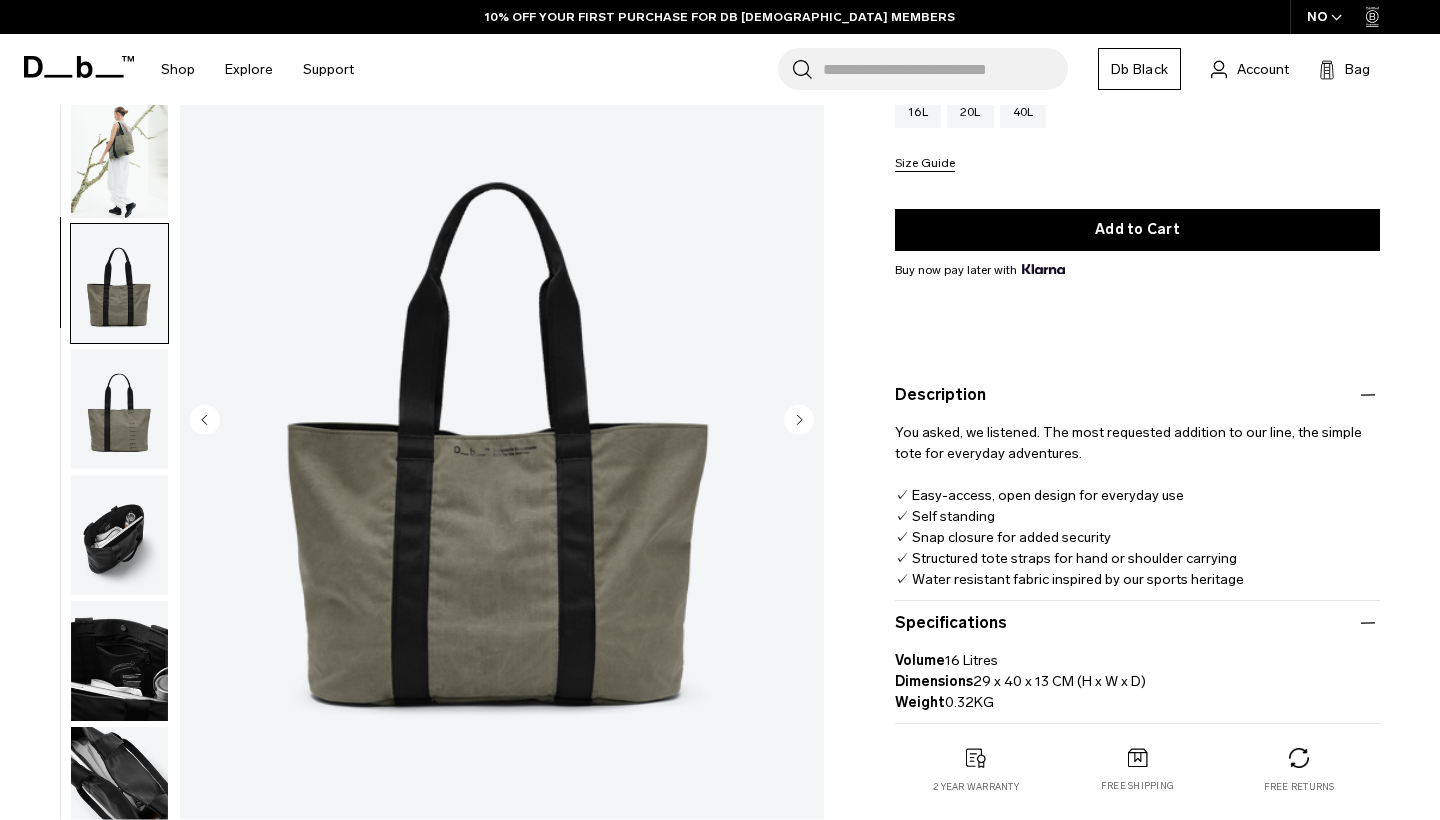 click at bounding box center (119, 157) 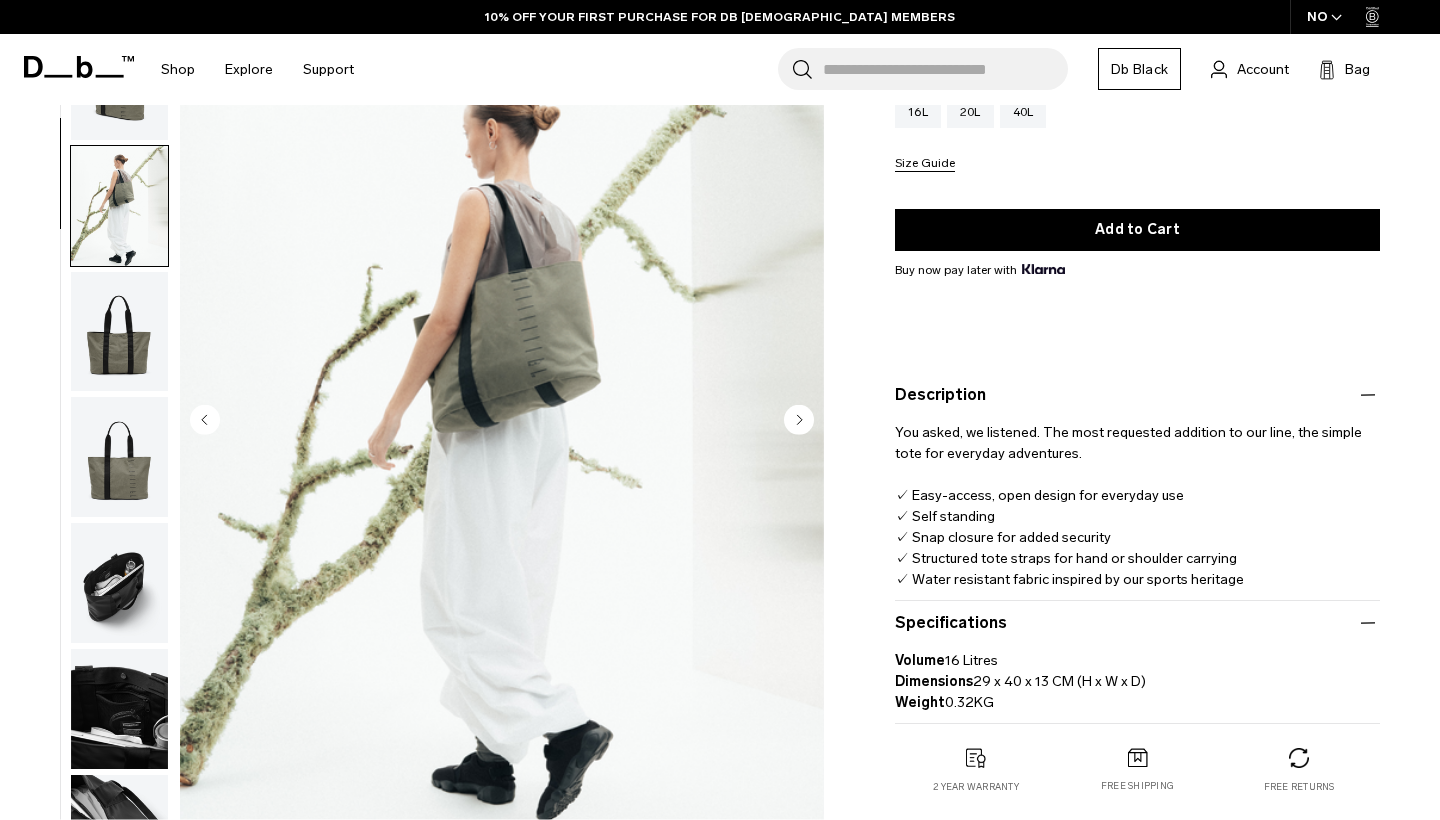 scroll, scrollTop: 0, scrollLeft: 0, axis: both 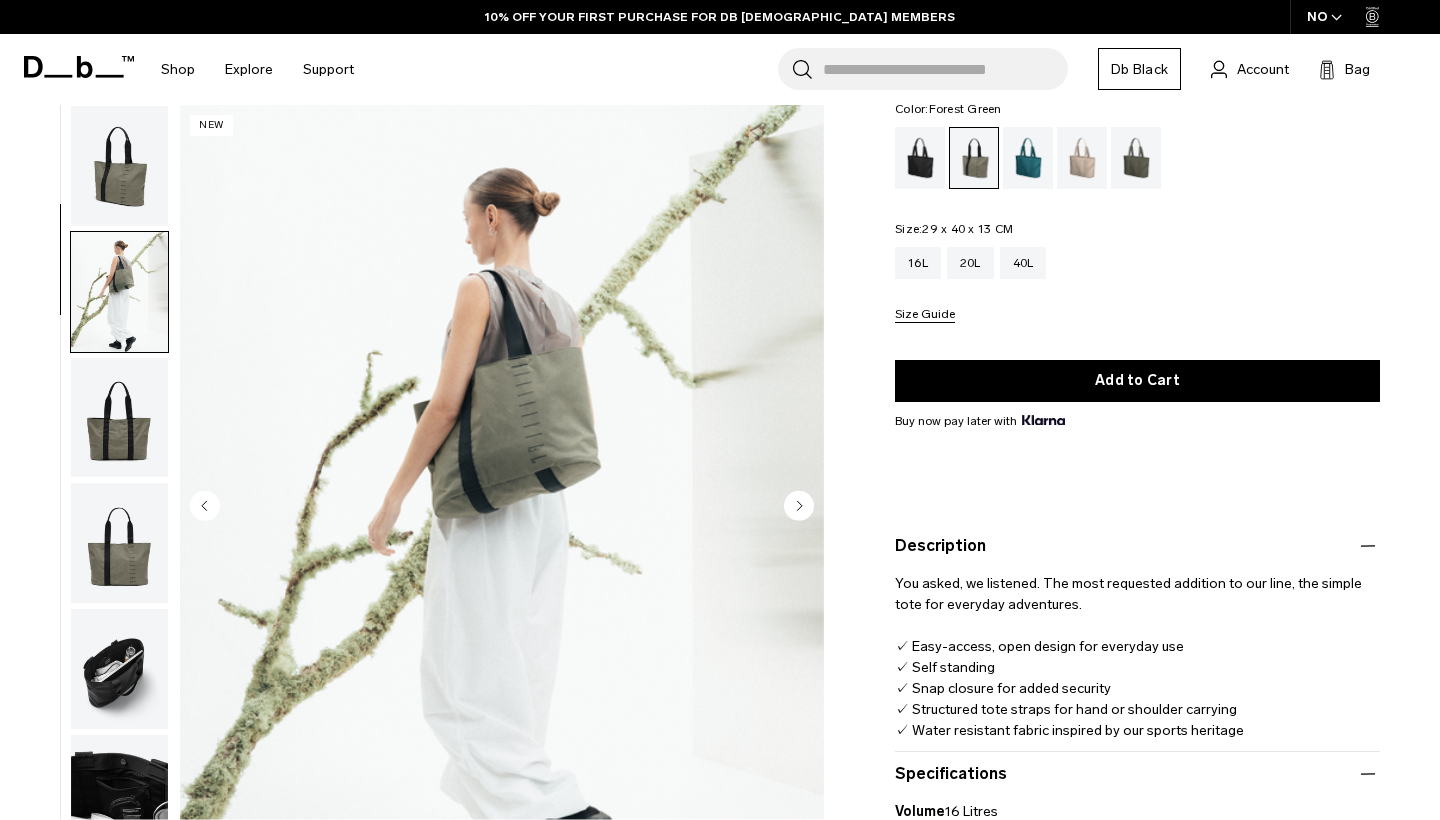 click at bounding box center (119, 166) 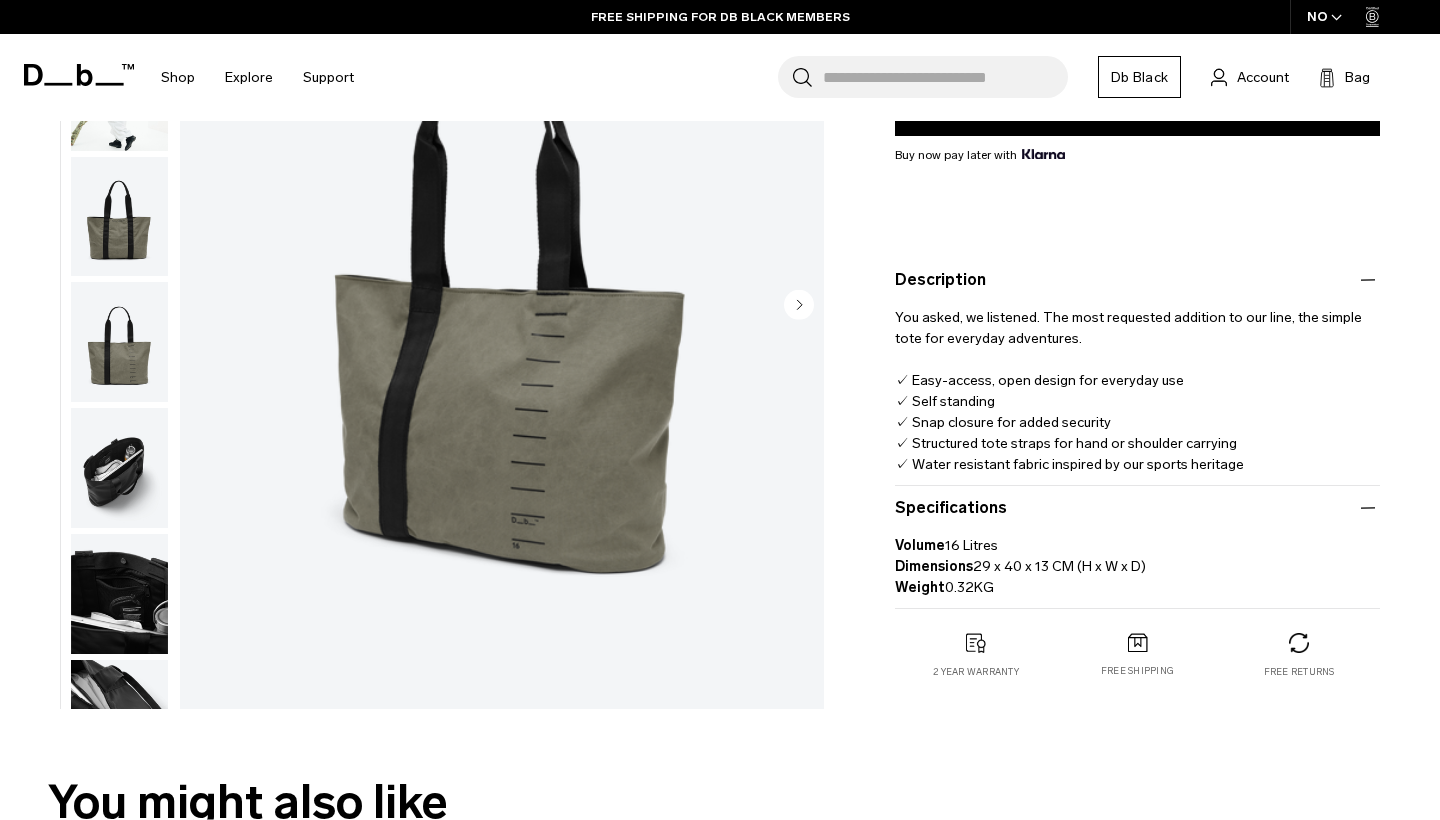 scroll, scrollTop: 389, scrollLeft: 0, axis: vertical 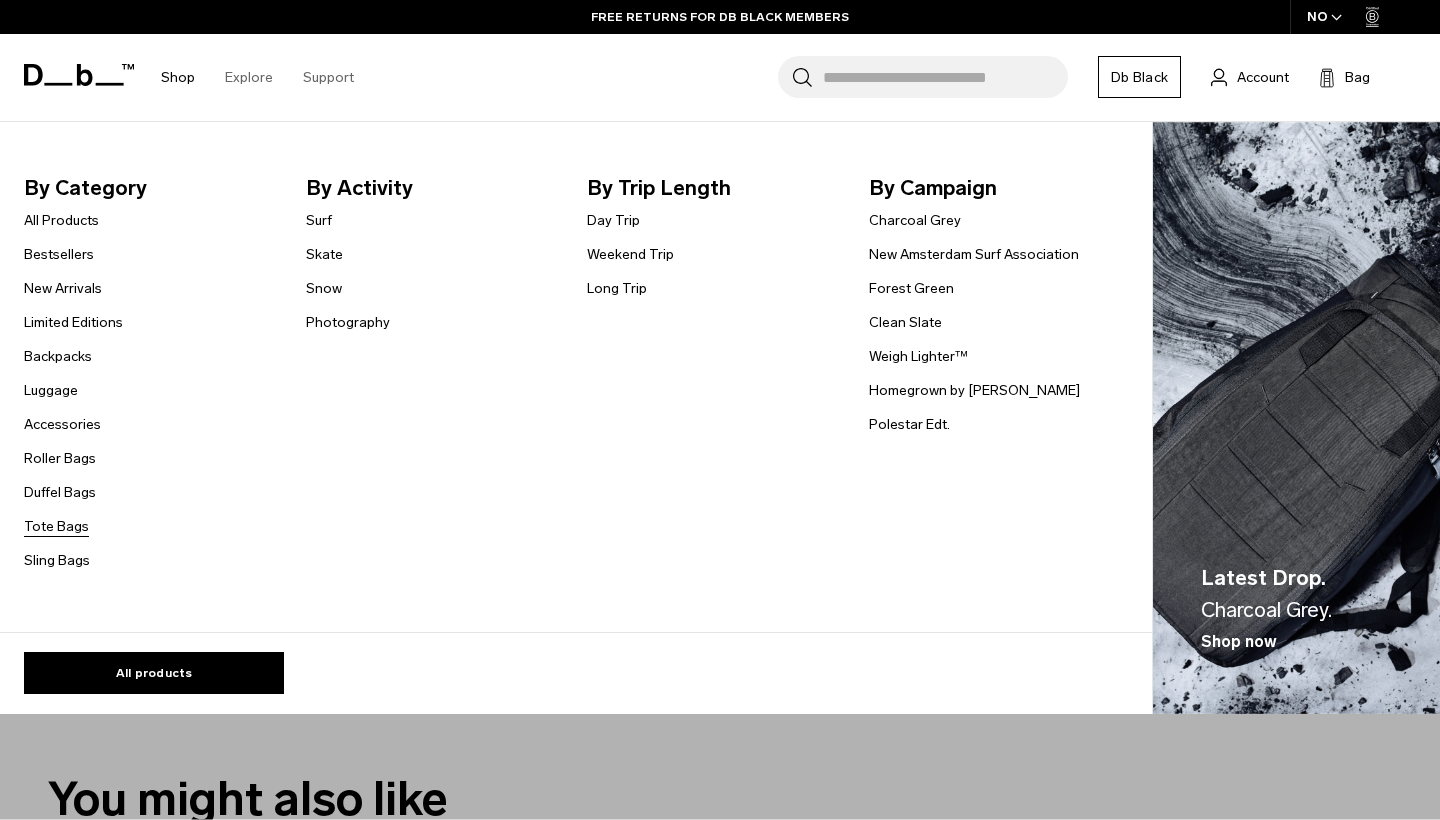 click on "Tote Bags" at bounding box center (56, 526) 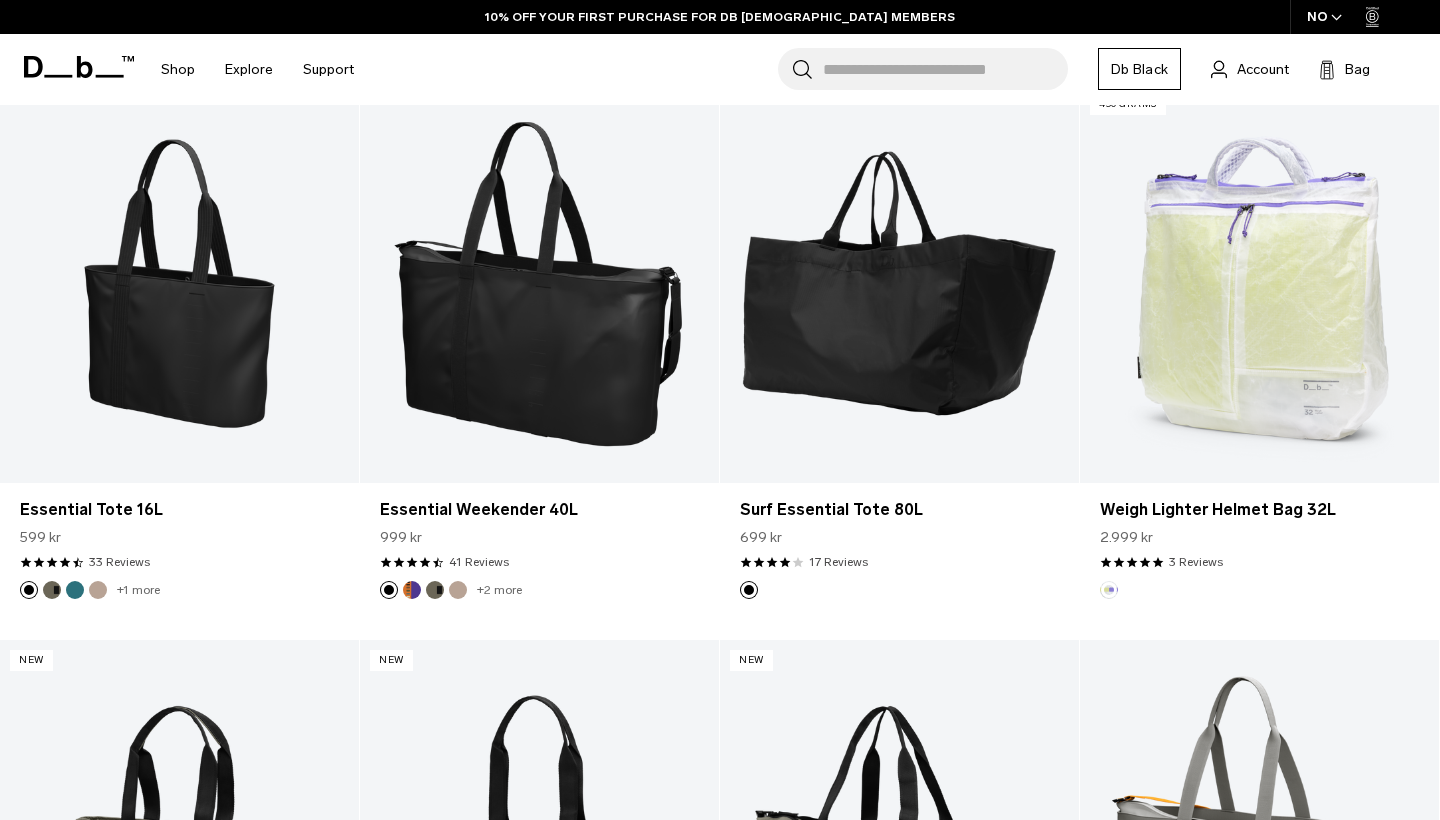 scroll, scrollTop: 0, scrollLeft: 0, axis: both 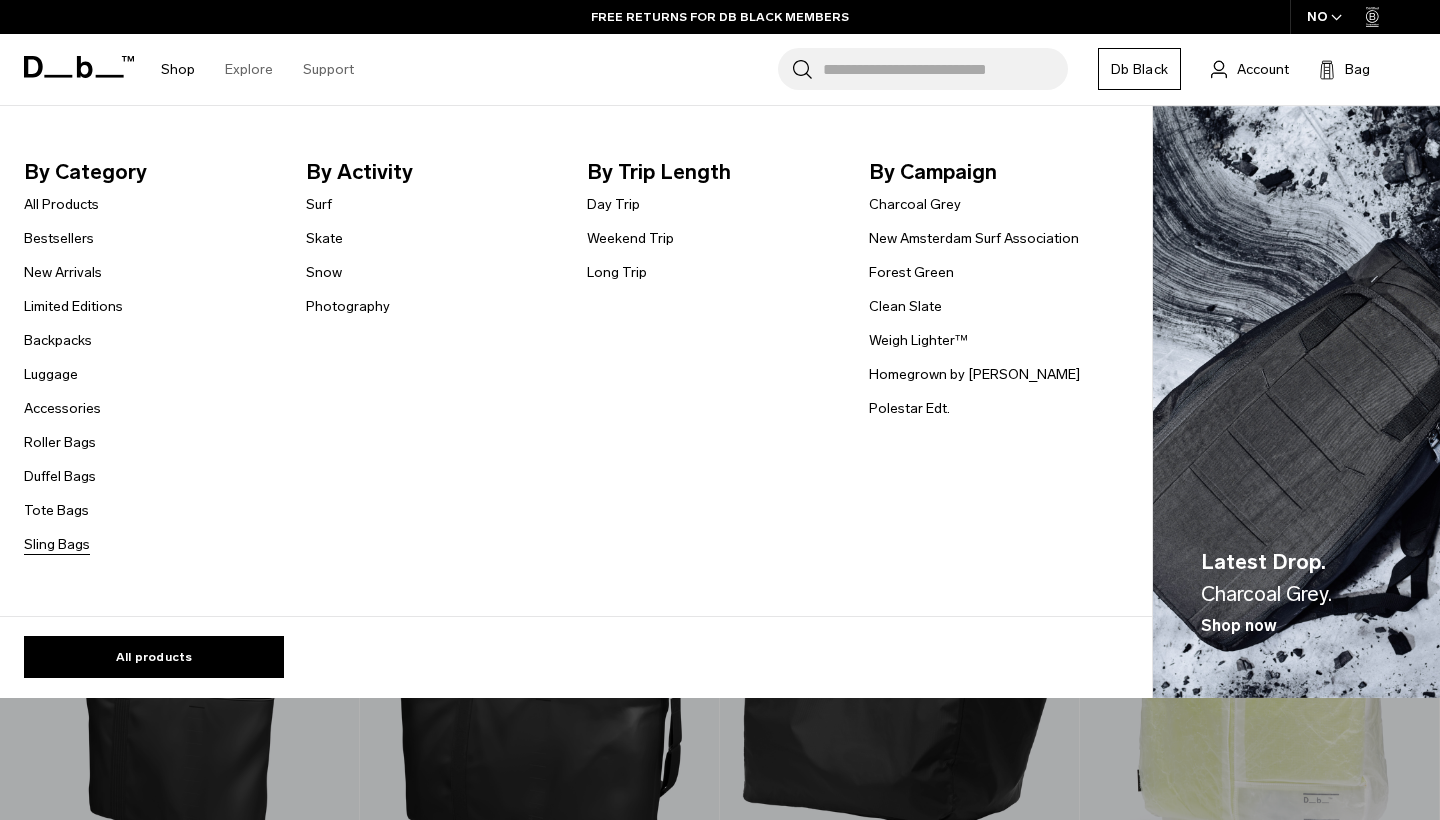 click on "Sling Bags" at bounding box center [57, 544] 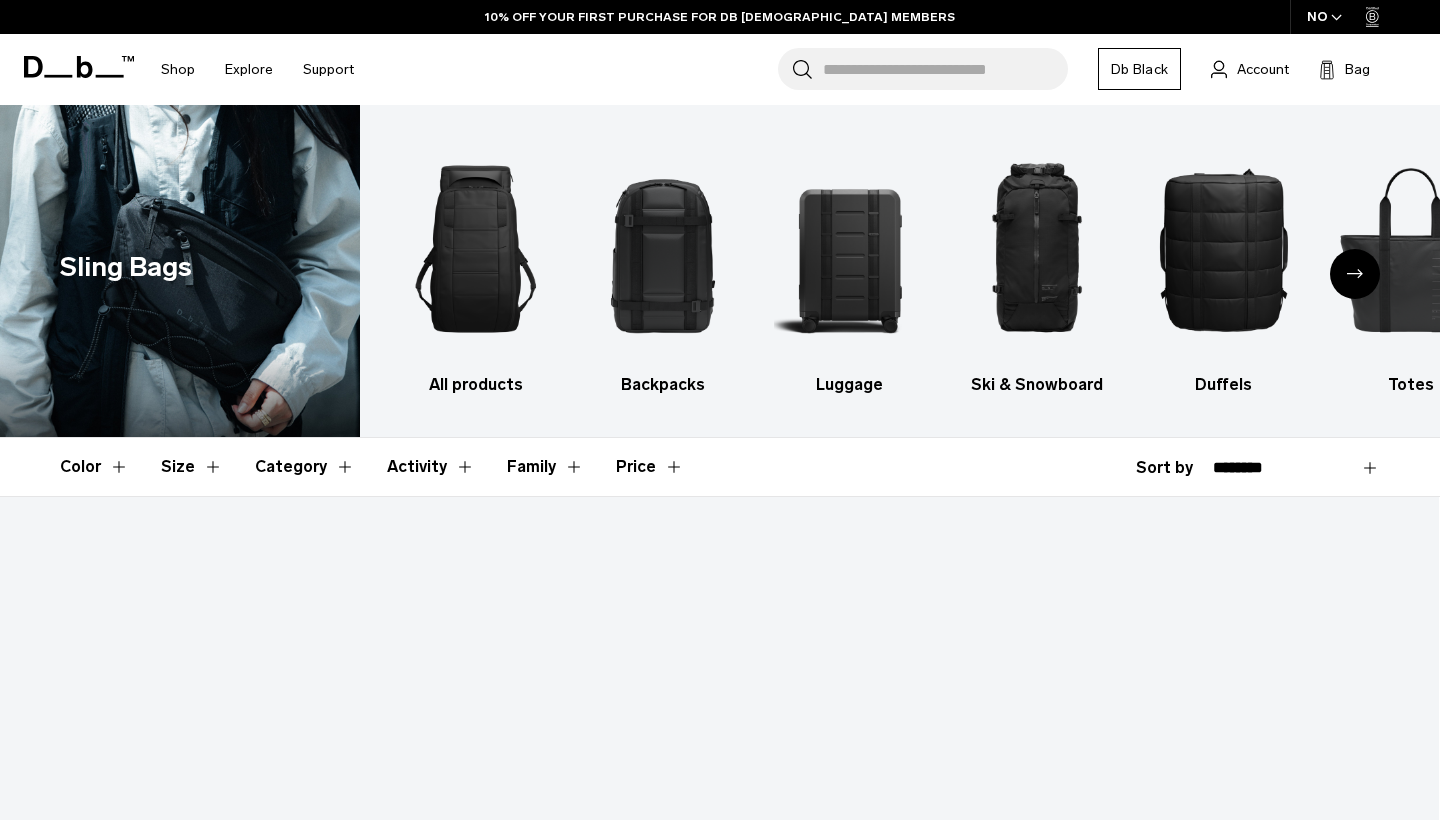 scroll, scrollTop: 348, scrollLeft: 0, axis: vertical 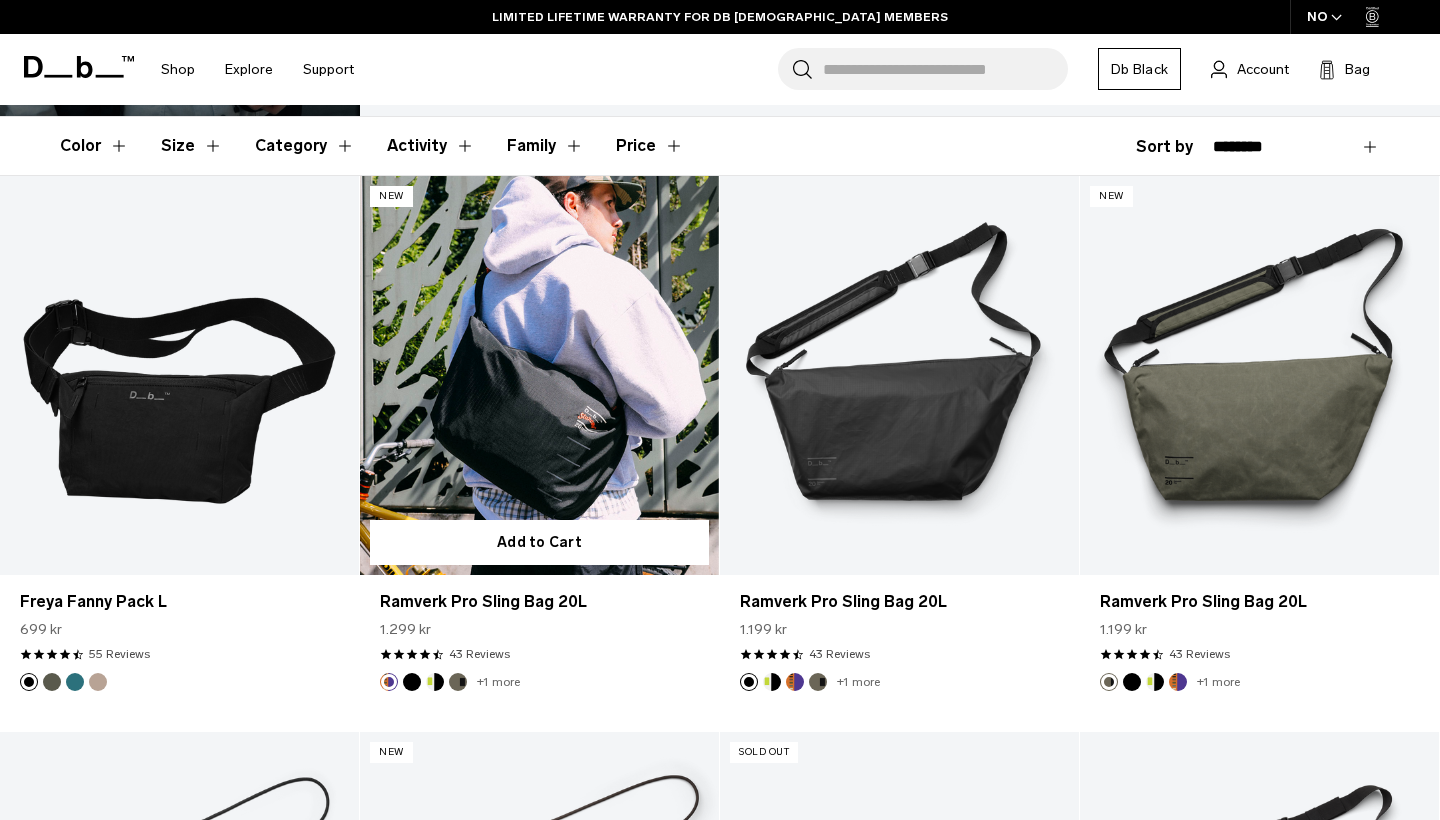 click at bounding box center (539, 375) 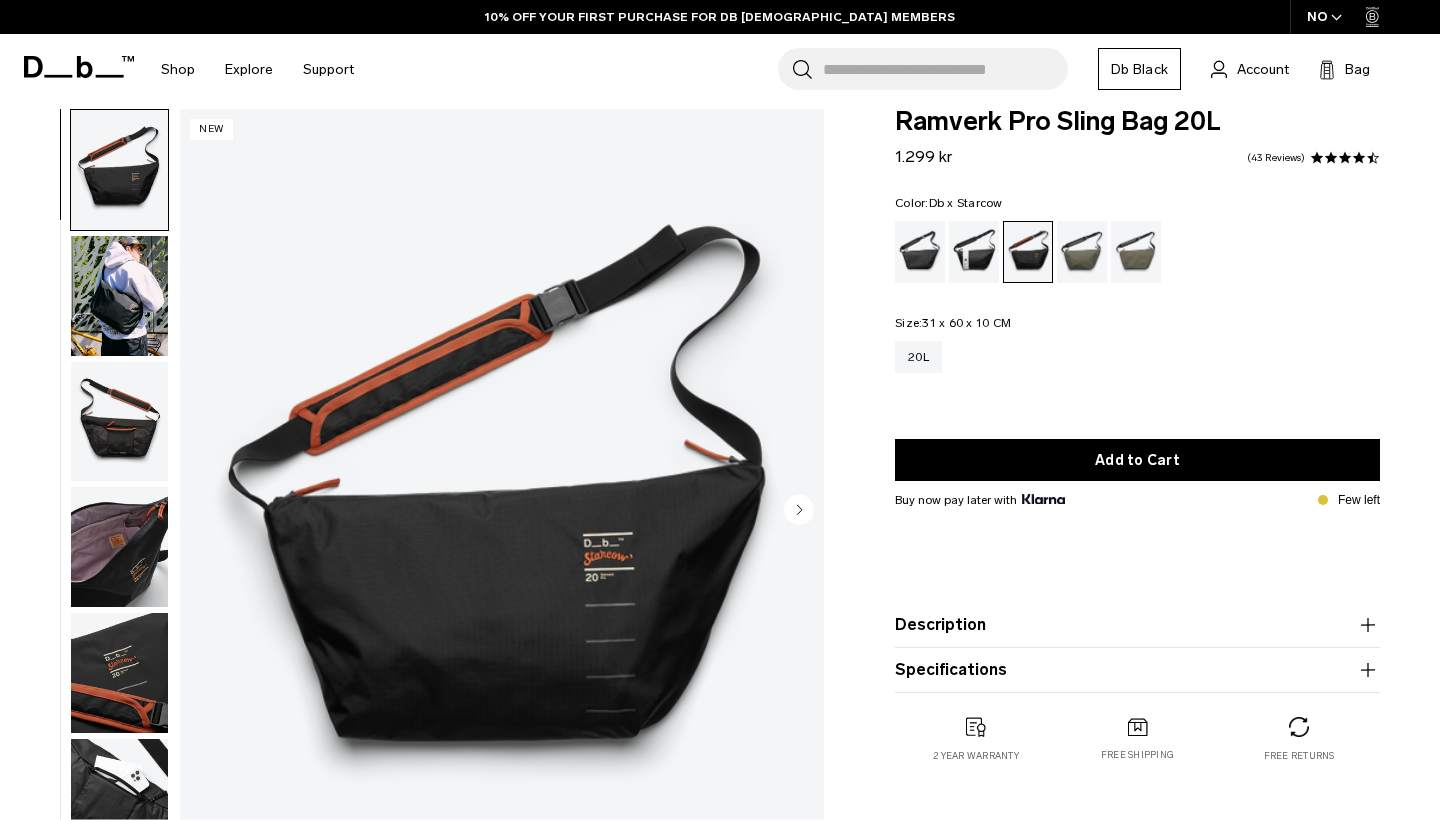 click at bounding box center (119, 296) 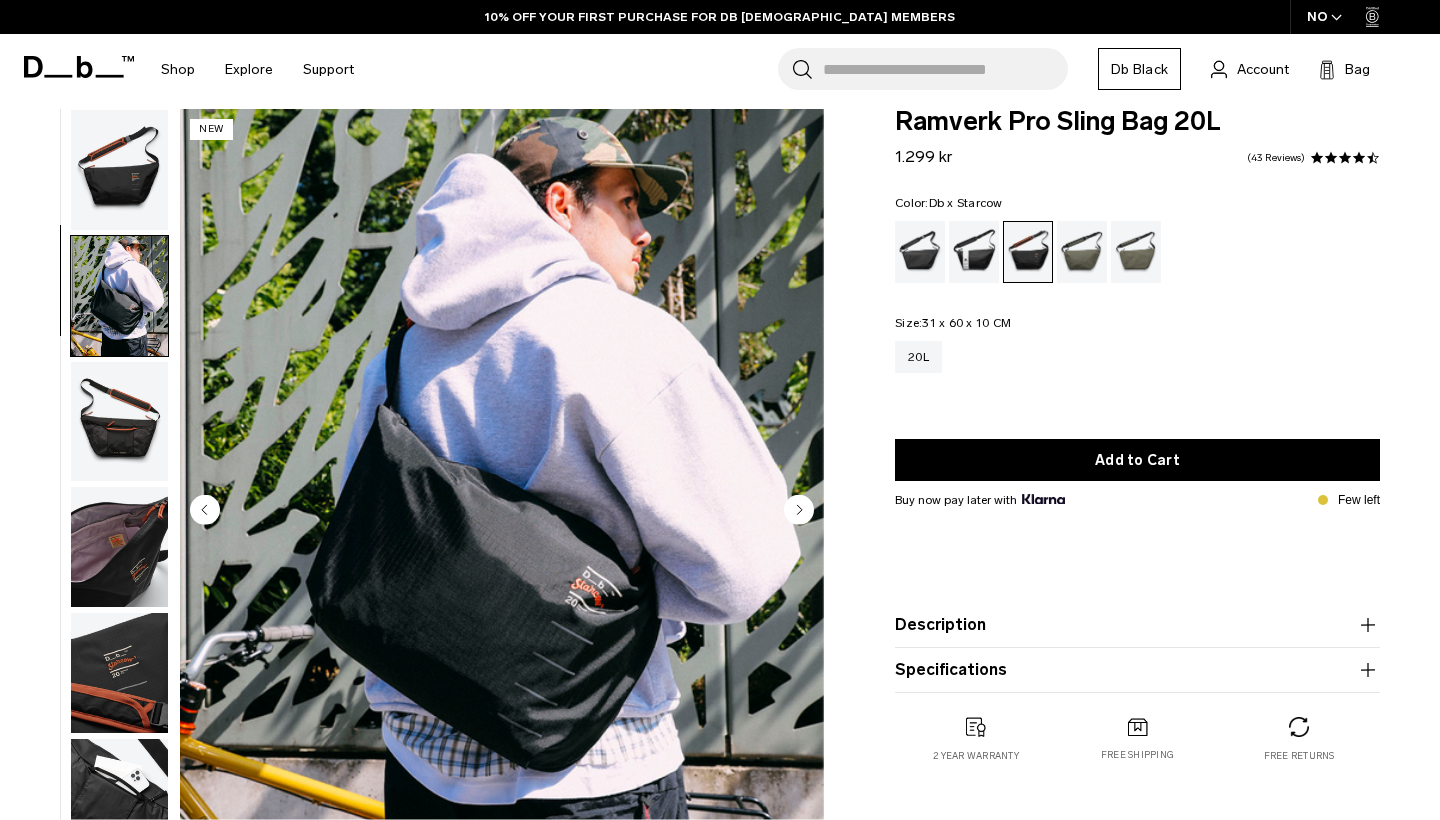 scroll, scrollTop: 76, scrollLeft: 0, axis: vertical 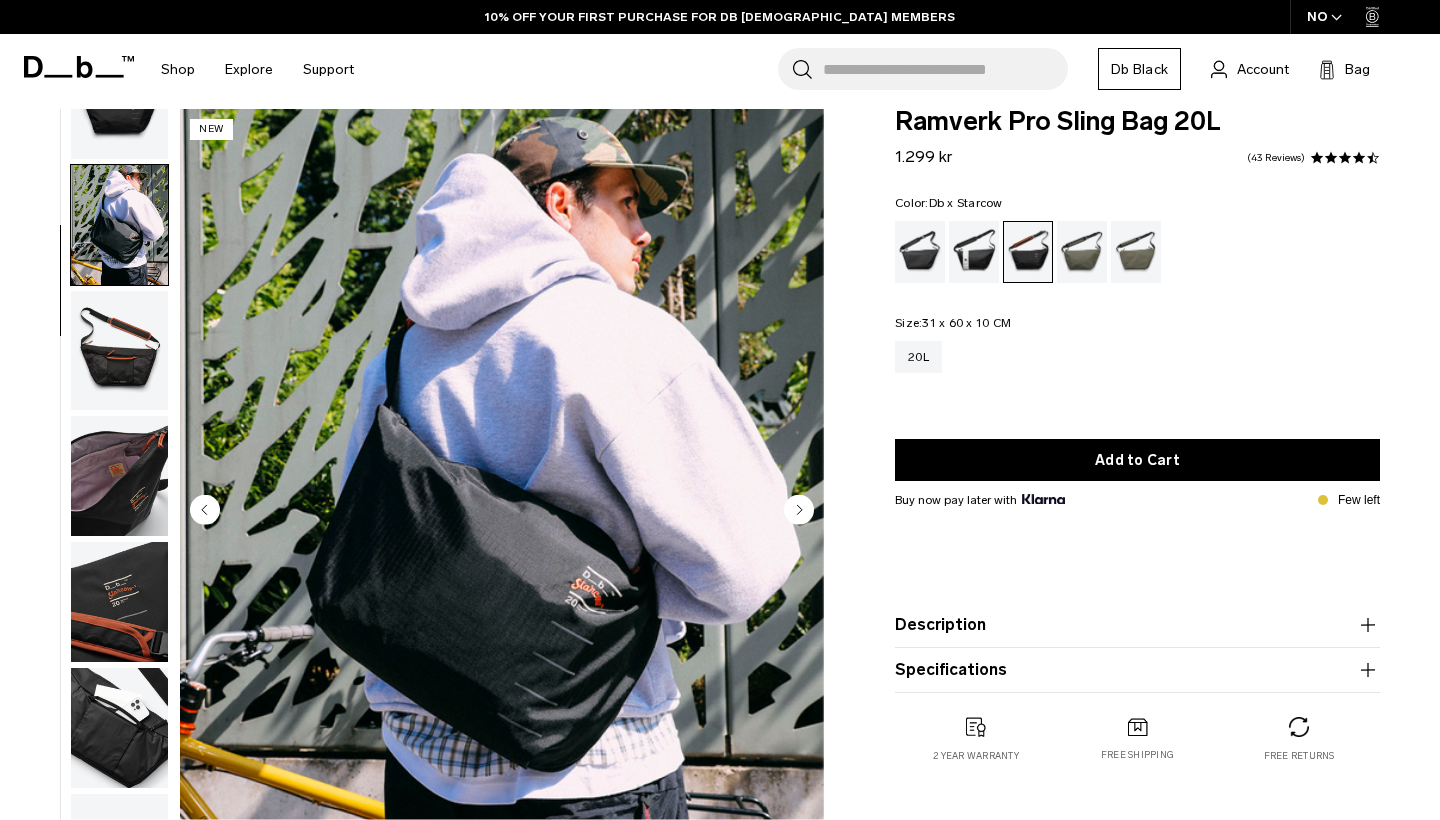 click at bounding box center (119, 351) 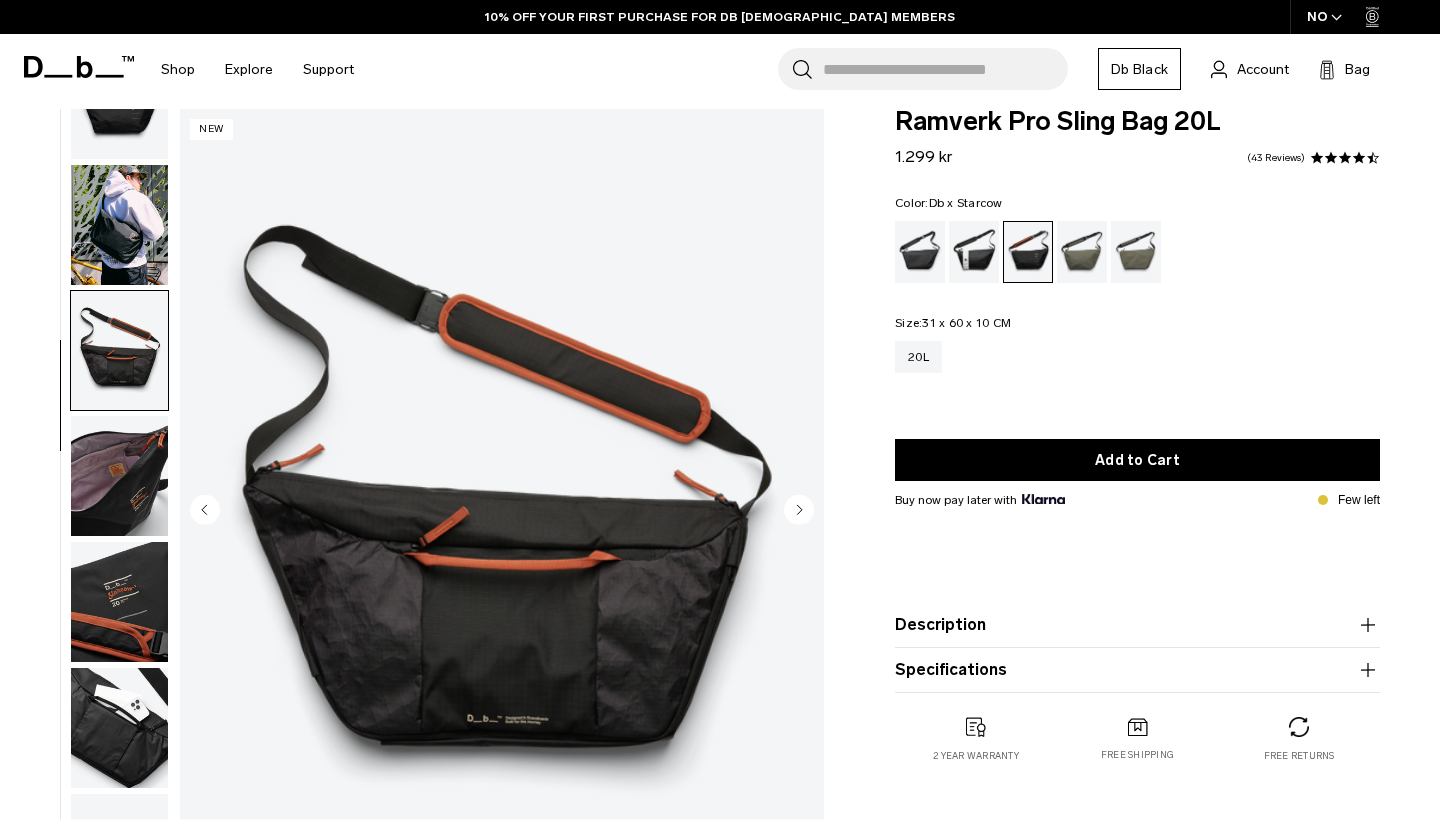 click at bounding box center [119, 476] 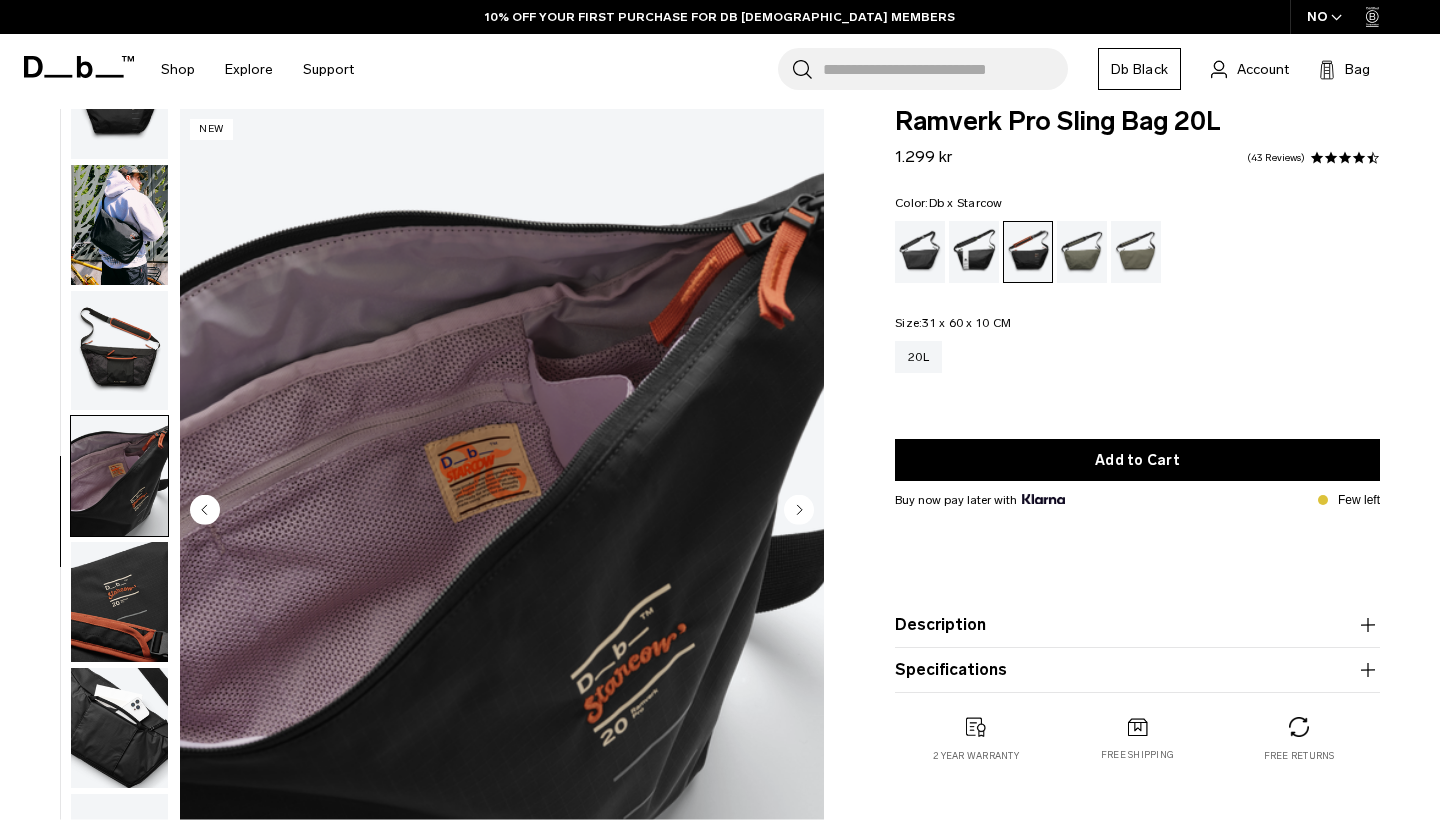 scroll, scrollTop: 68, scrollLeft: 0, axis: vertical 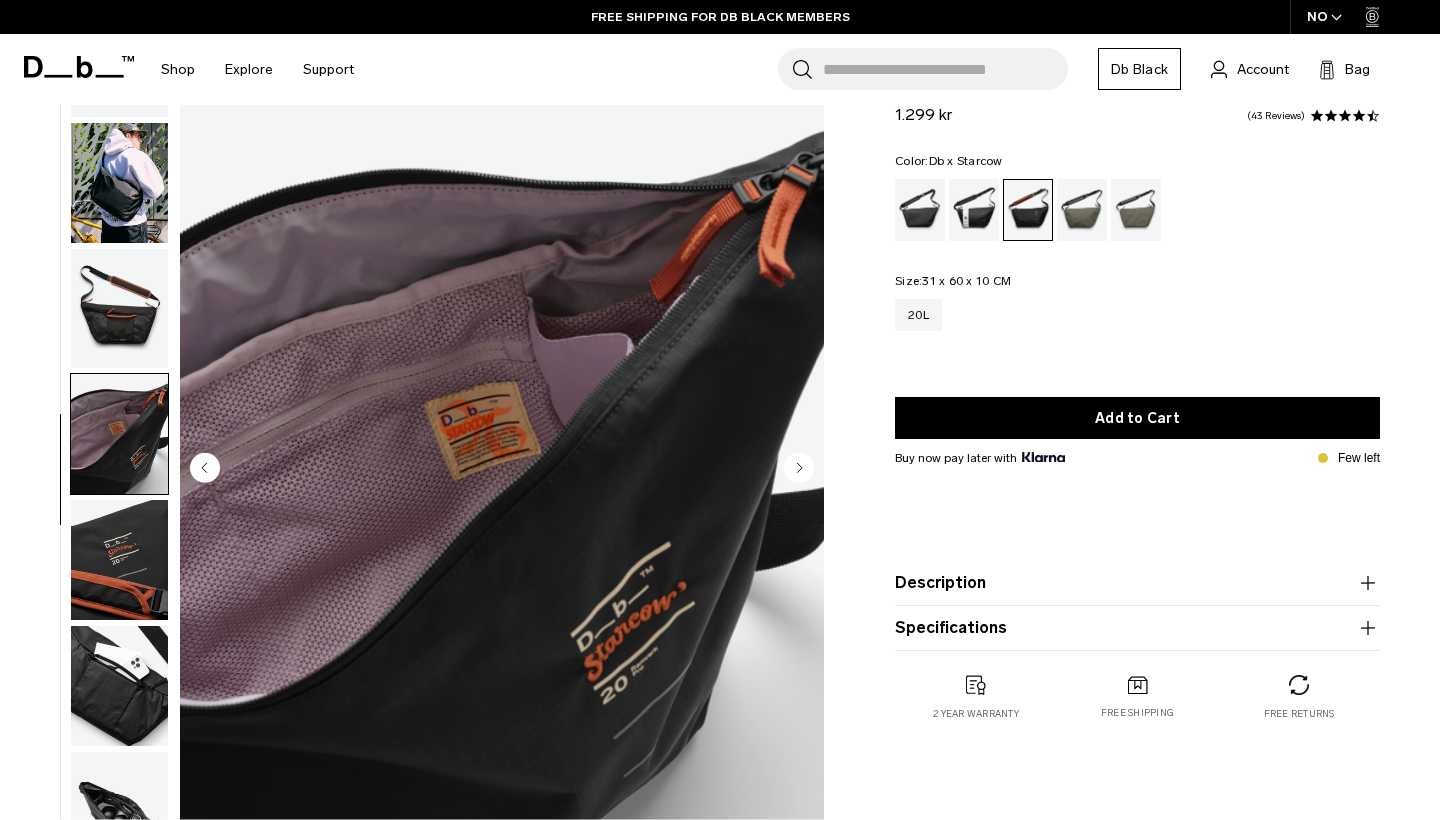 click at bounding box center [119, 560] 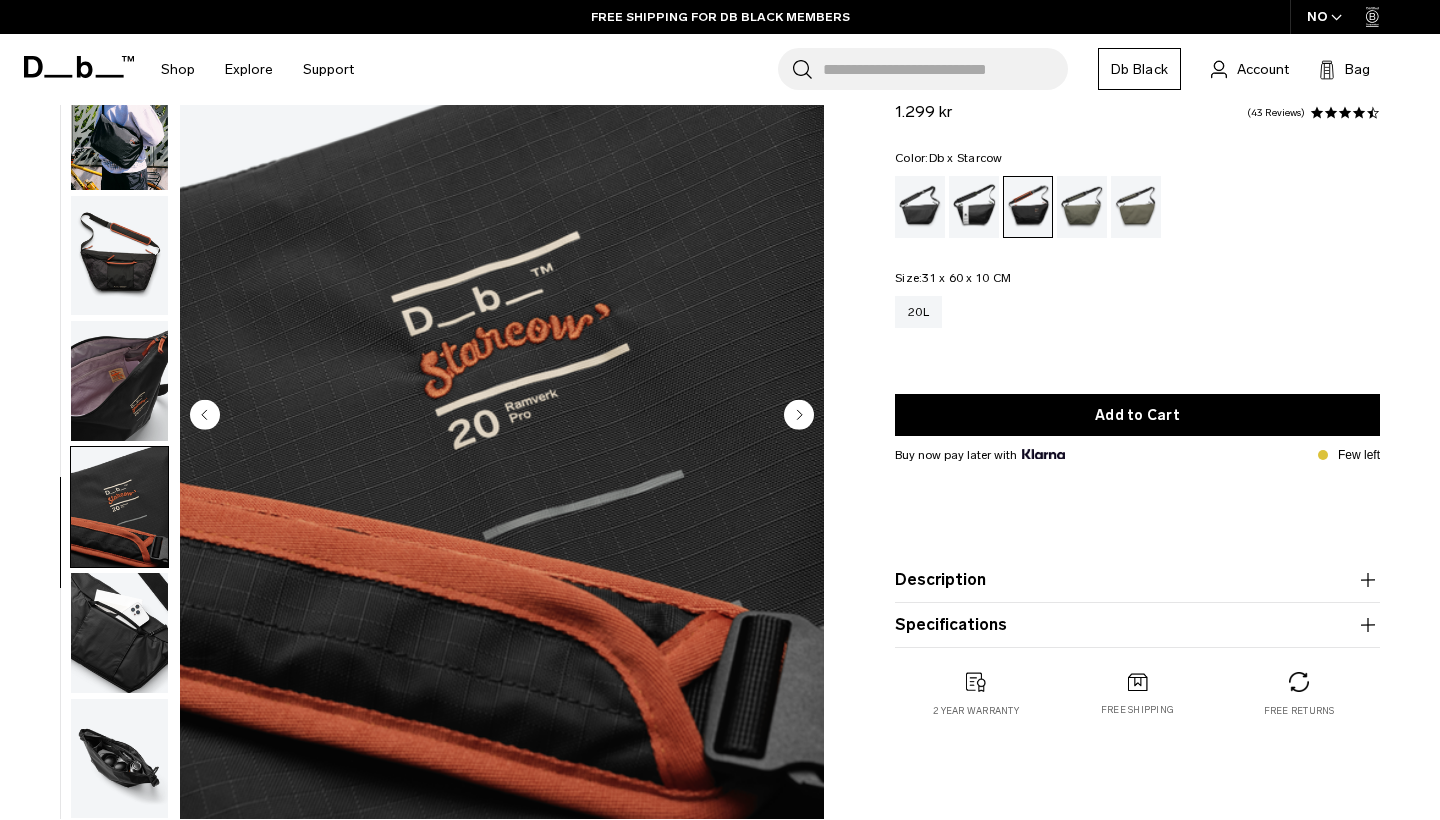 scroll, scrollTop: 130, scrollLeft: 0, axis: vertical 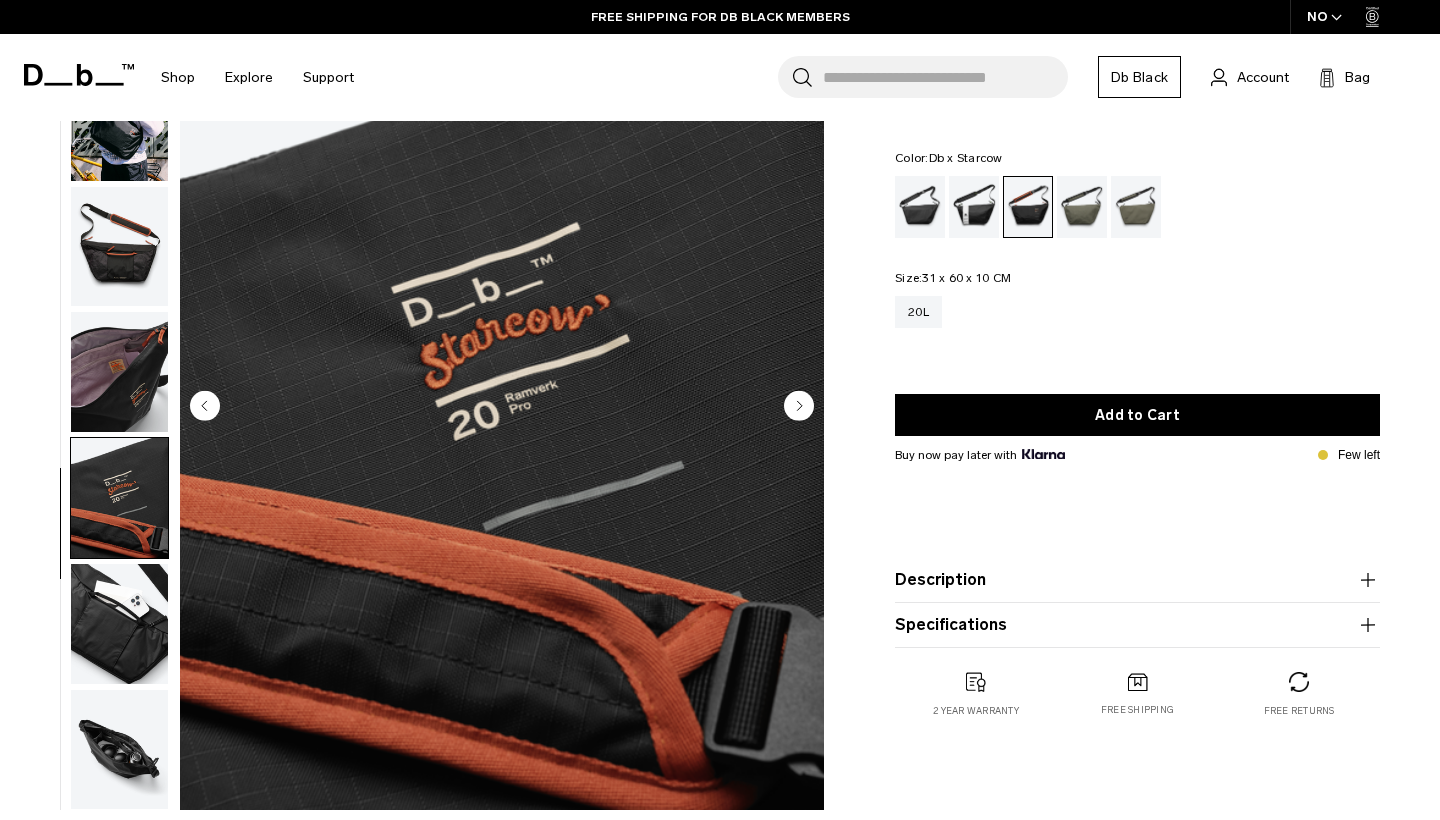 click at bounding box center [119, 624] 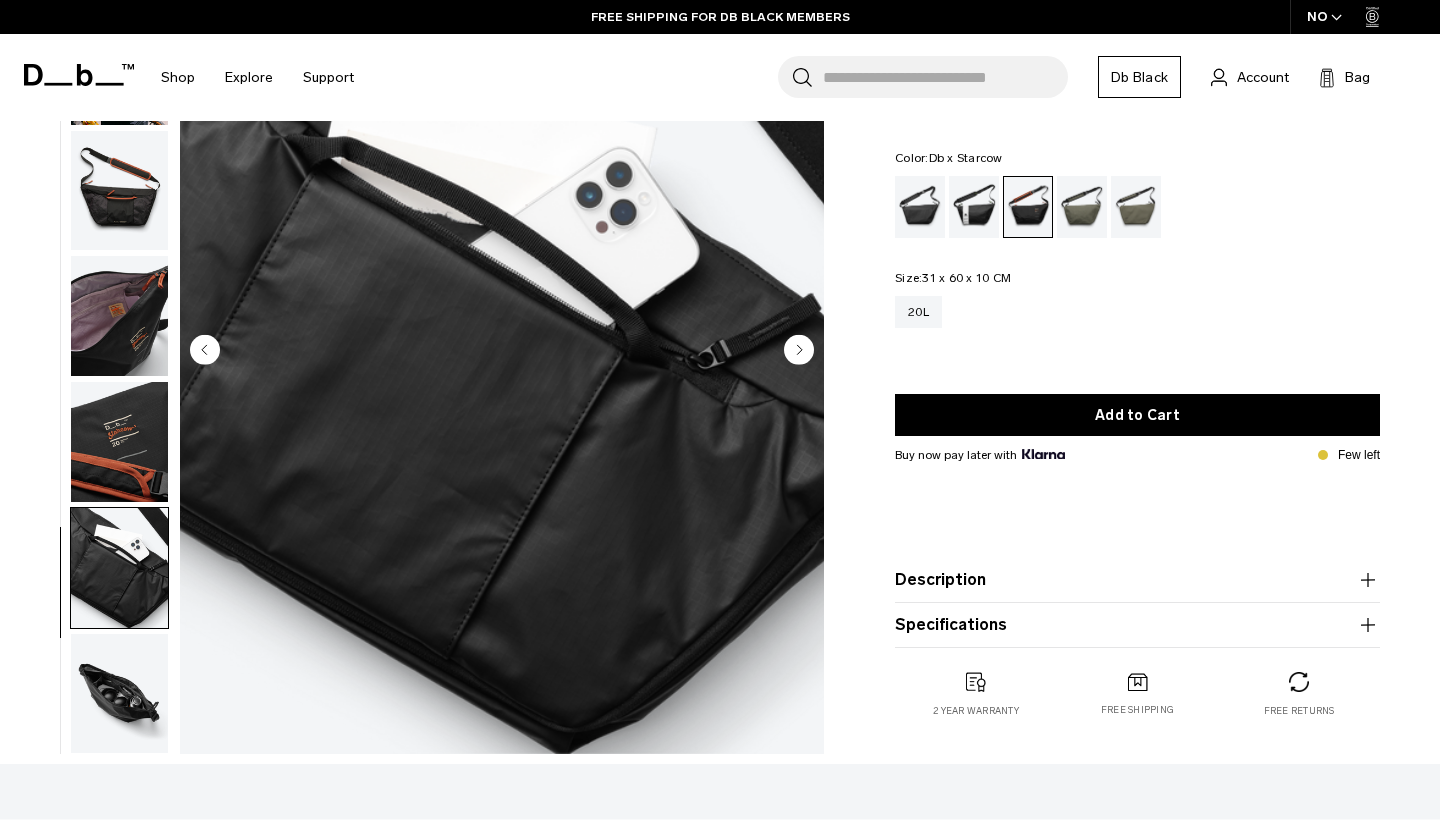 click at bounding box center [119, 694] 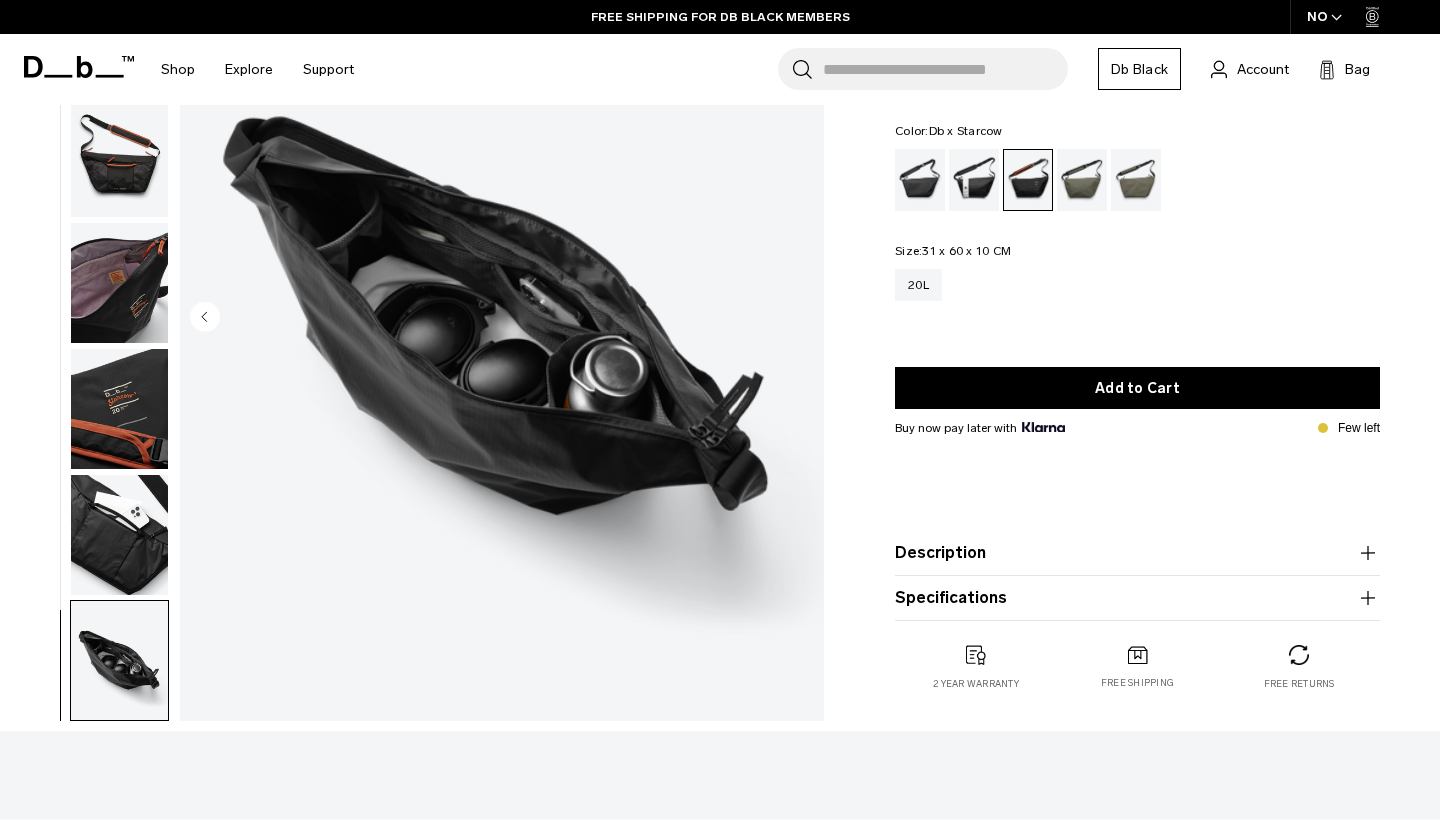 scroll, scrollTop: 219, scrollLeft: 0, axis: vertical 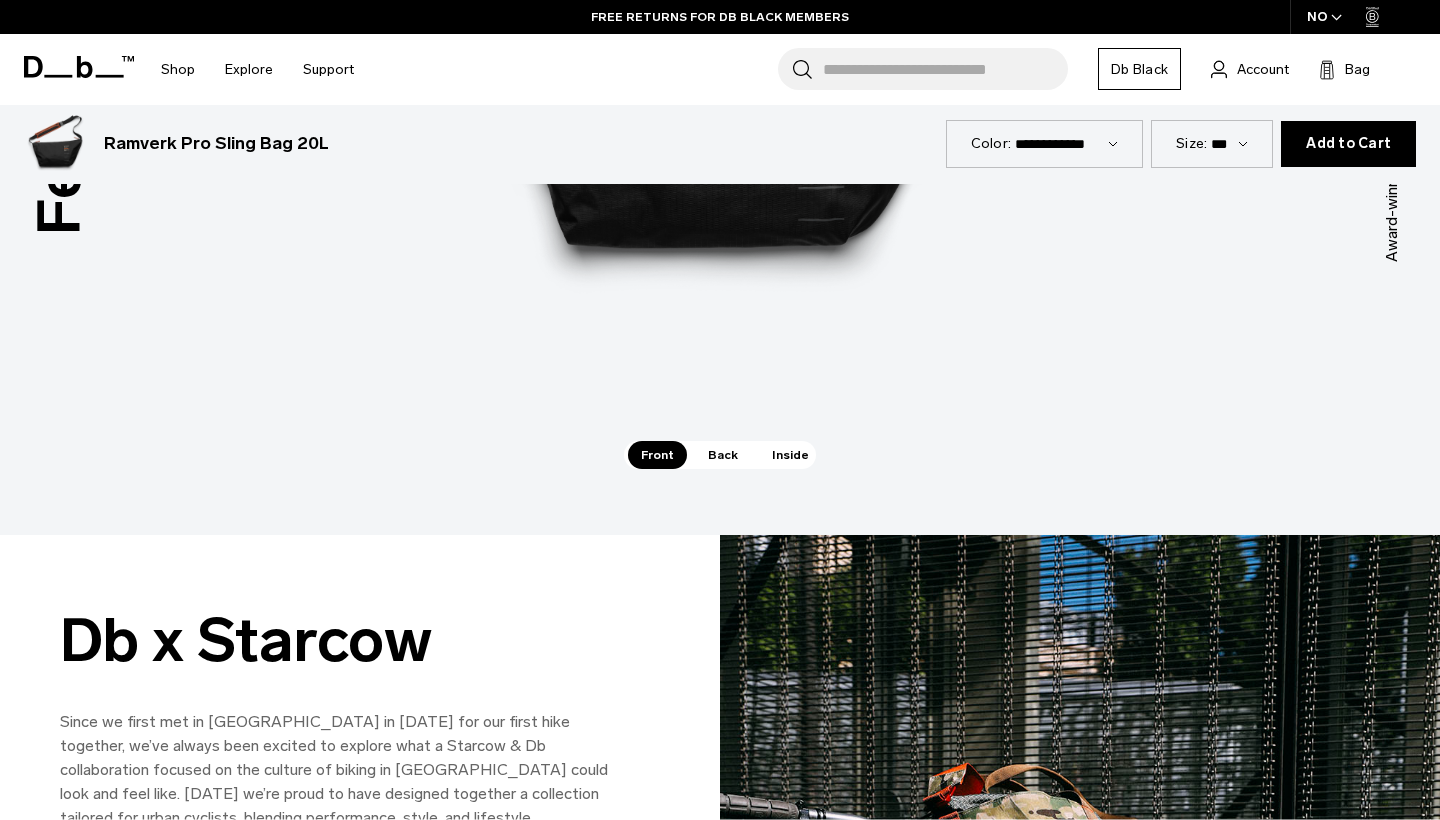 click on "Back" at bounding box center [723, 455] 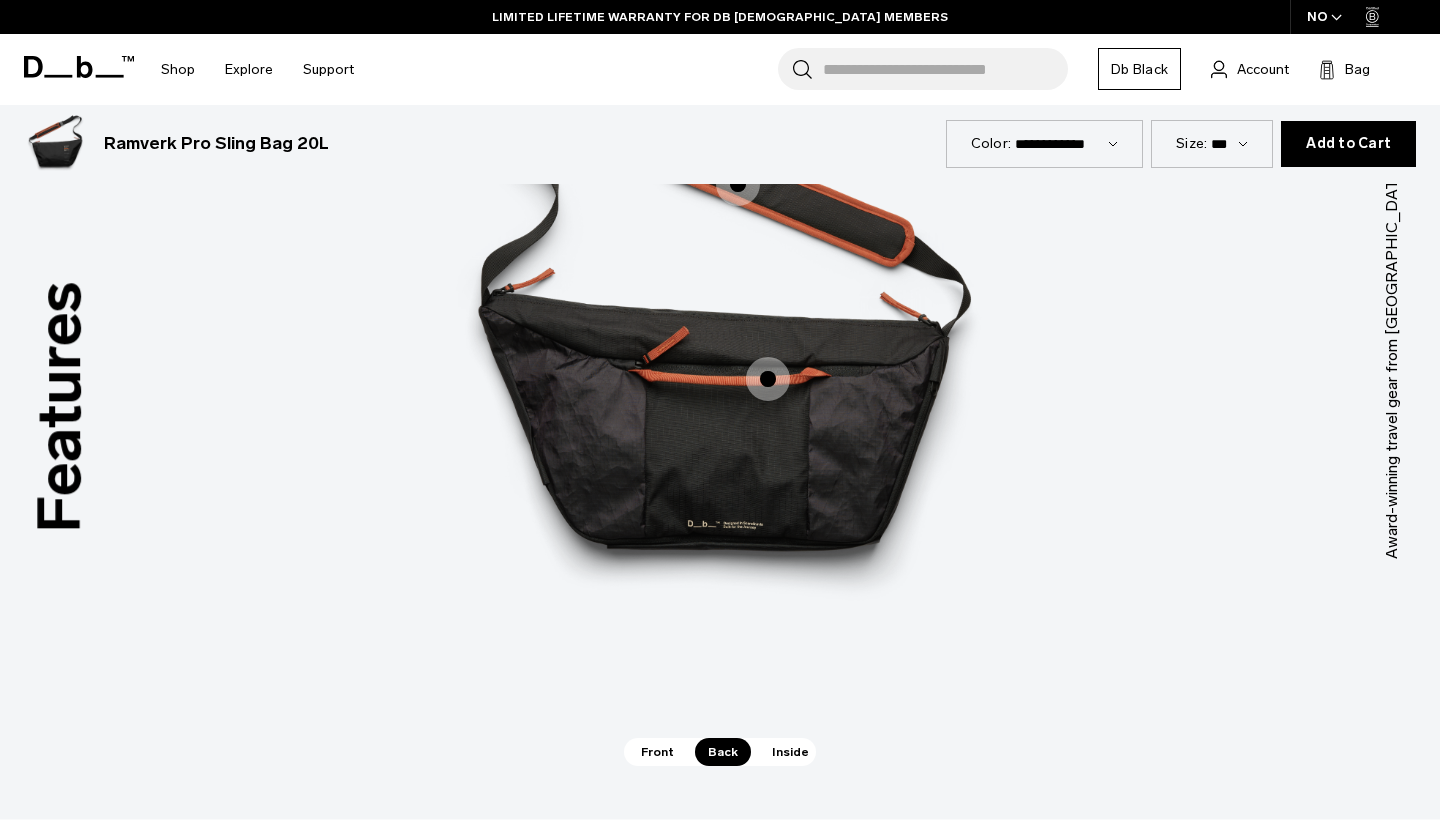 scroll, scrollTop: 1061, scrollLeft: 0, axis: vertical 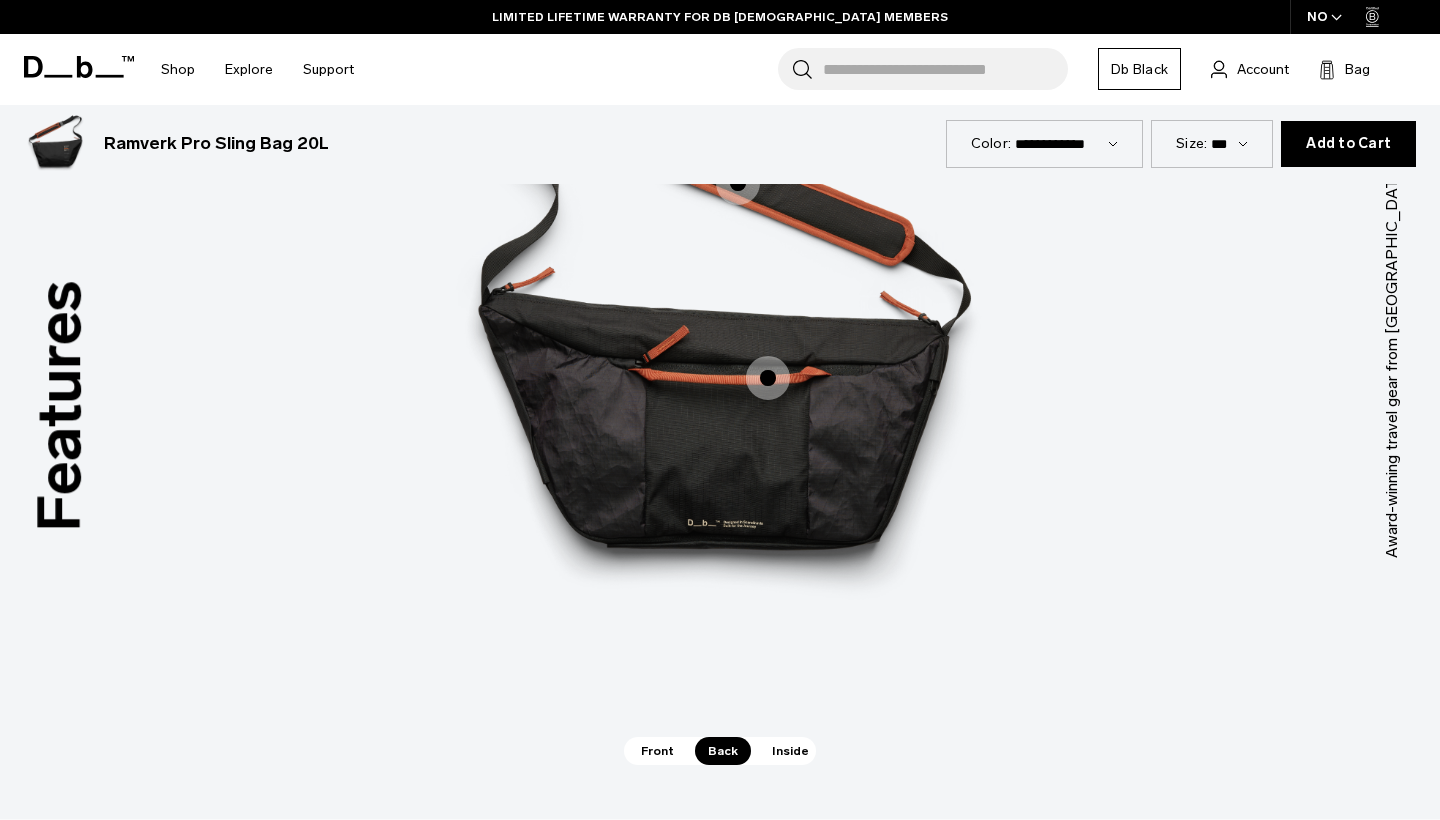 click on "Inside" at bounding box center [790, 751] 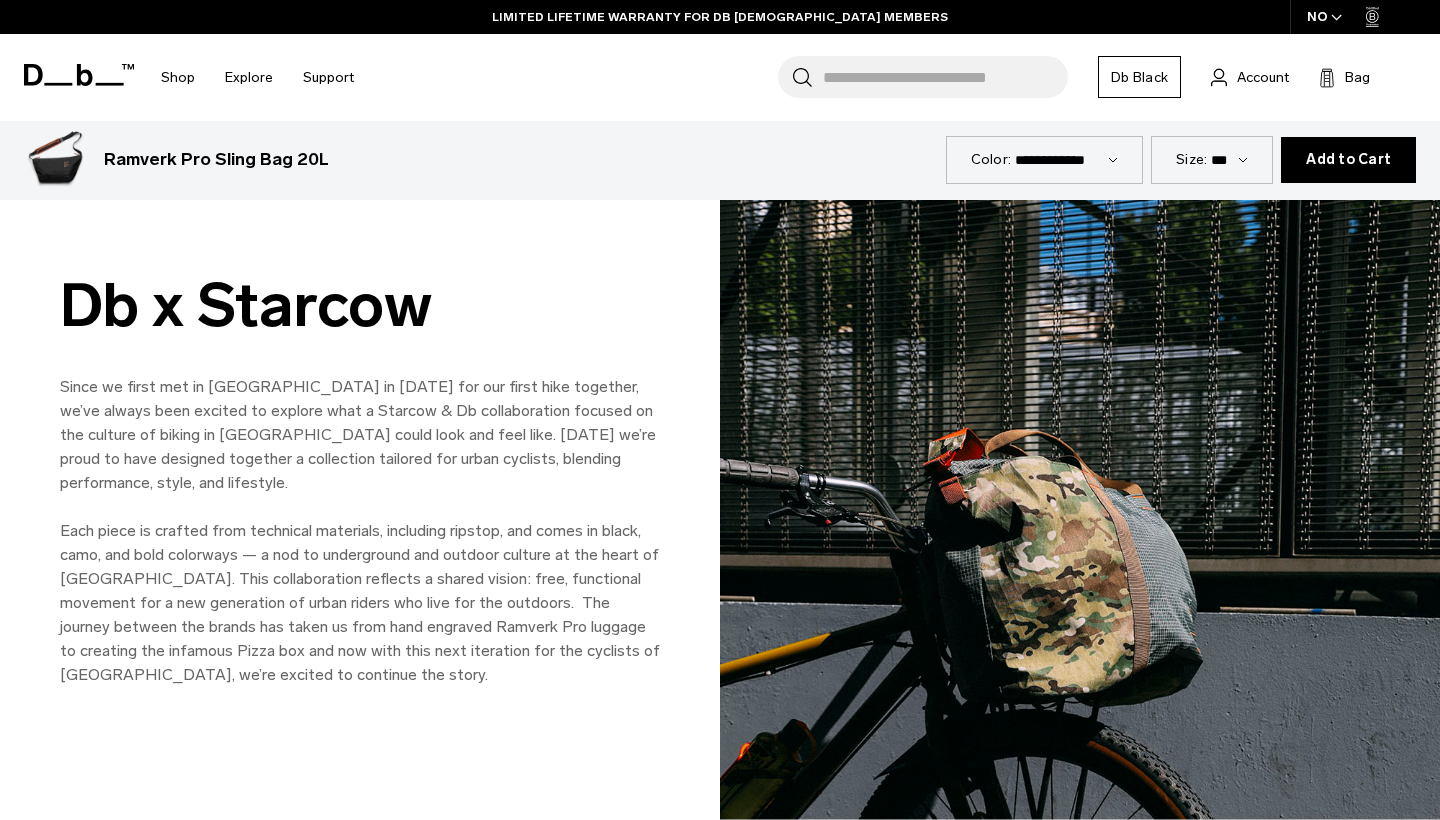 scroll, scrollTop: 1639, scrollLeft: 0, axis: vertical 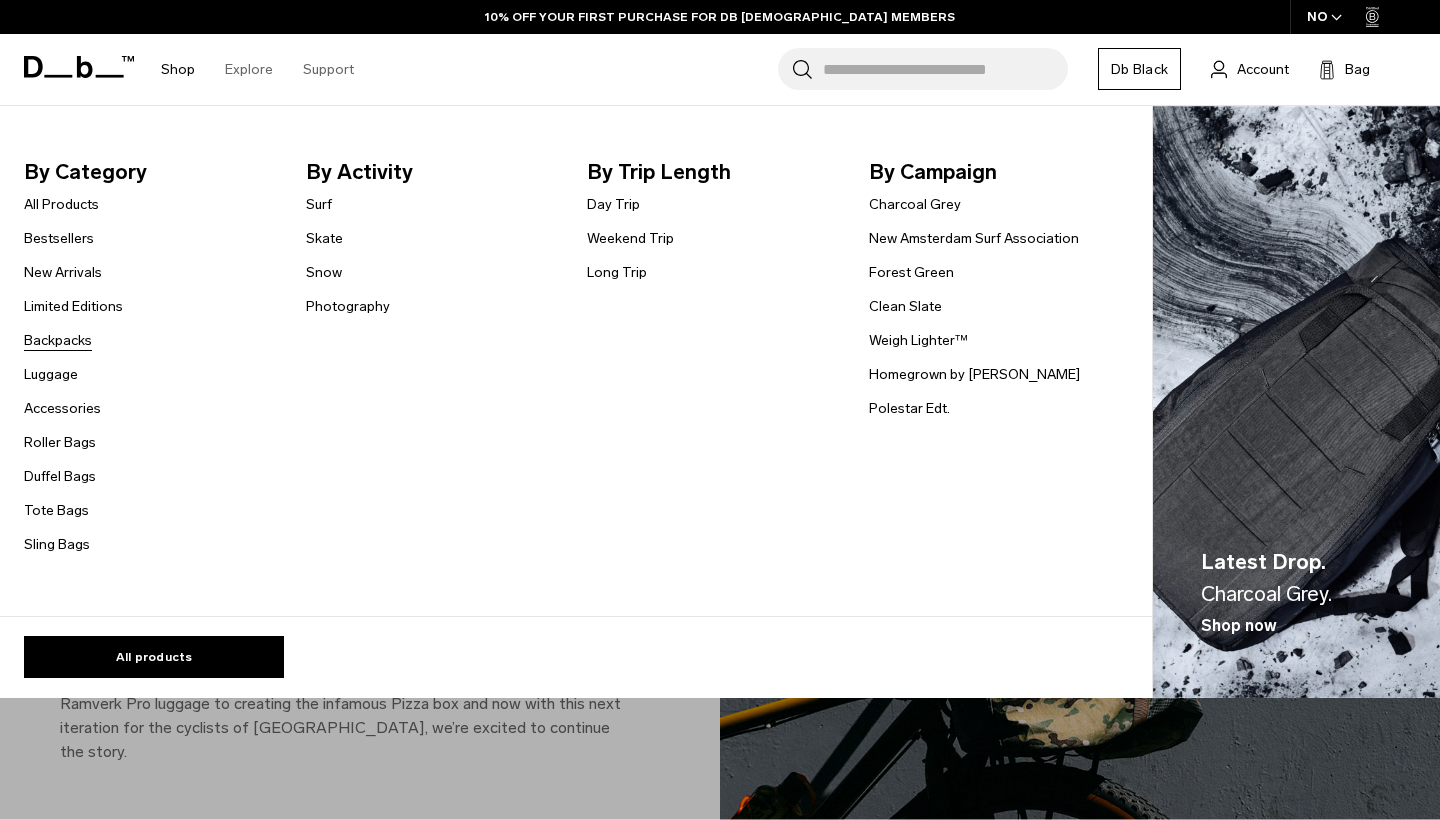 click on "Backpacks" at bounding box center [58, 340] 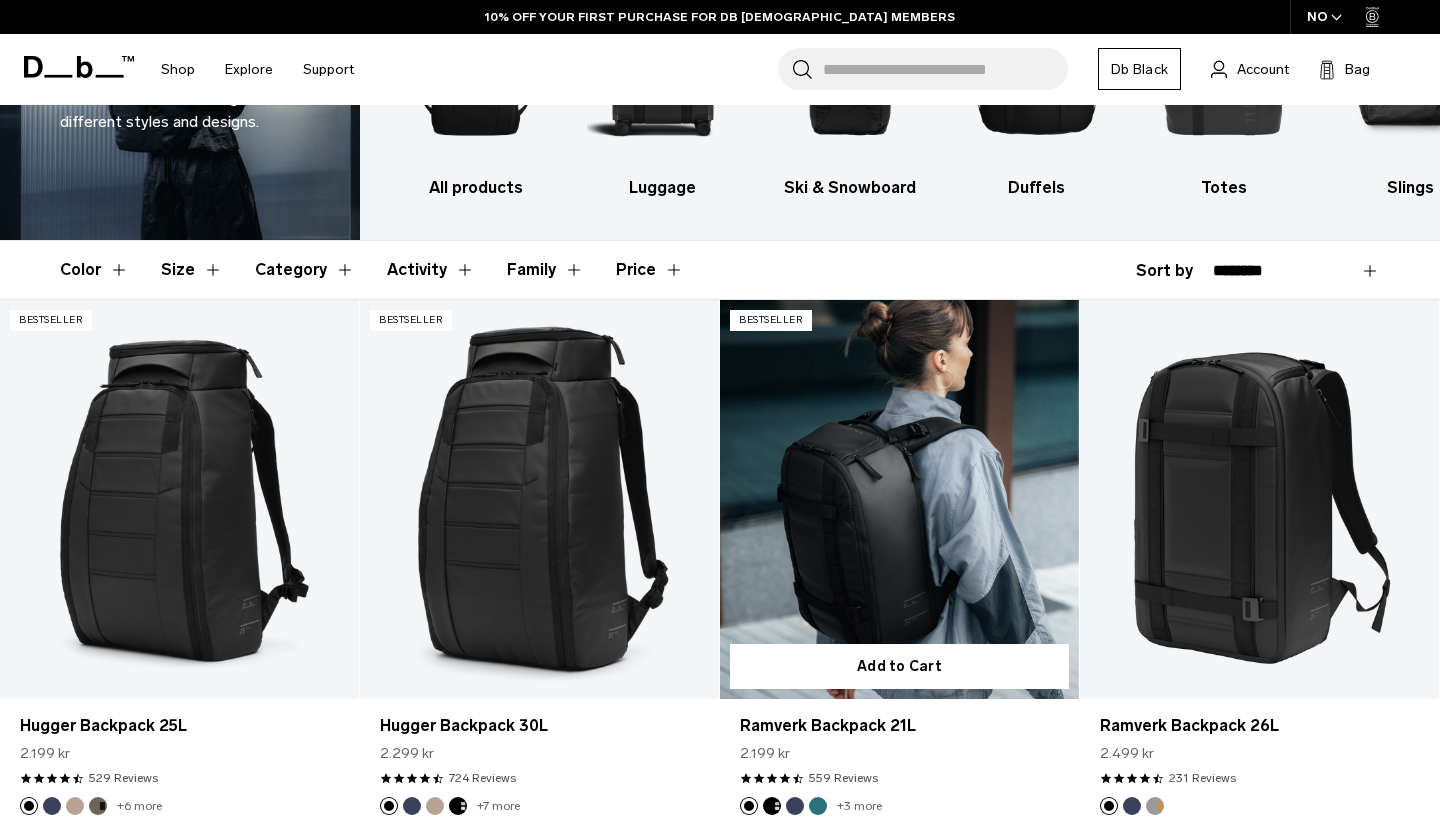 scroll, scrollTop: 197, scrollLeft: 0, axis: vertical 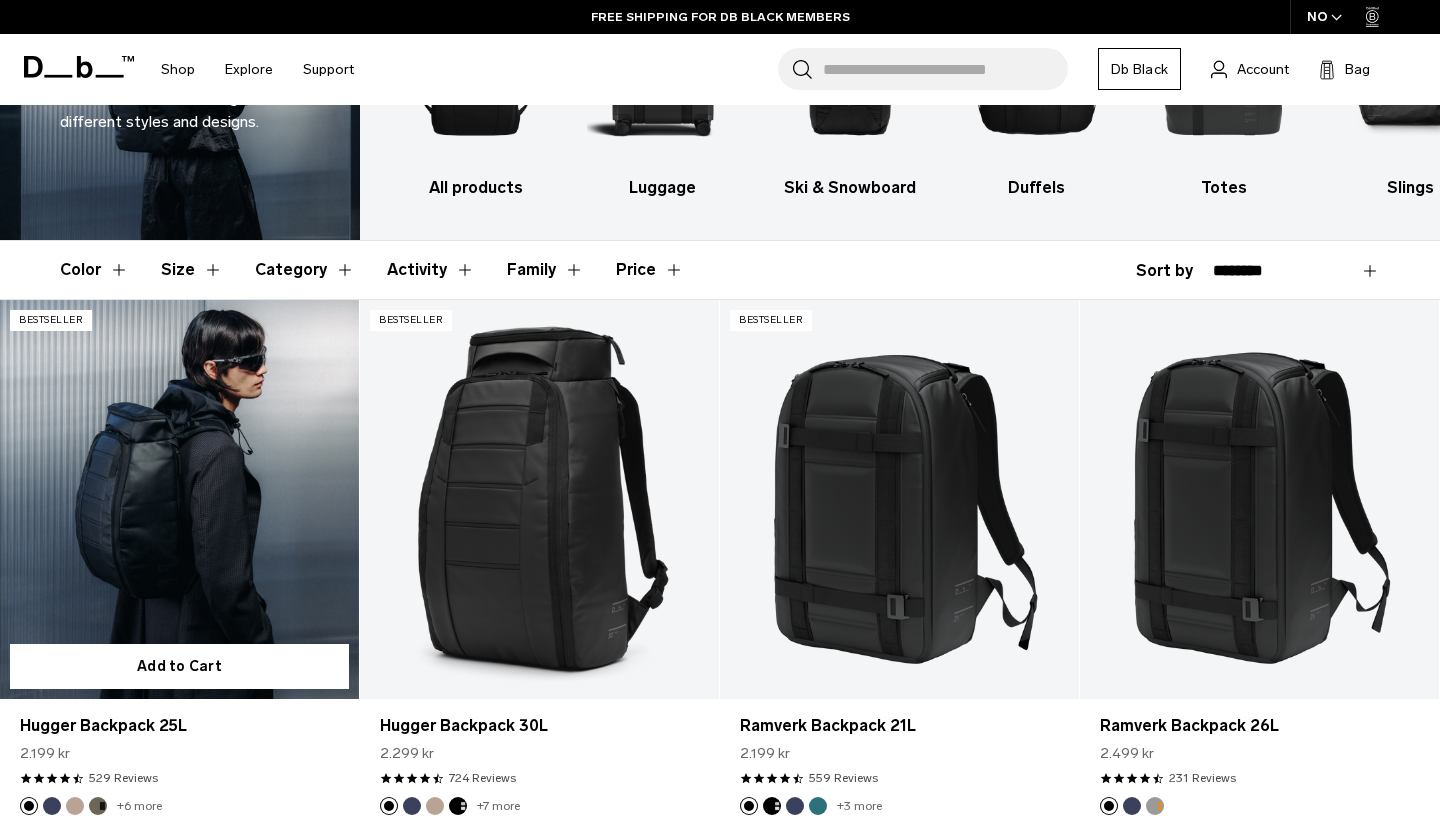 click at bounding box center [179, 499] 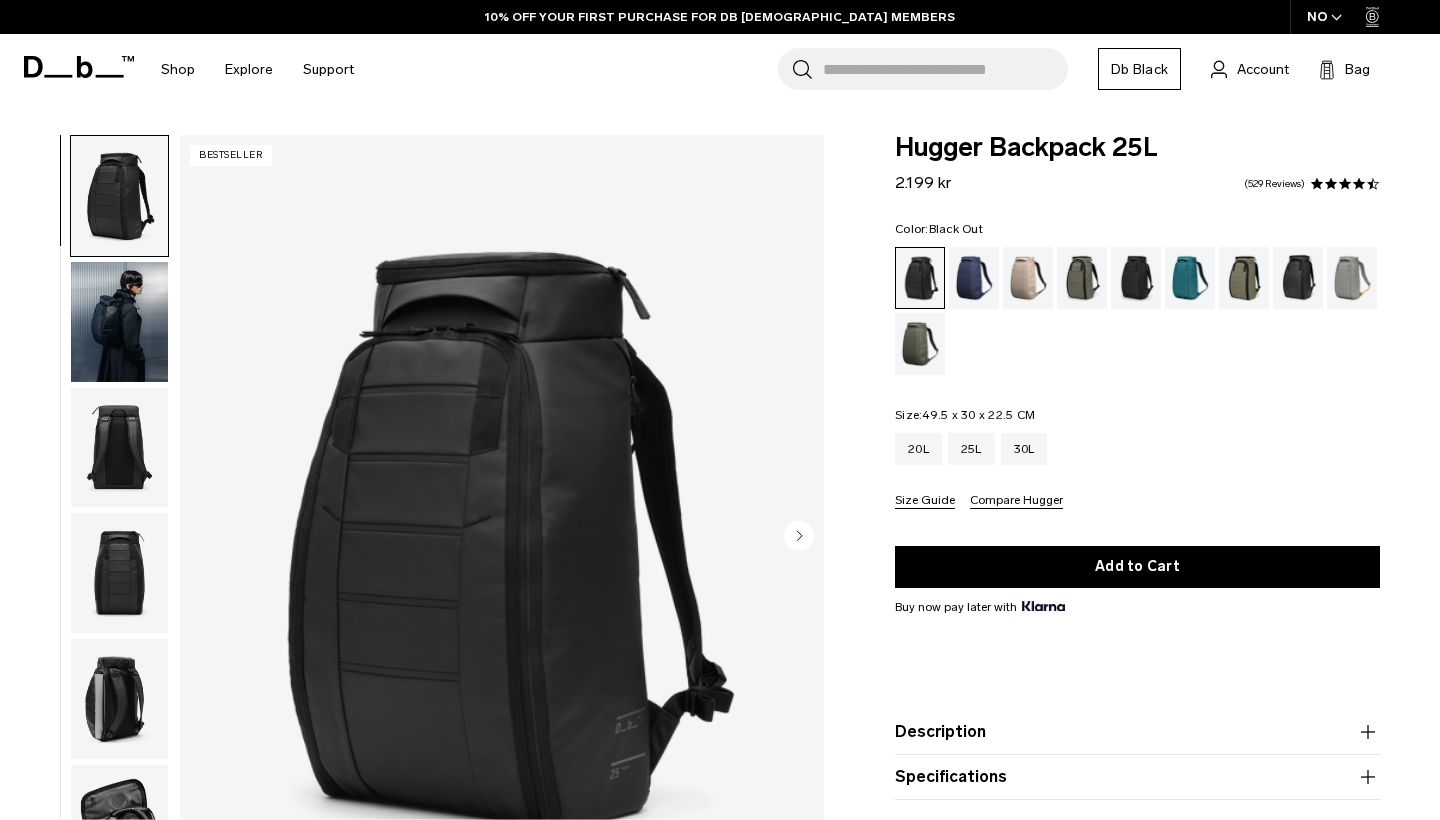 scroll, scrollTop: 29, scrollLeft: 0, axis: vertical 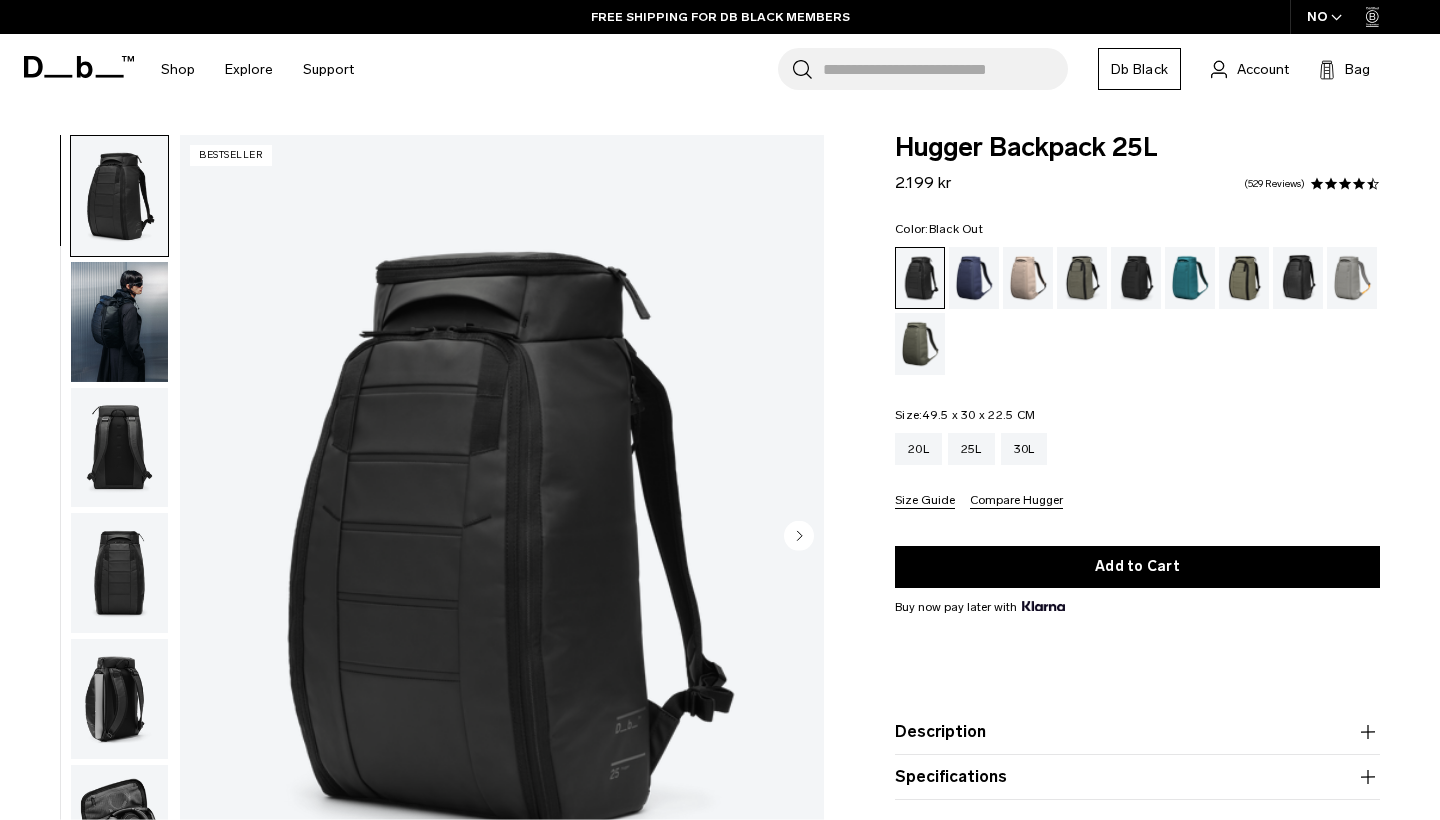 click at bounding box center [119, 322] 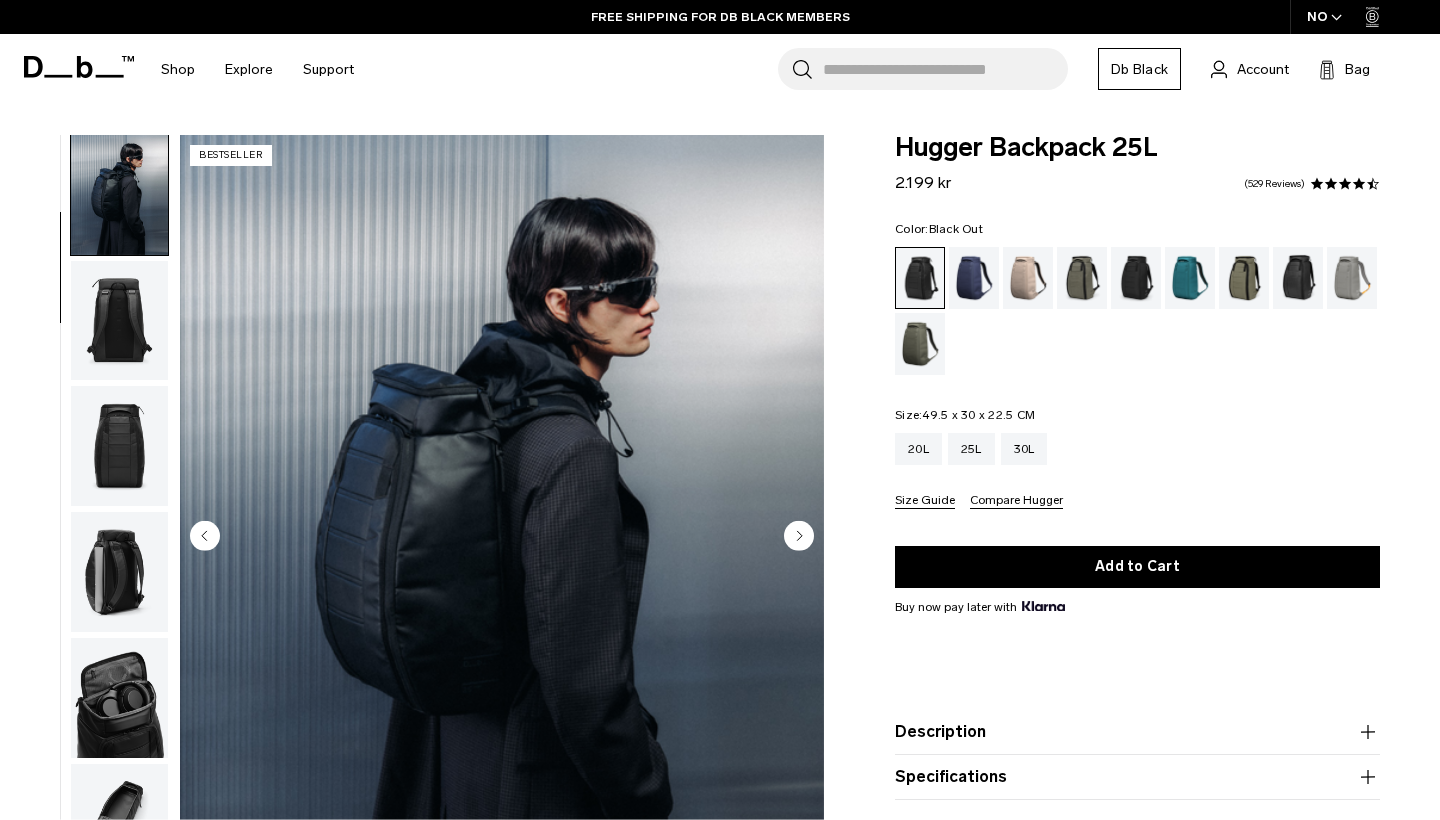 click at bounding box center (119, 446) 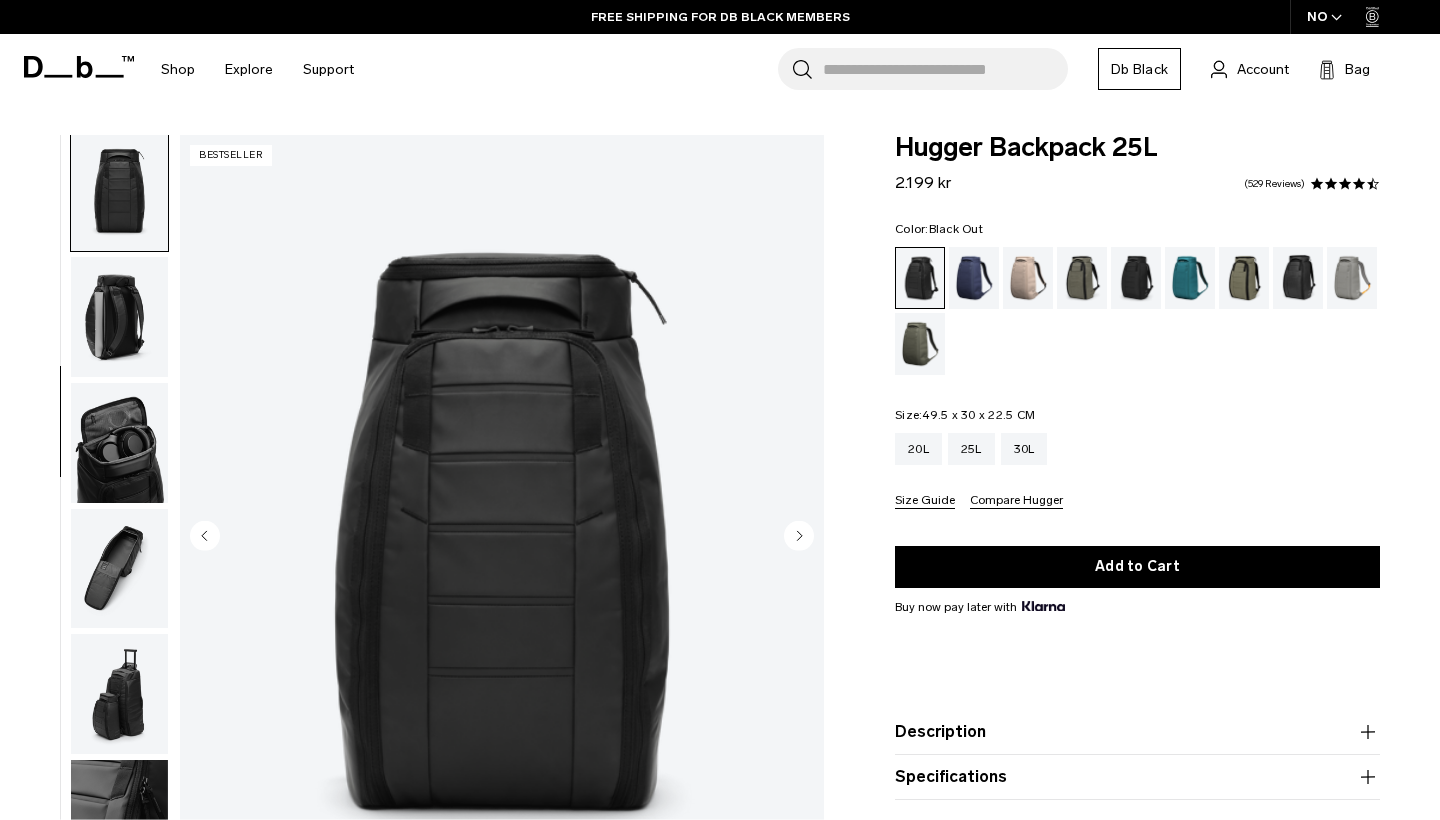 click at bounding box center [119, 317] 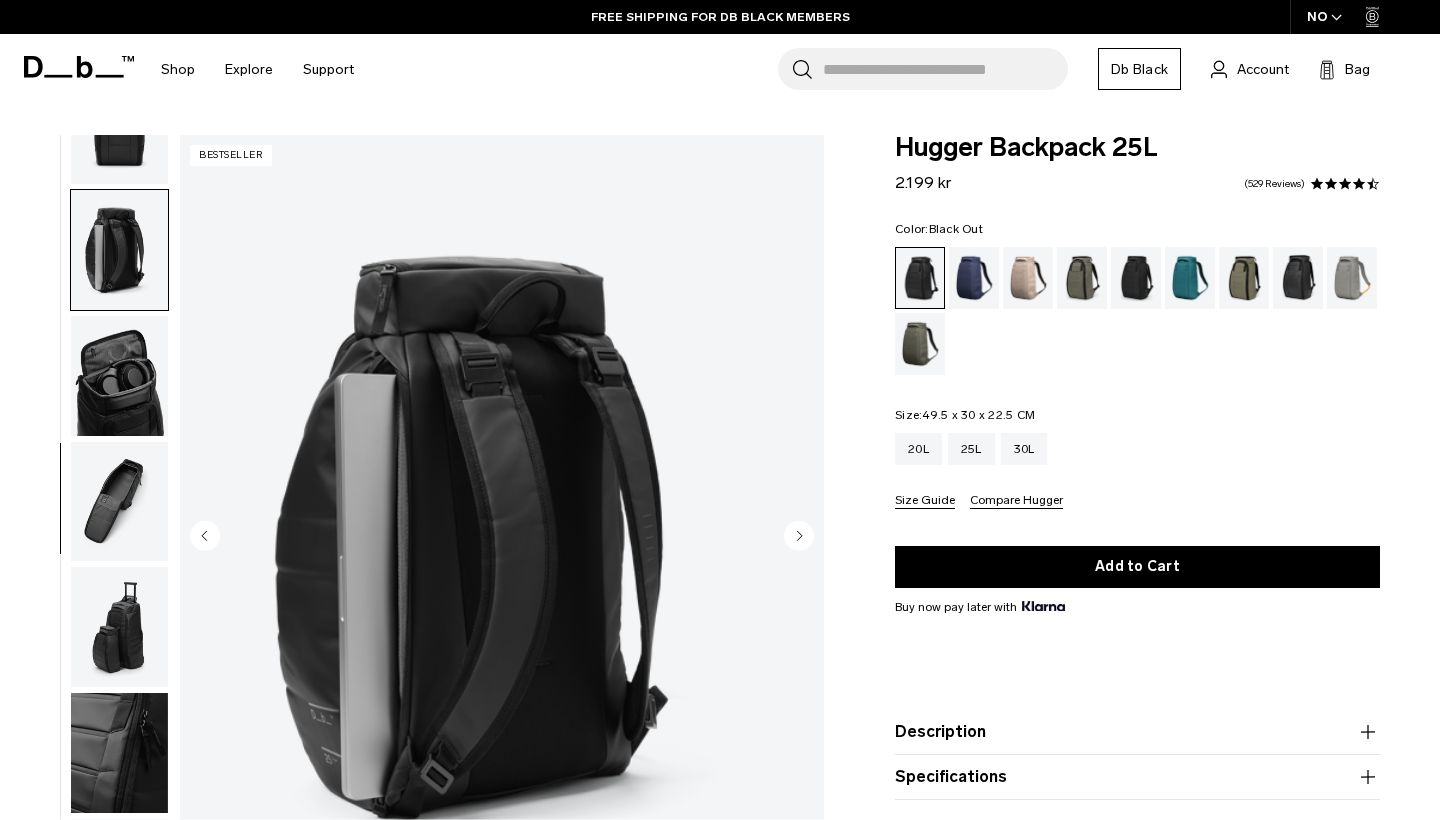 click at bounding box center [119, 376] 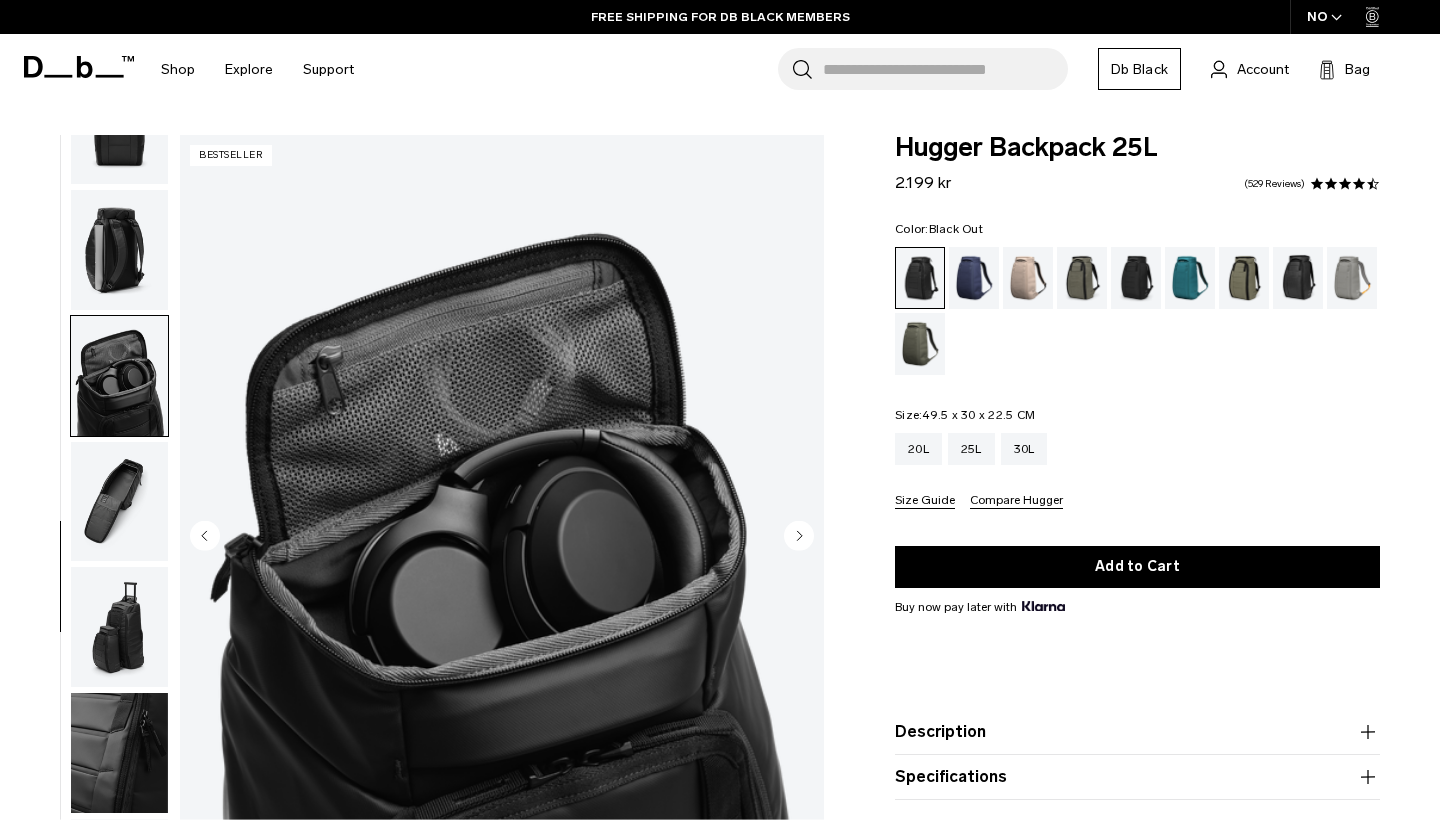 click at bounding box center [119, 502] 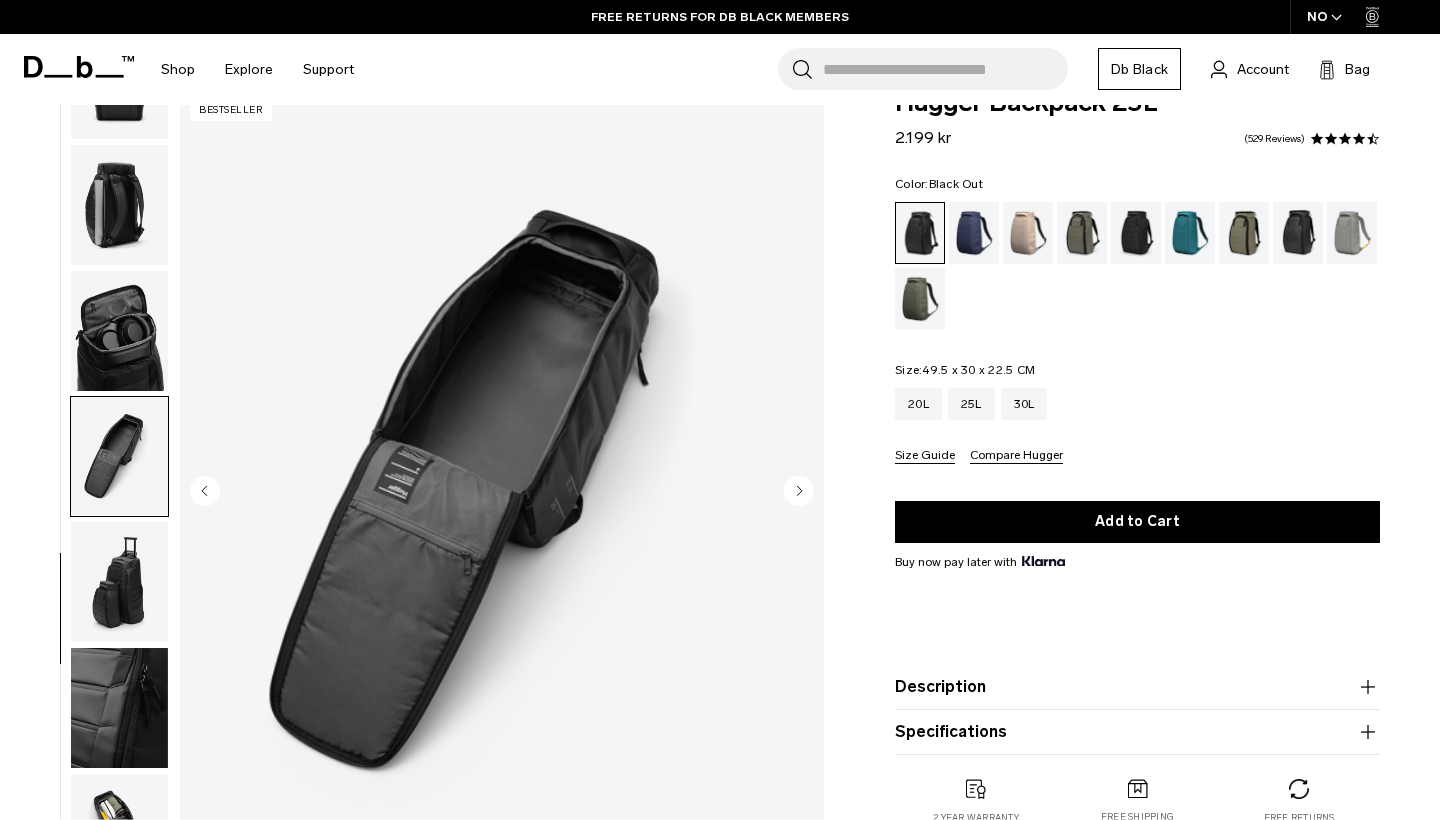 click at bounding box center (119, 582) 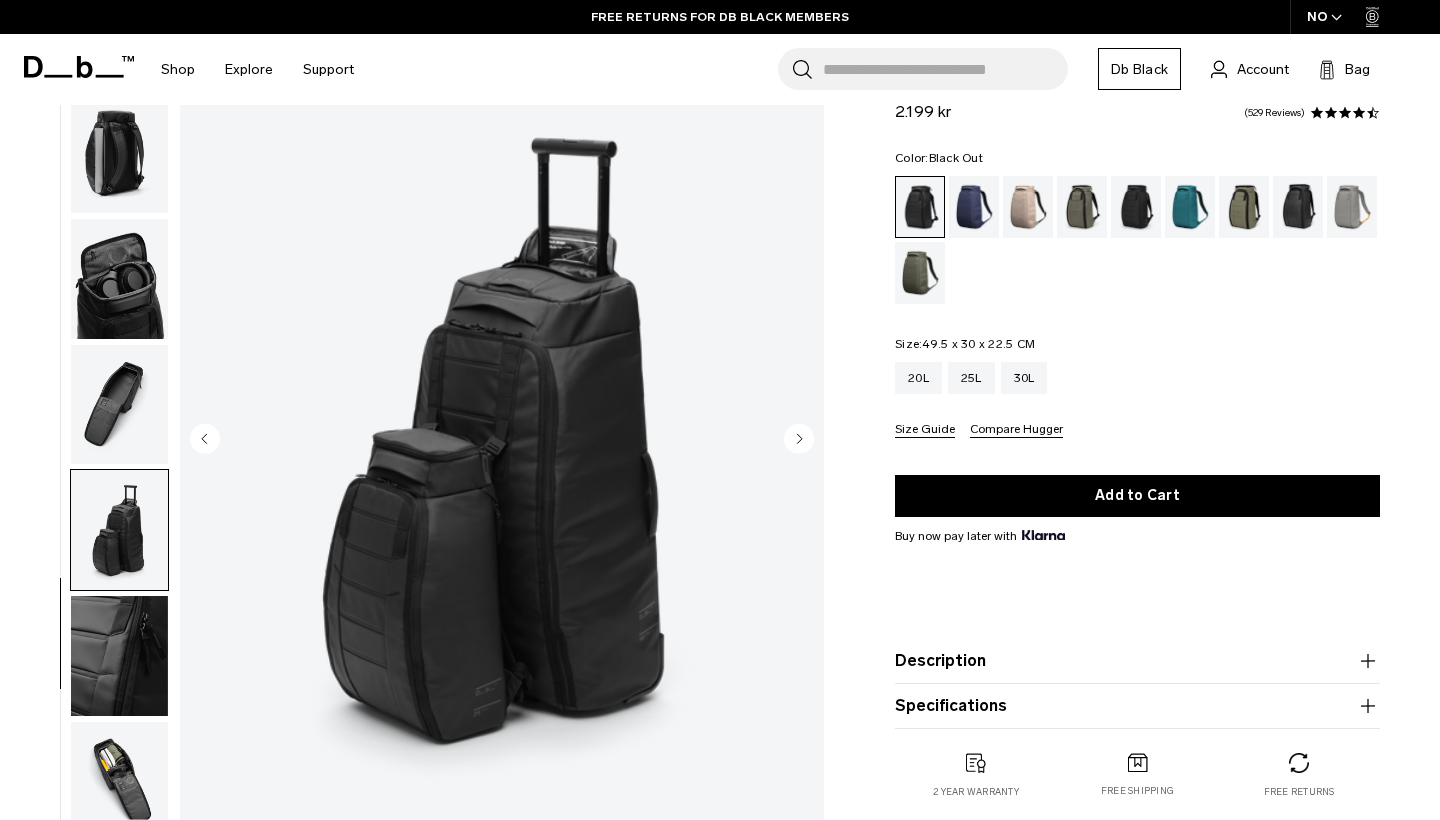 scroll, scrollTop: 139, scrollLeft: 0, axis: vertical 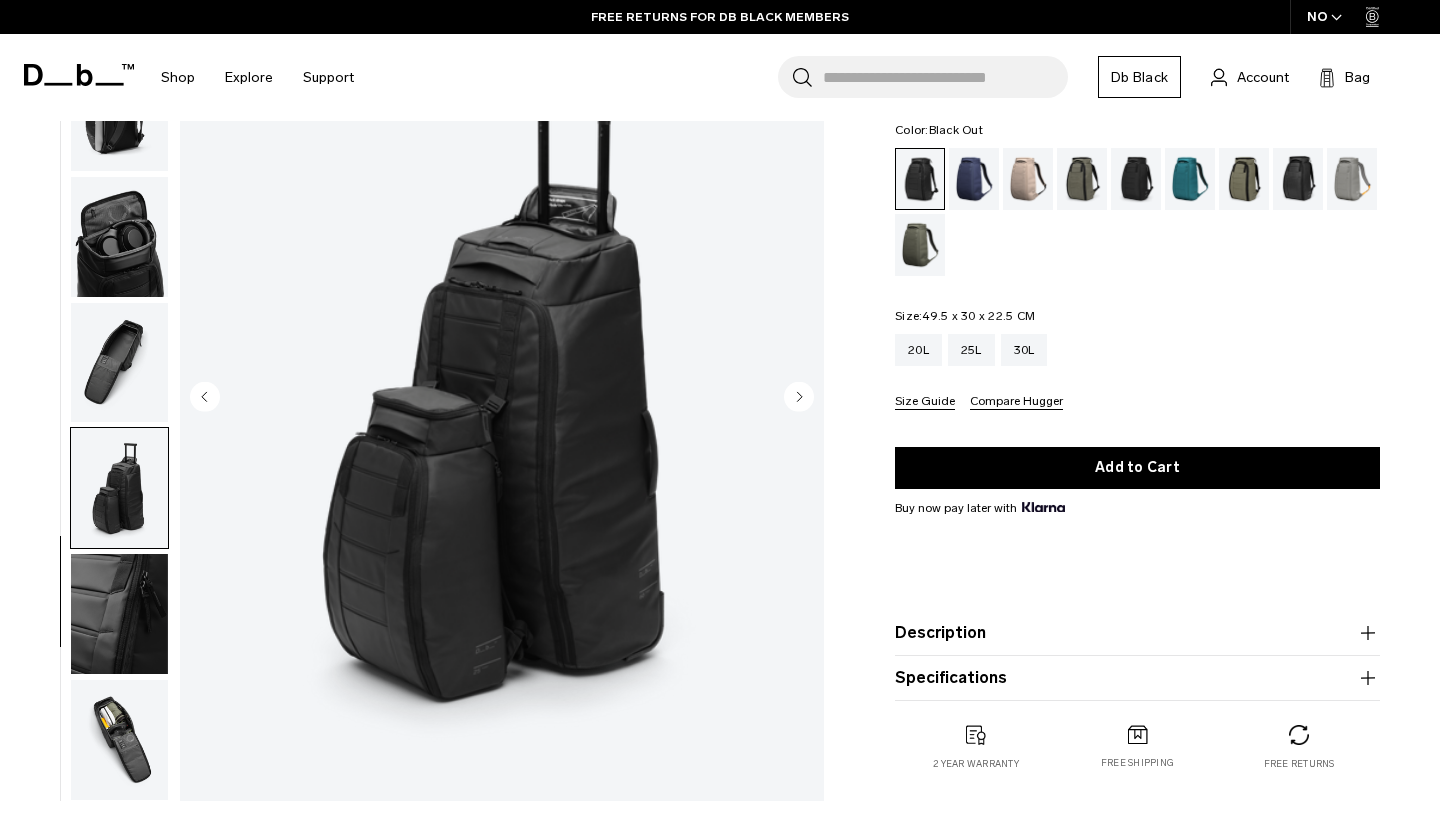 click at bounding box center (119, 614) 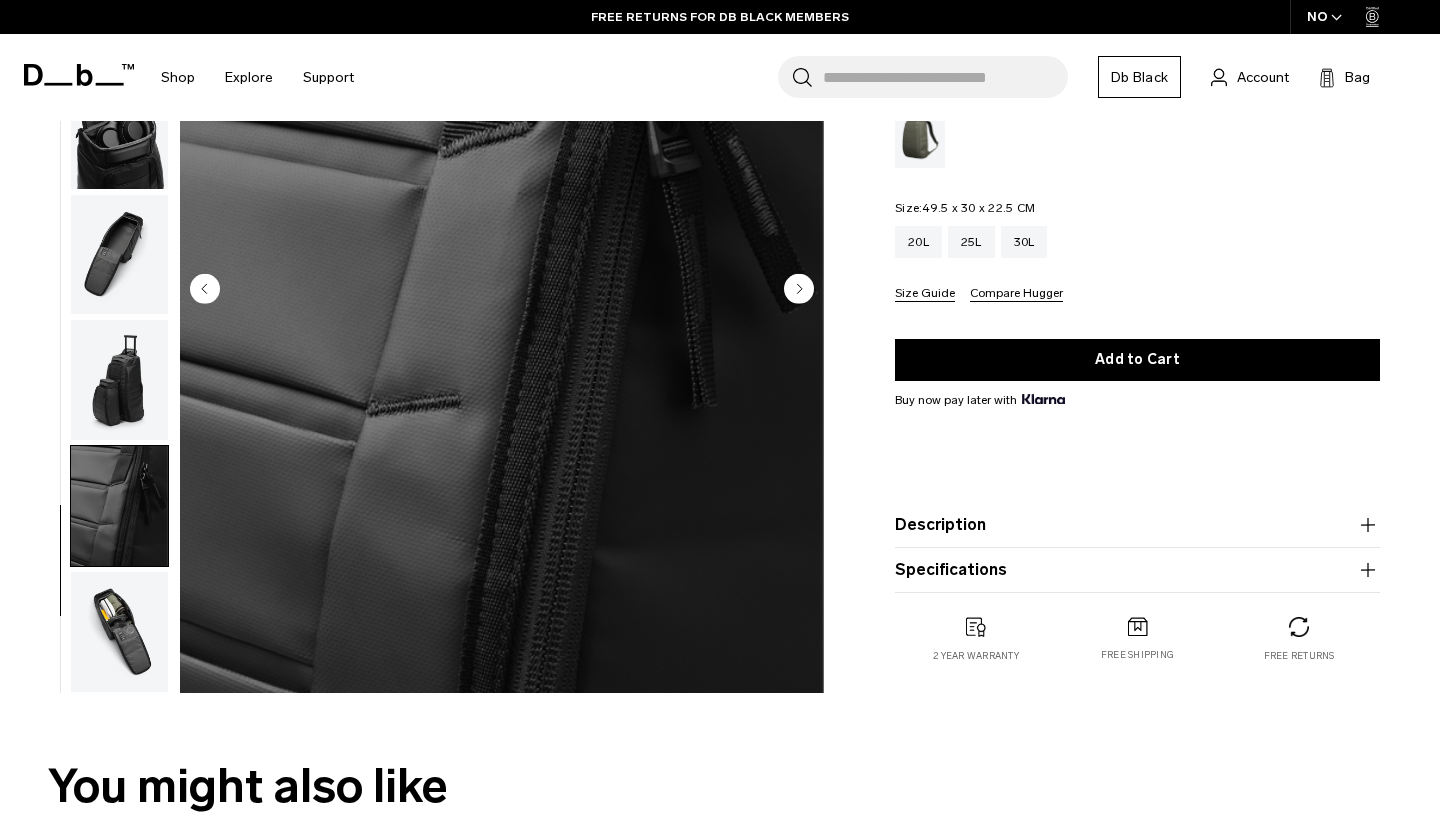 scroll, scrollTop: 284, scrollLeft: 0, axis: vertical 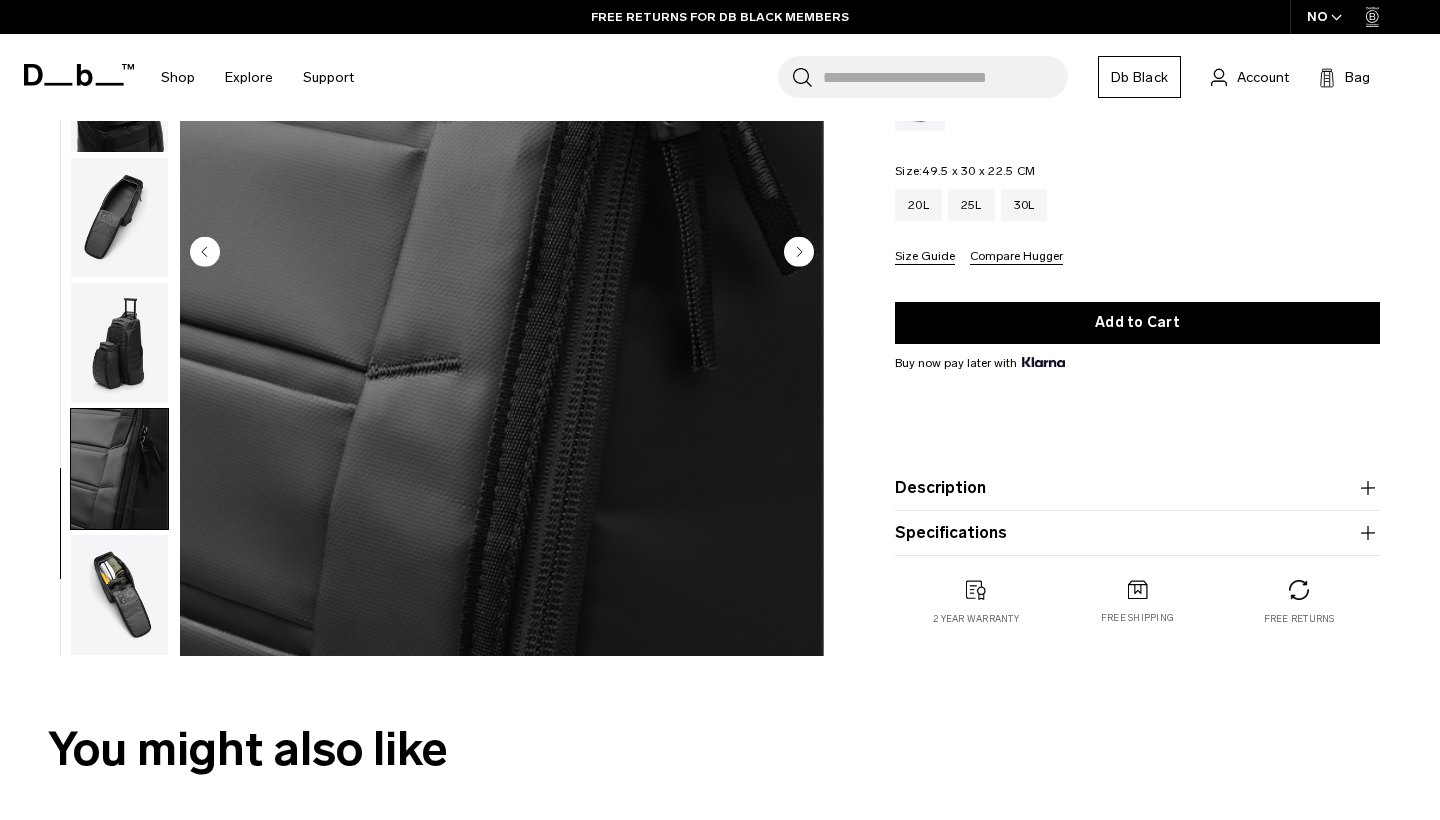 click at bounding box center (119, 595) 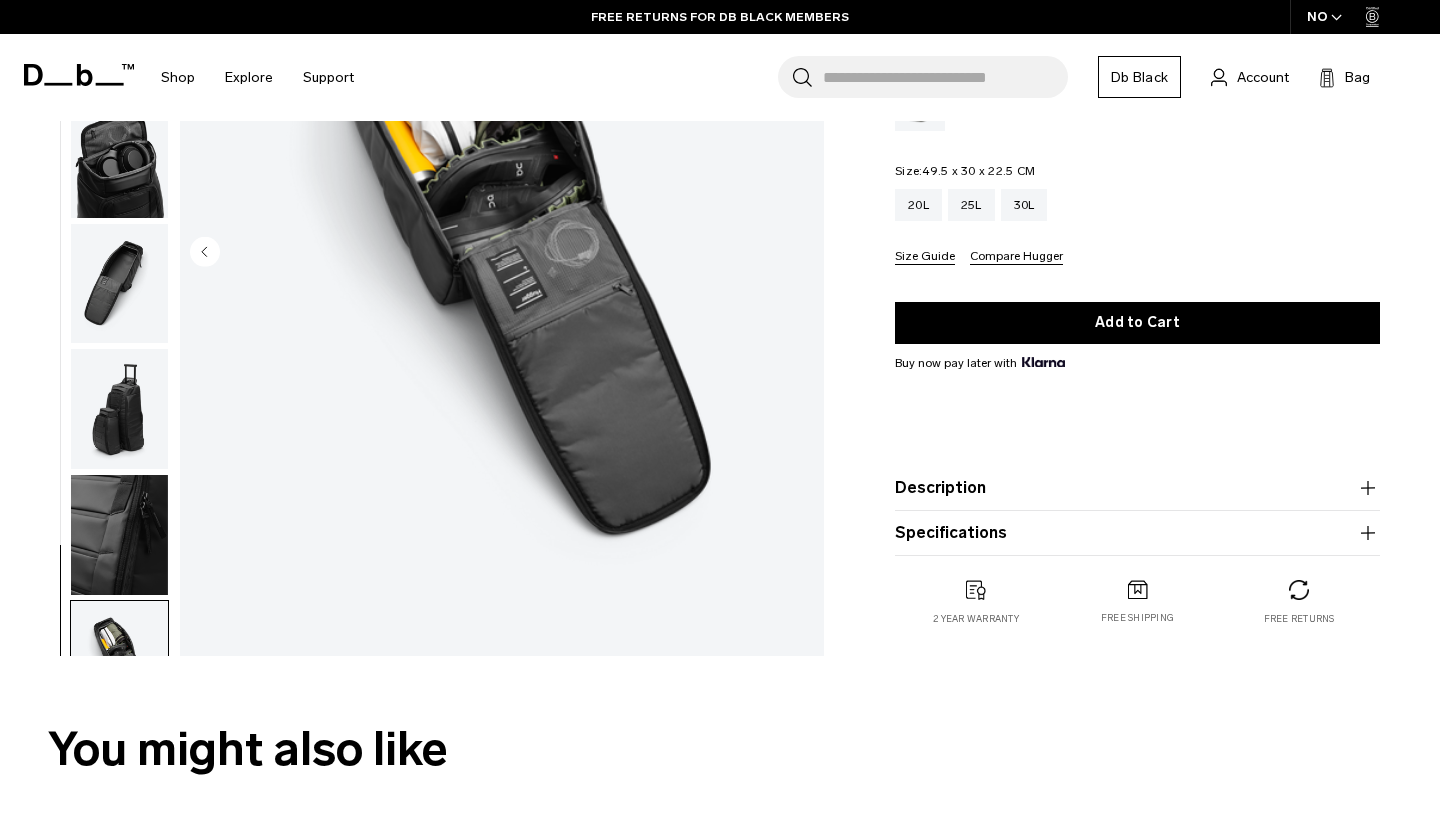 scroll, scrollTop: 375, scrollLeft: 0, axis: vertical 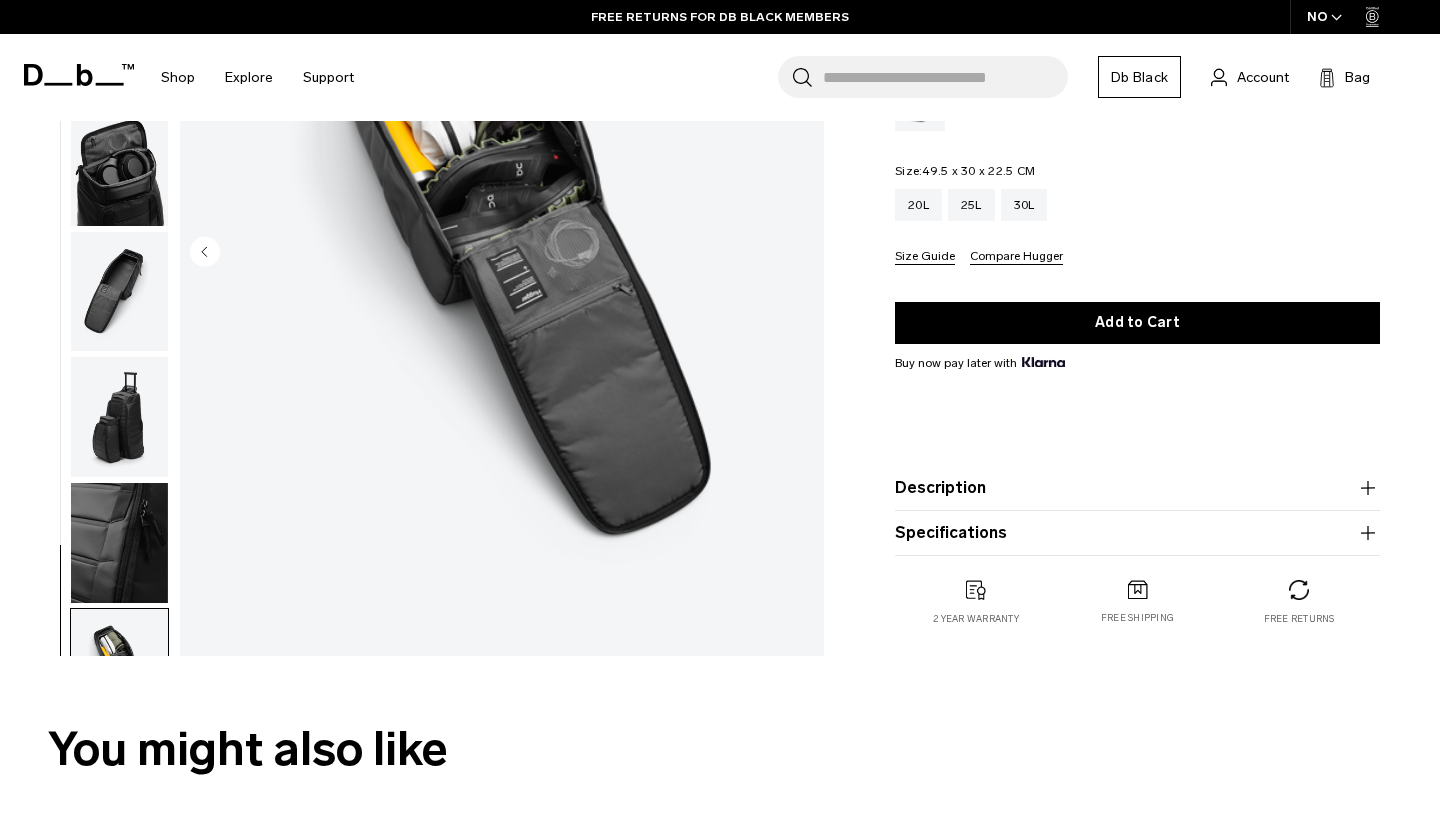 click on "Description" at bounding box center (1137, 488) 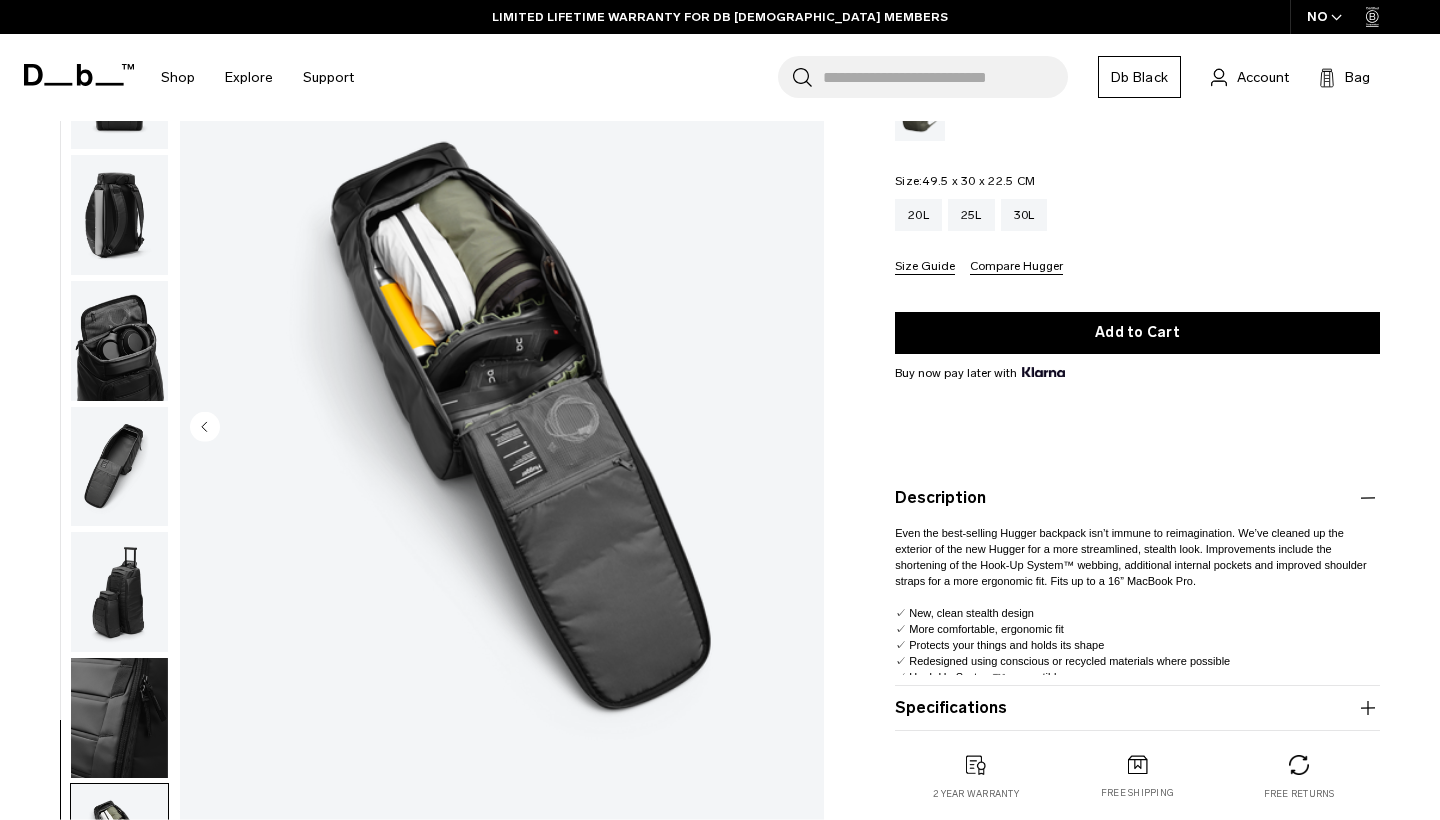 scroll, scrollTop: 239, scrollLeft: 0, axis: vertical 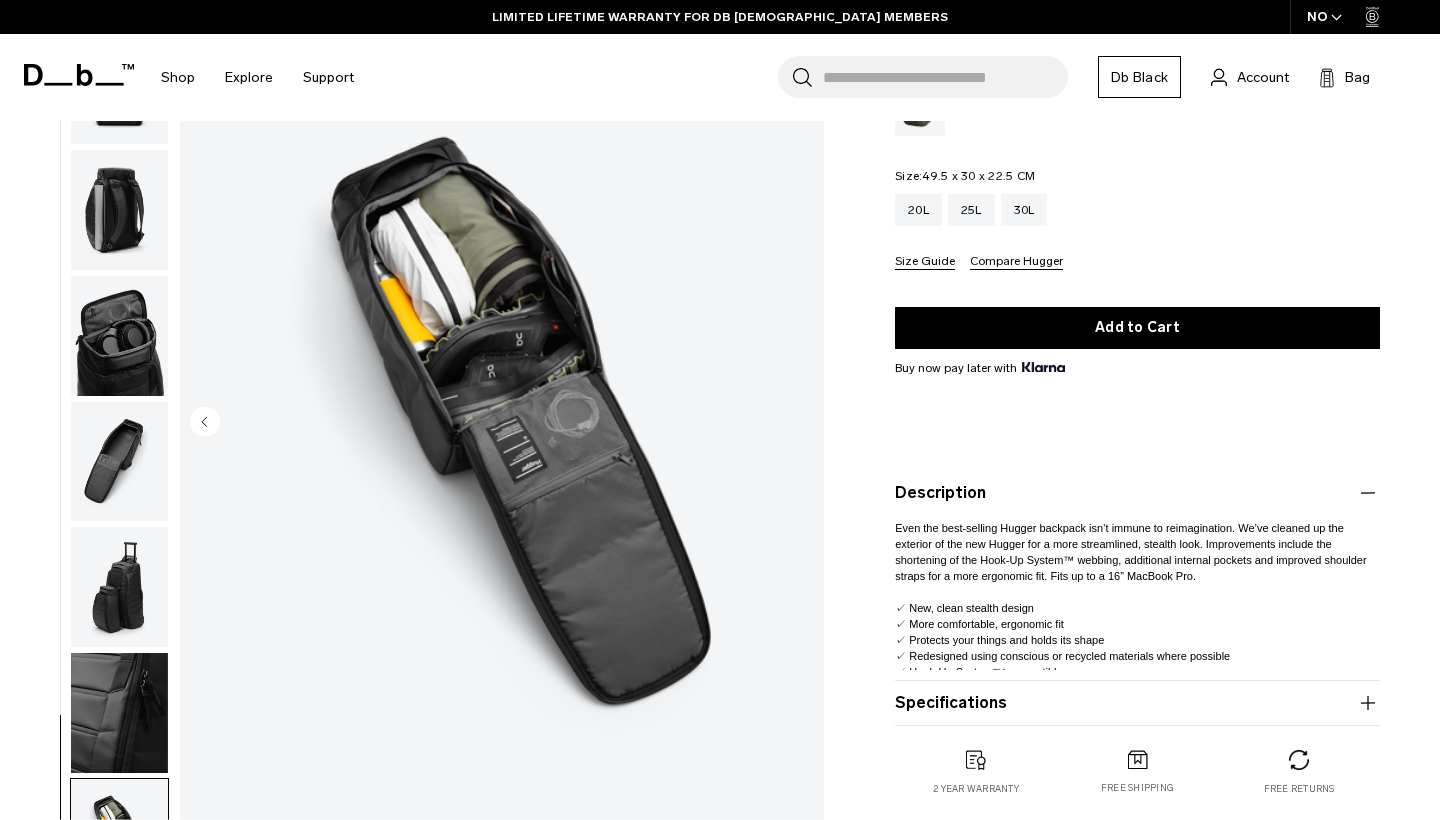 click on "Specifications" at bounding box center (1137, 703) 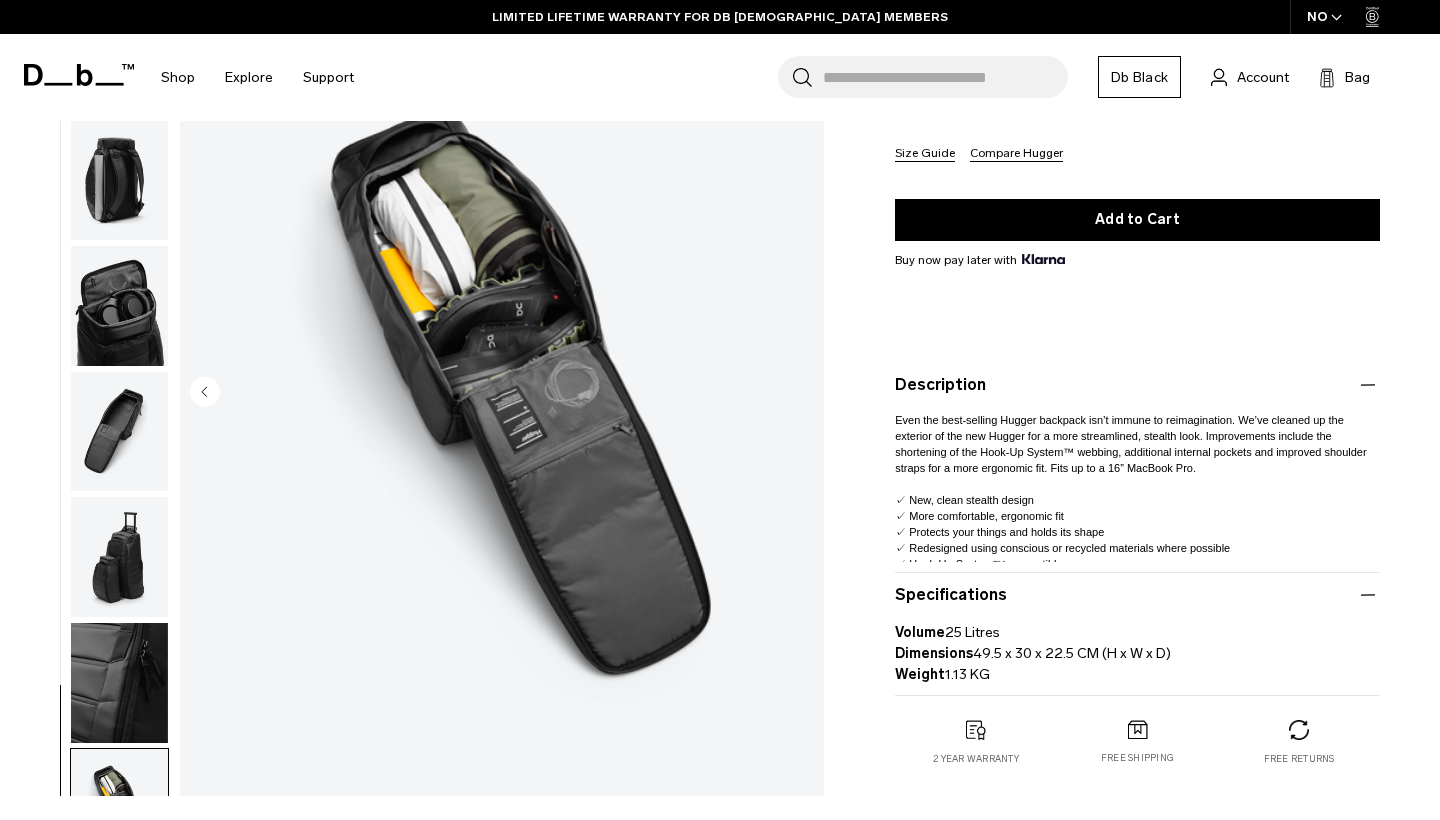scroll, scrollTop: 293, scrollLeft: 0, axis: vertical 